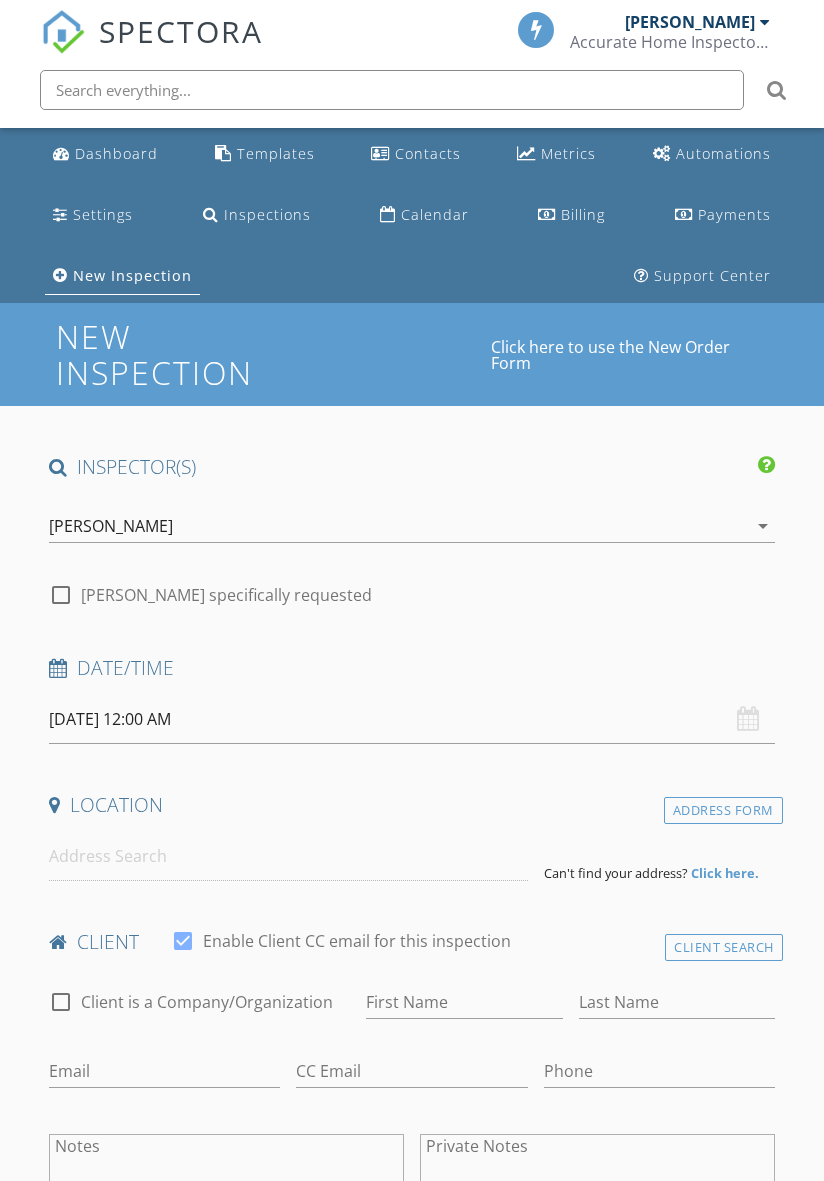 scroll, scrollTop: 0, scrollLeft: 0, axis: both 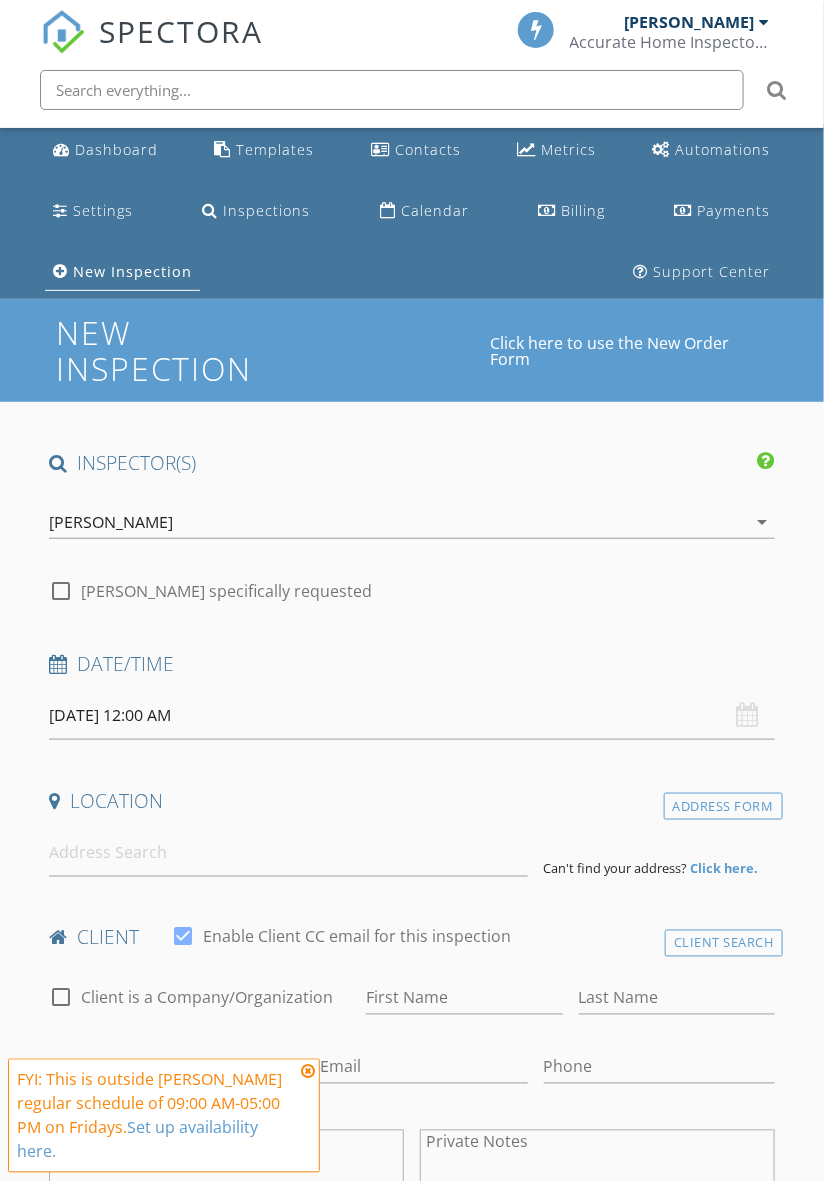 click on "SPECTORA
[PERSON_NAME]
Accurate Home Inspectors of [US_STATE]
Role:
Inspector
Dashboard
New Inspection
Inspections
Calendar
Template Editor
Contacts
Automations
Team
Metrics
Payments
Data Exports
Billing
Reporting
Advanced
Settings
What's New
Sign Out
Dashboard
Templates
Contacts
Metrics
Automations
Settings
Inspections
Calendar
Billing
Payments
New Inspection
Support Center
This will disable all automated notifications for this inspection. Use this for mock inspections or inspections where you'd prefer not to send any communication out.     Real Estate Agent Internet Search Past Customer Other BNI Insurance Agent" at bounding box center [412, 1645] 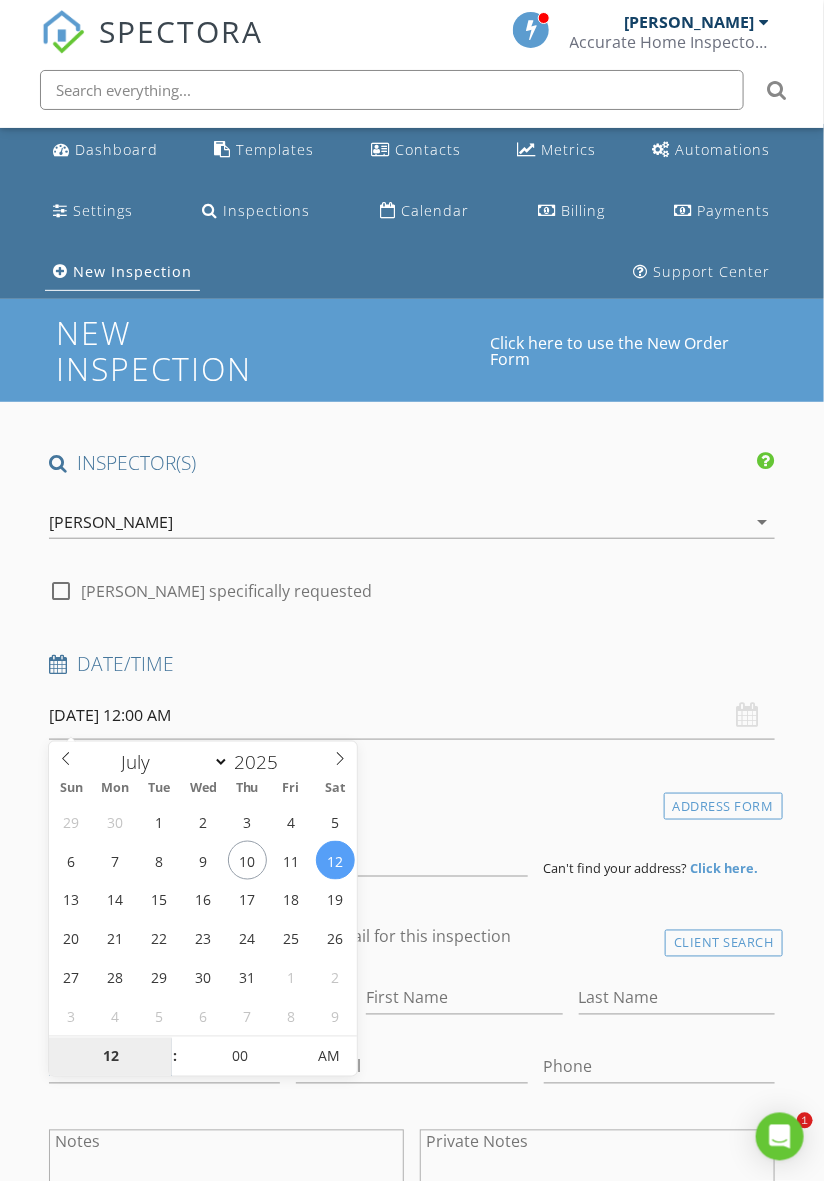 type on "[DATE] 12:00 AM" 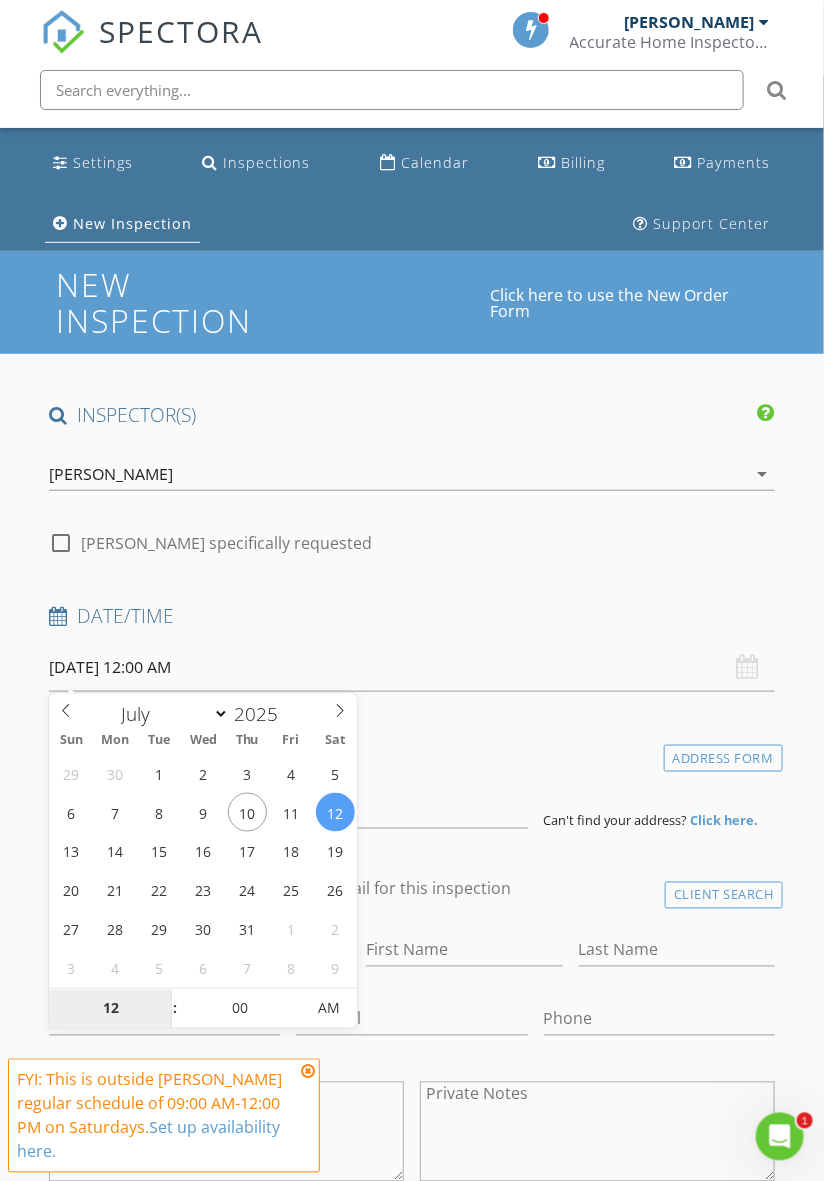 scroll, scrollTop: 68, scrollLeft: 0, axis: vertical 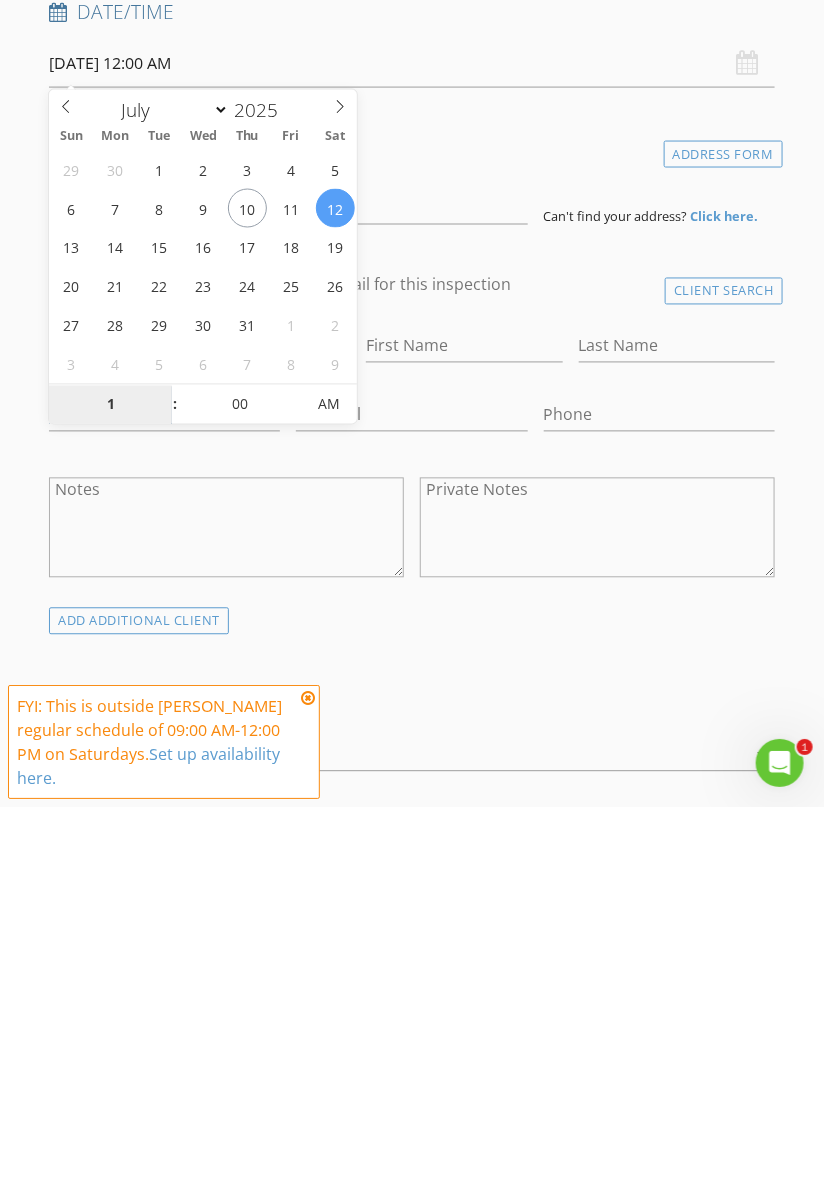 type on "10" 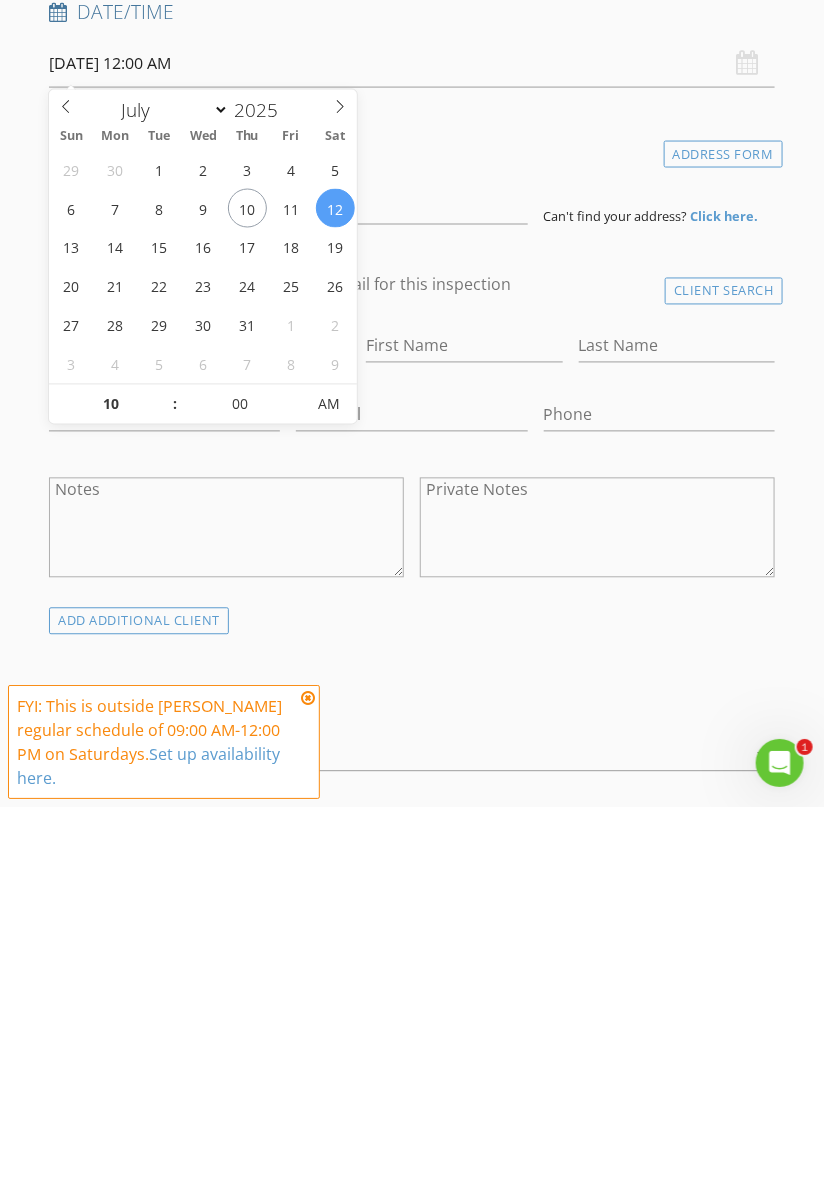 type on "[DATE] 10:00 AM" 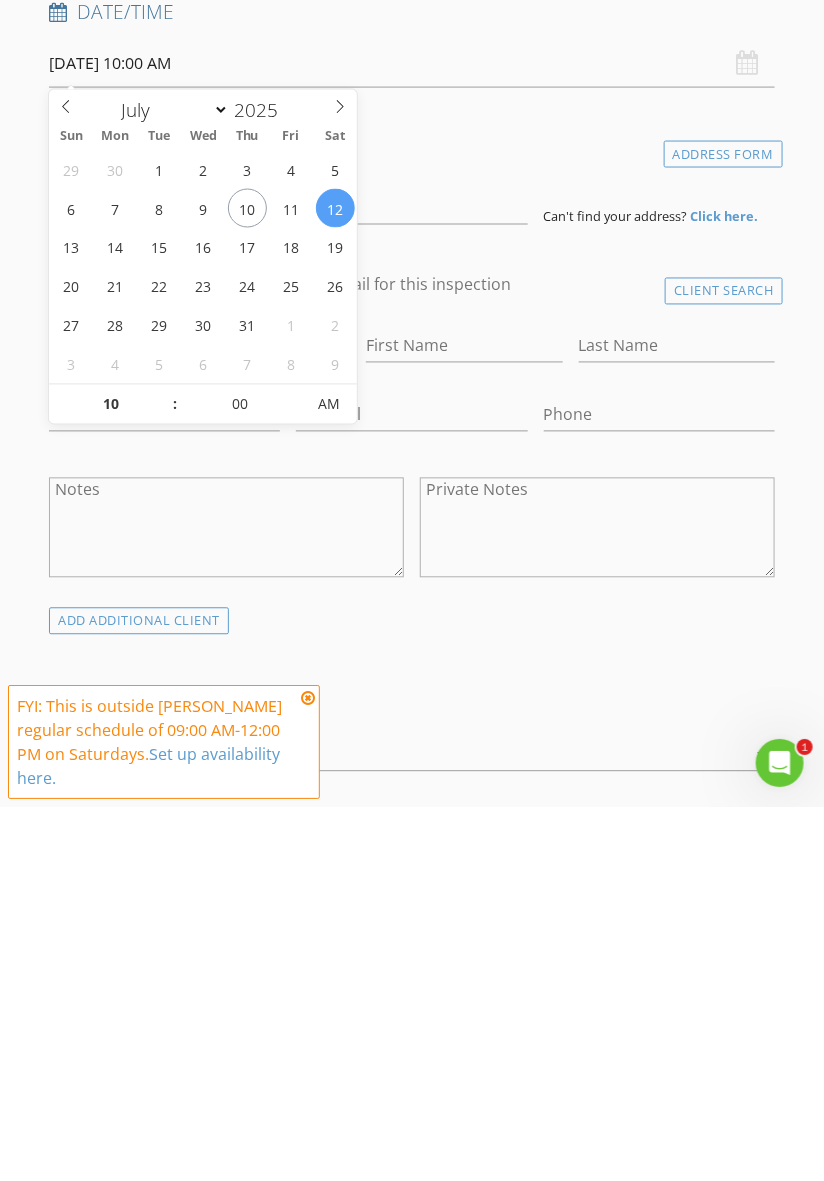 click on "Location" at bounding box center [412, 529] 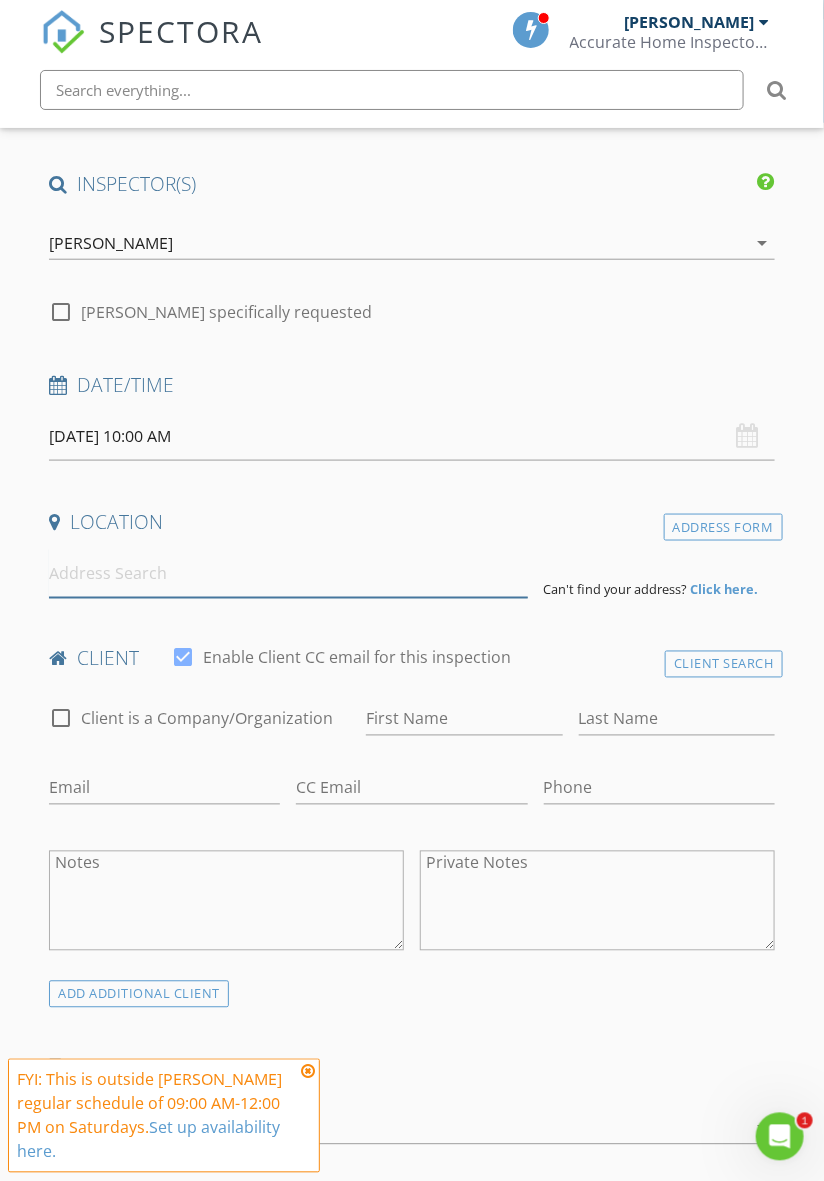 click at bounding box center (288, 573) 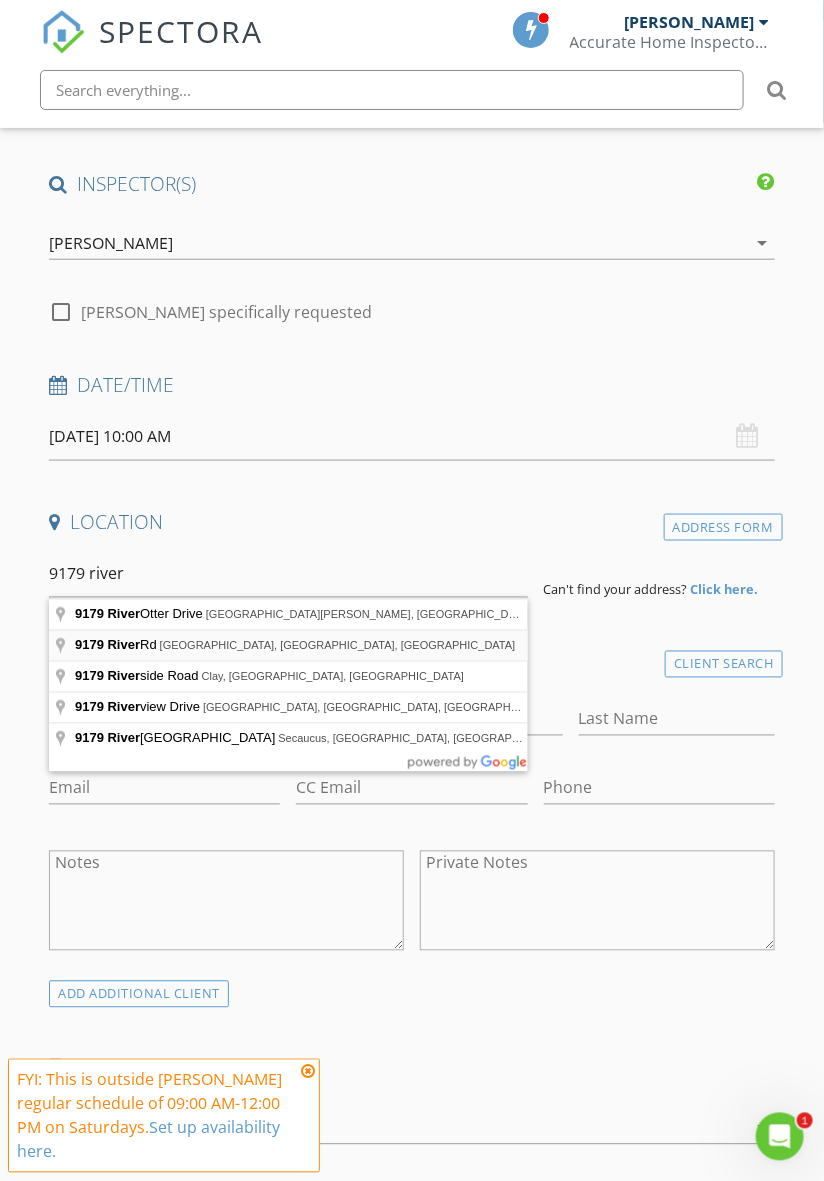 type on "9179 River Rd, Byromville, GA, USA" 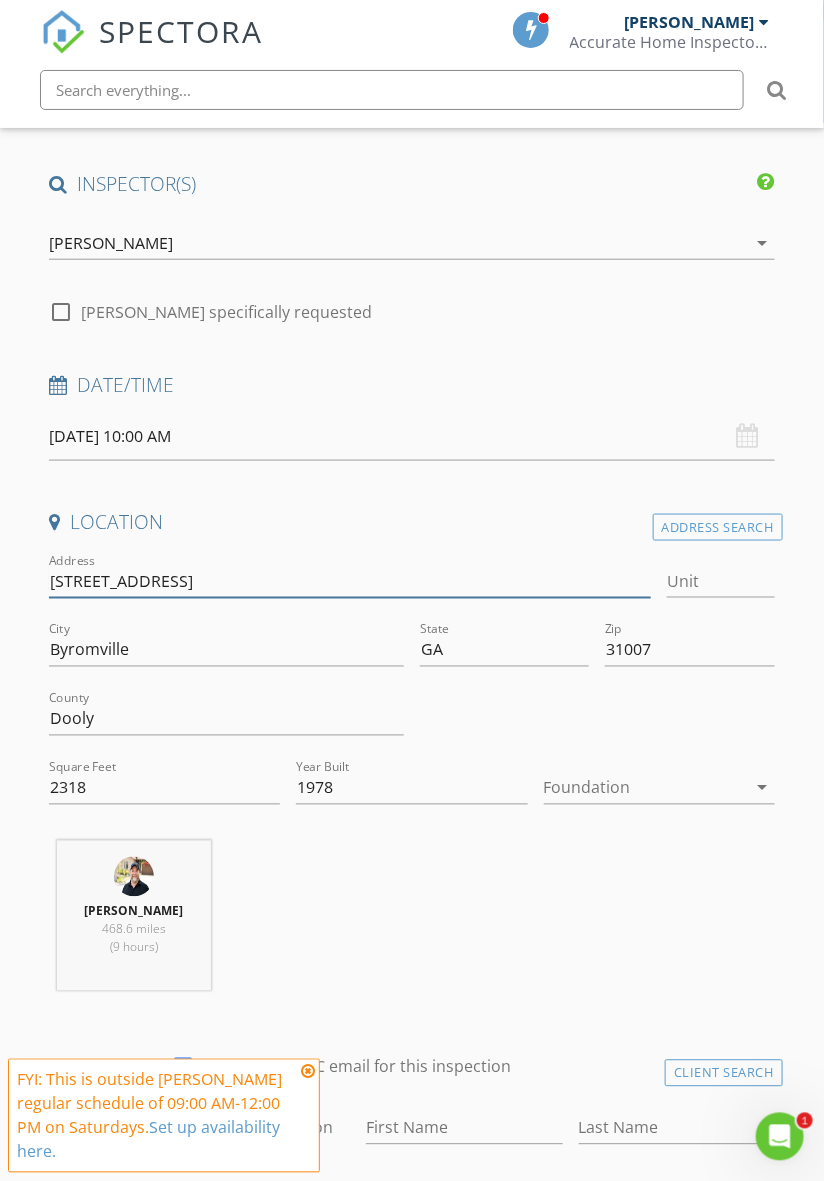 click on "9179 River Rd" at bounding box center (350, 581) 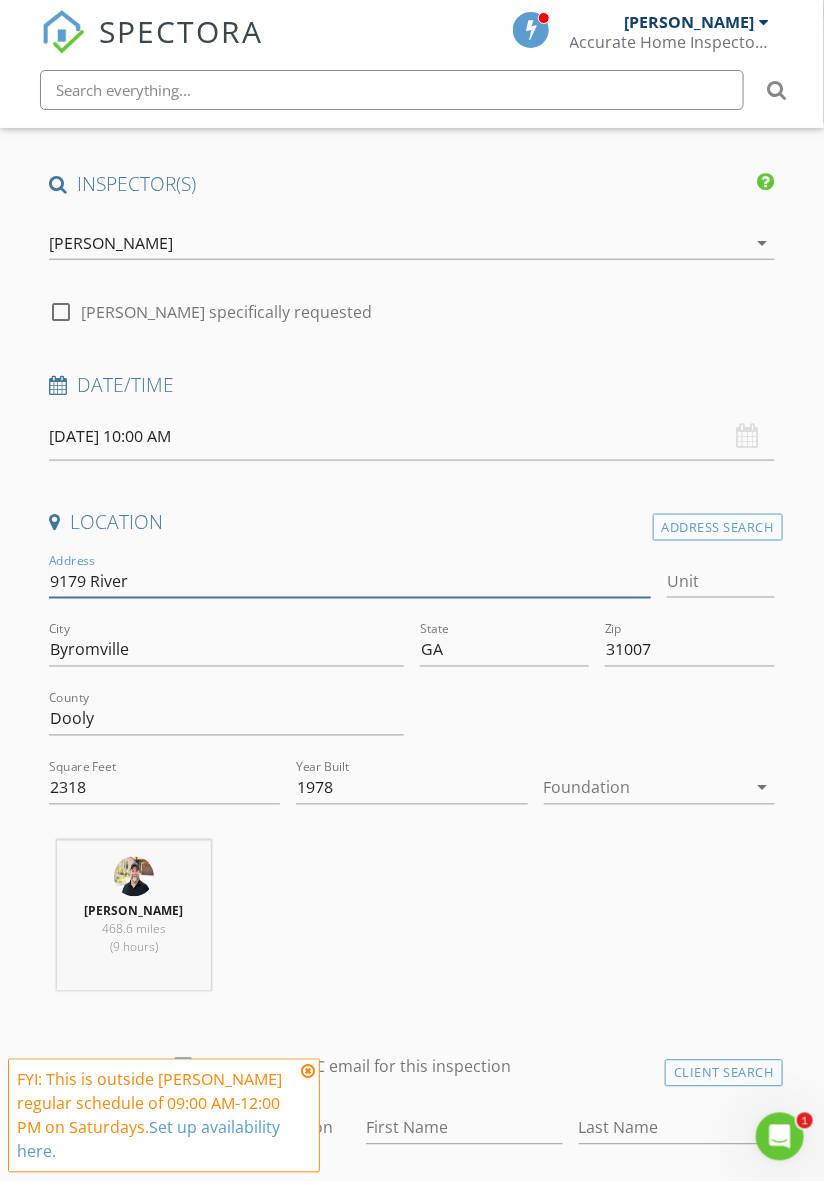 type on "9179 River" 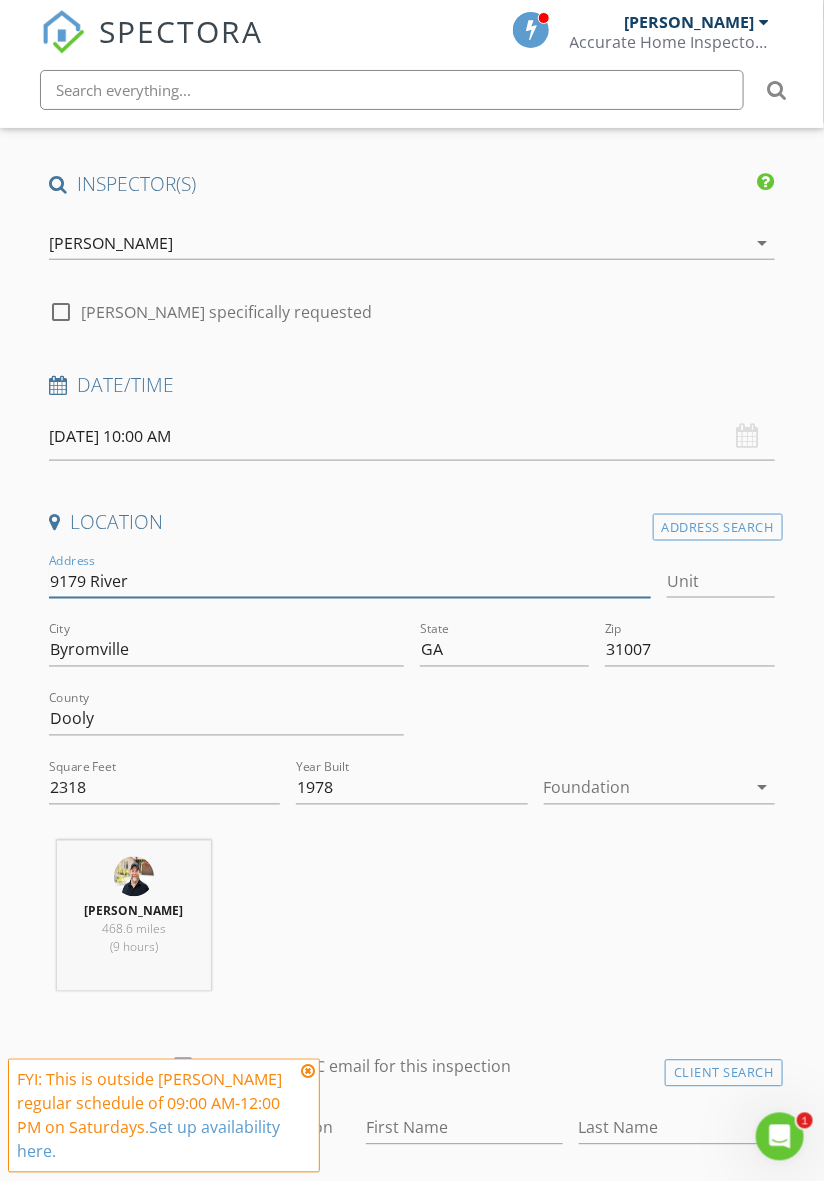 type 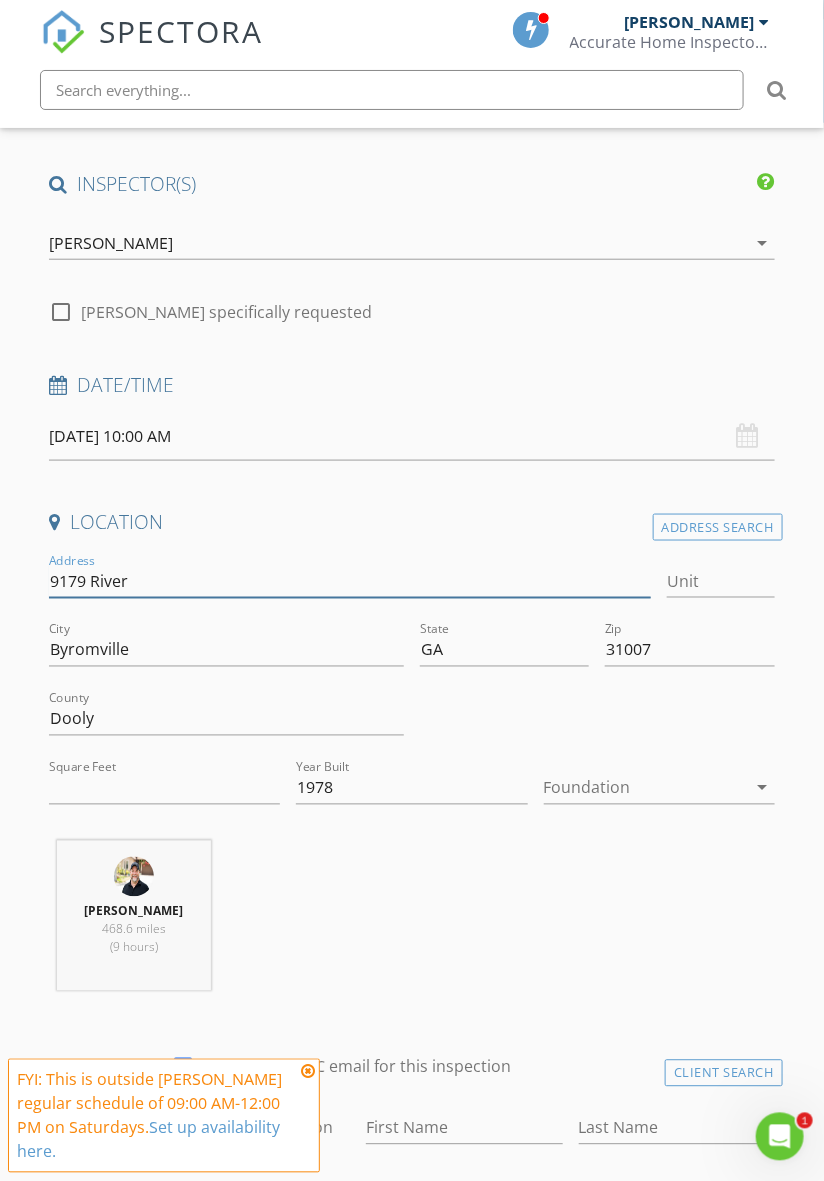 type 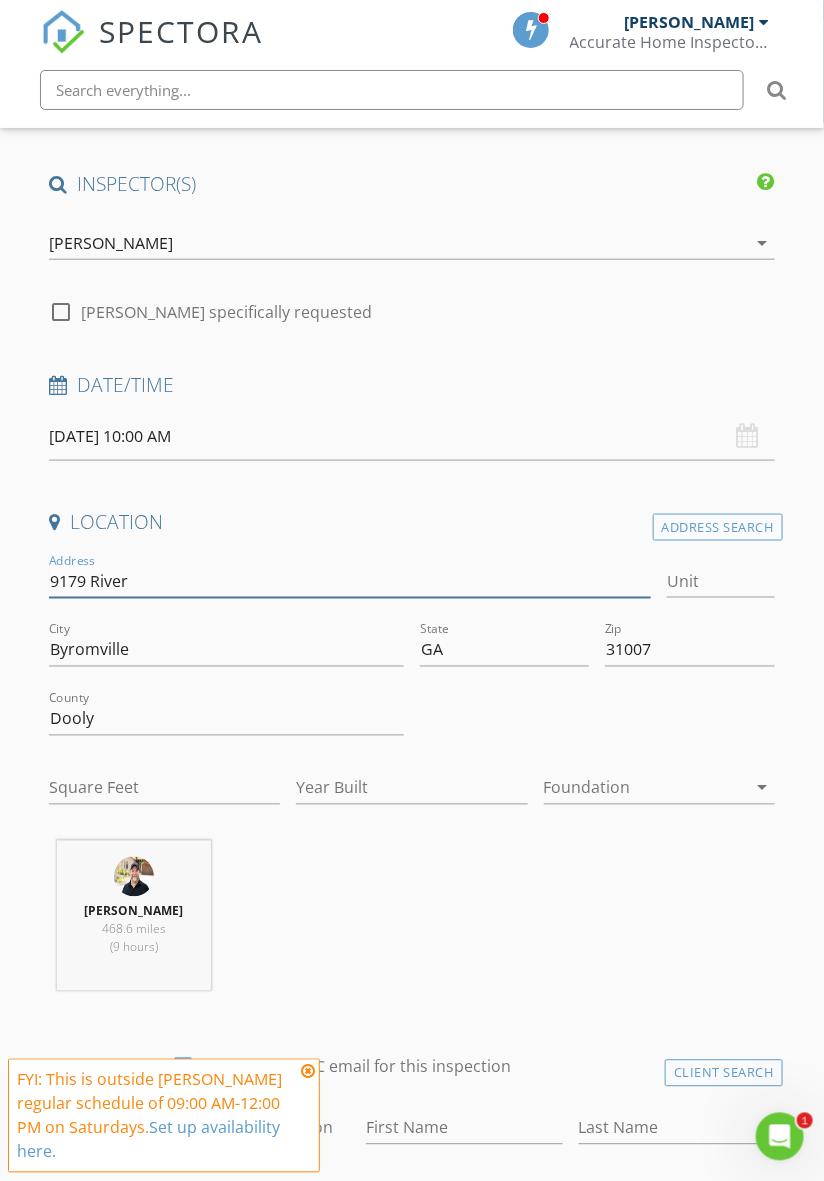 type on "2318" 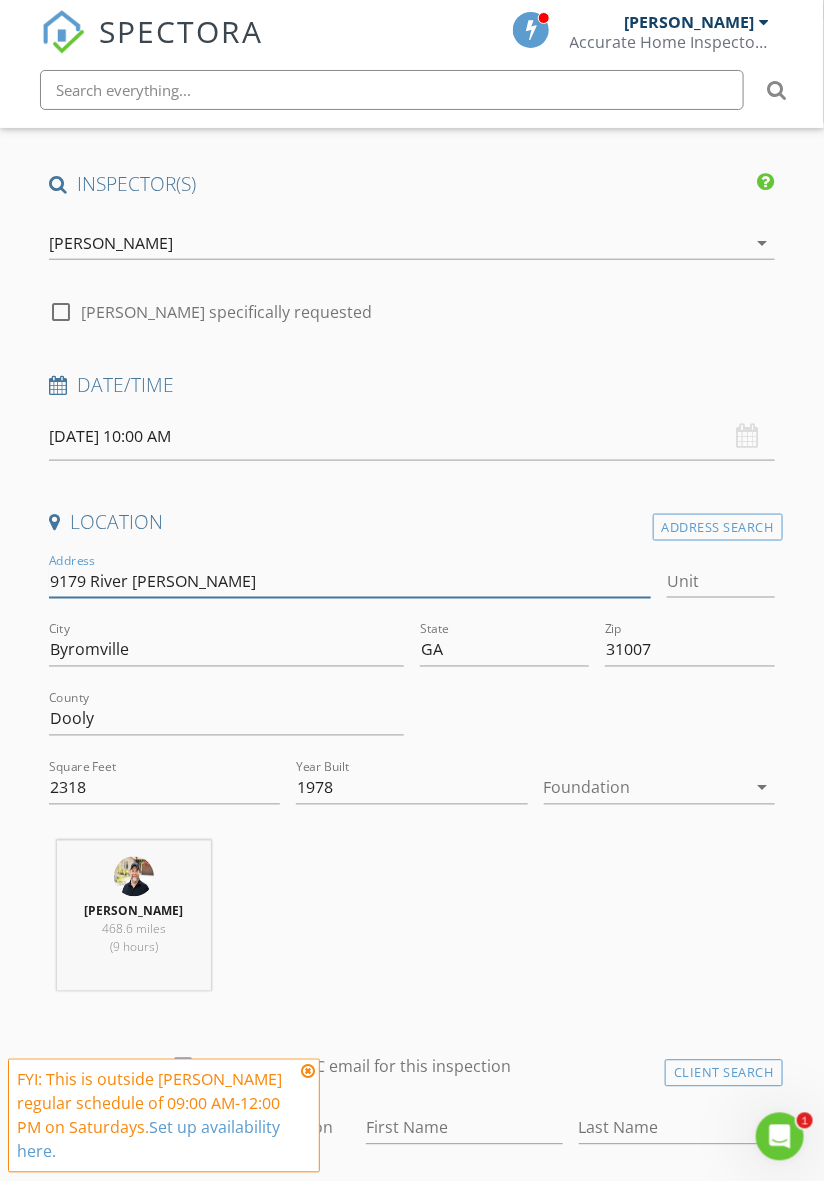 type on "9179 River otter" 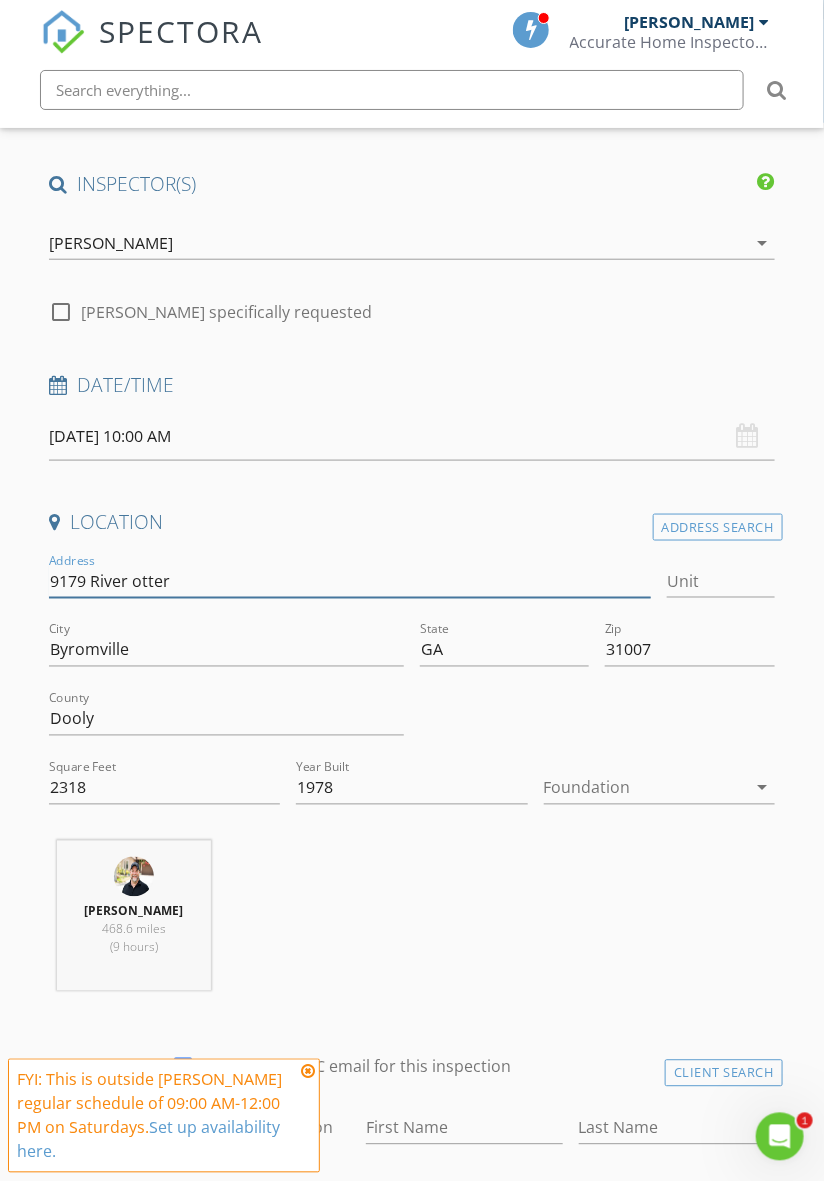 type 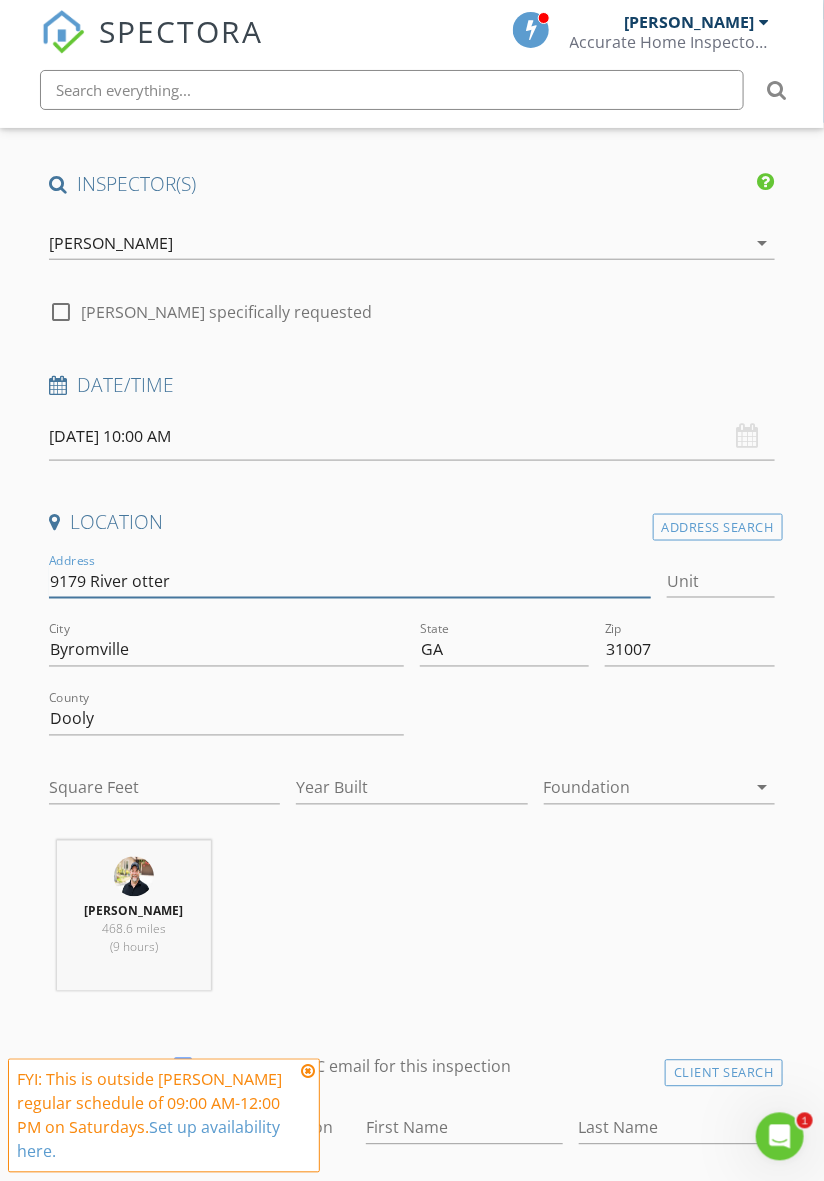 type on "9179 River otter" 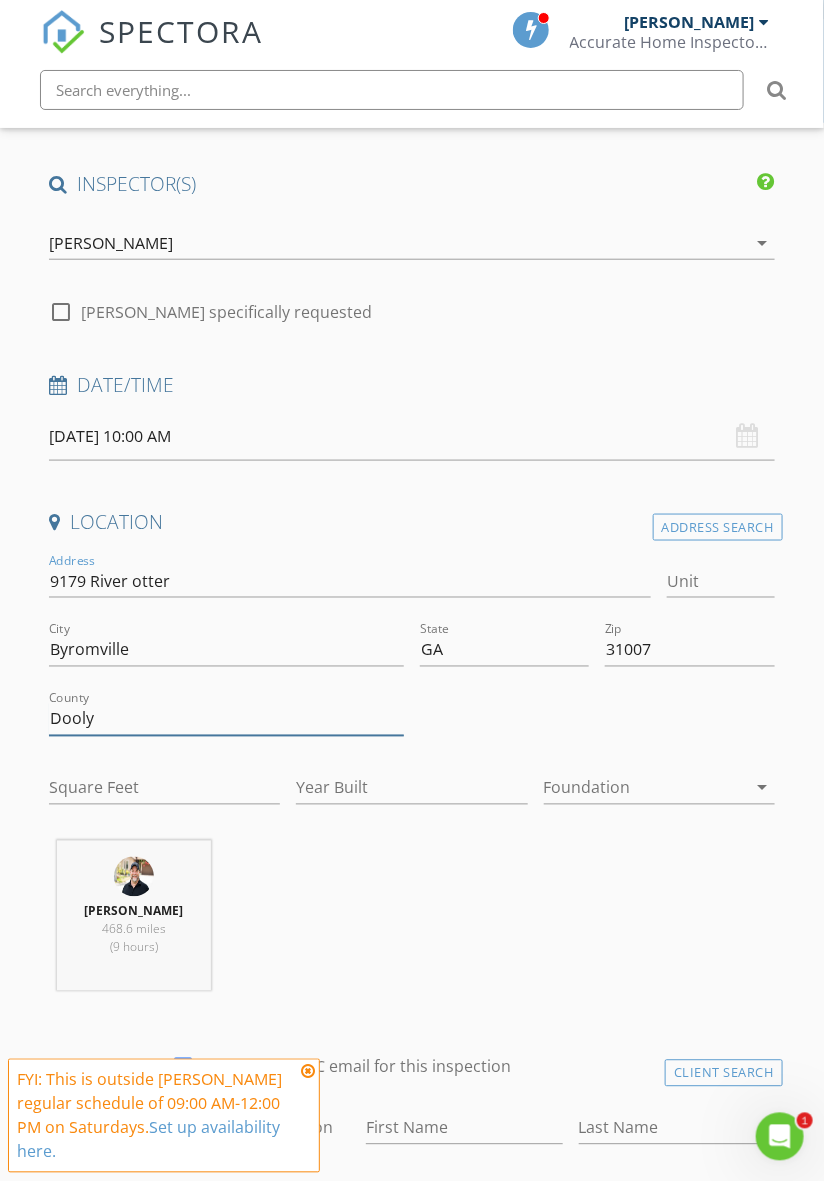 click on "Dooly" at bounding box center [226, 719] 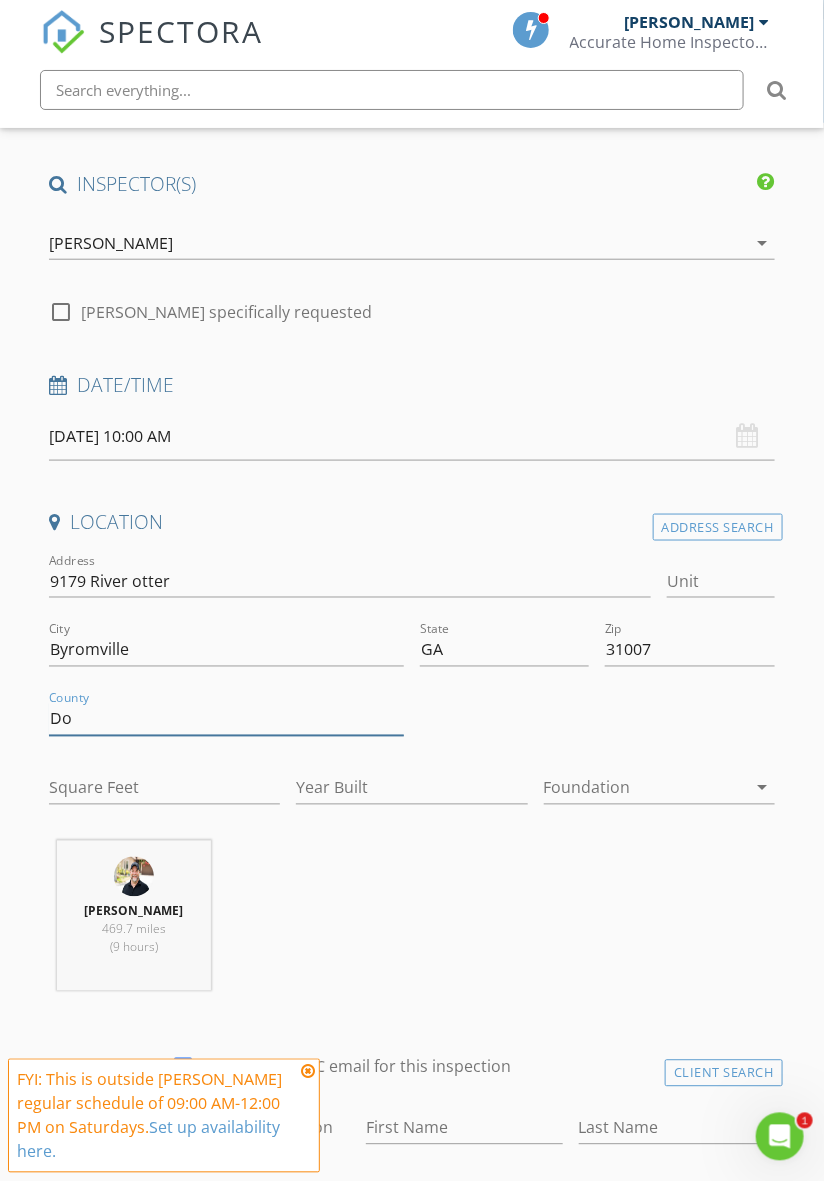 type on "D" 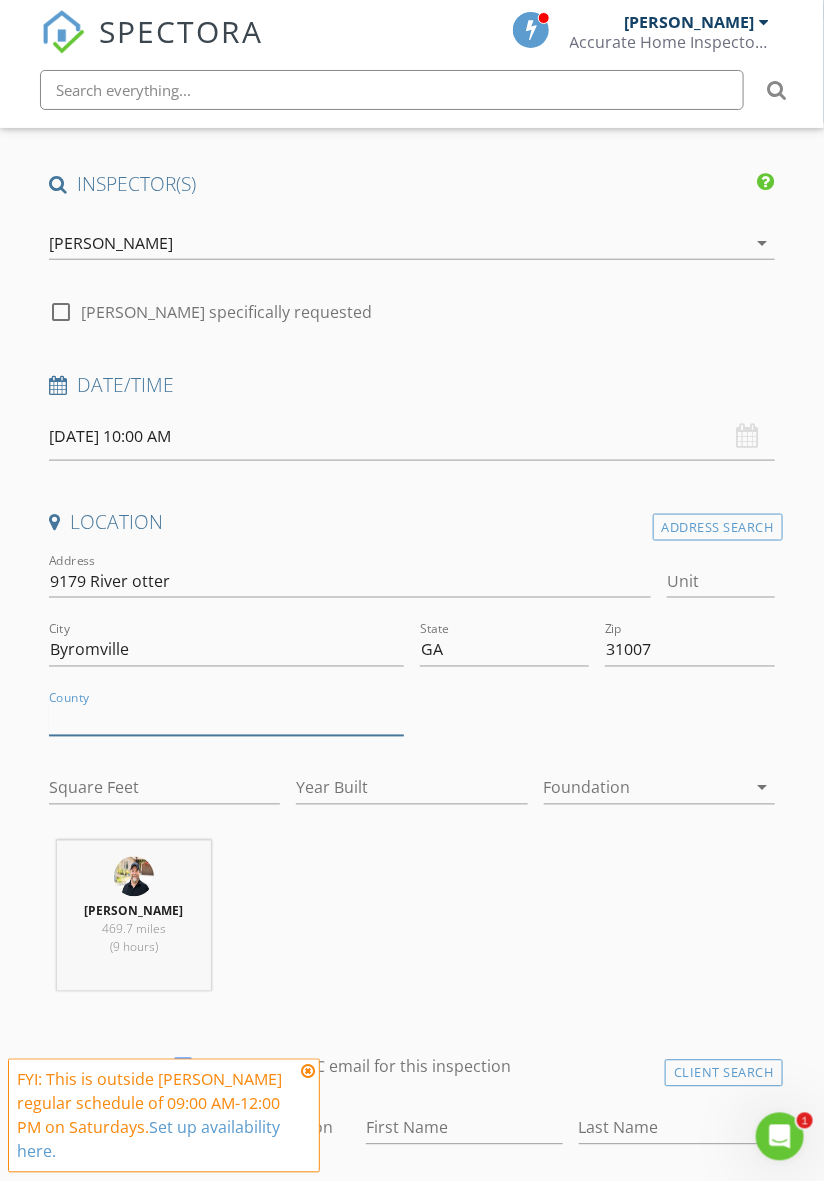 type 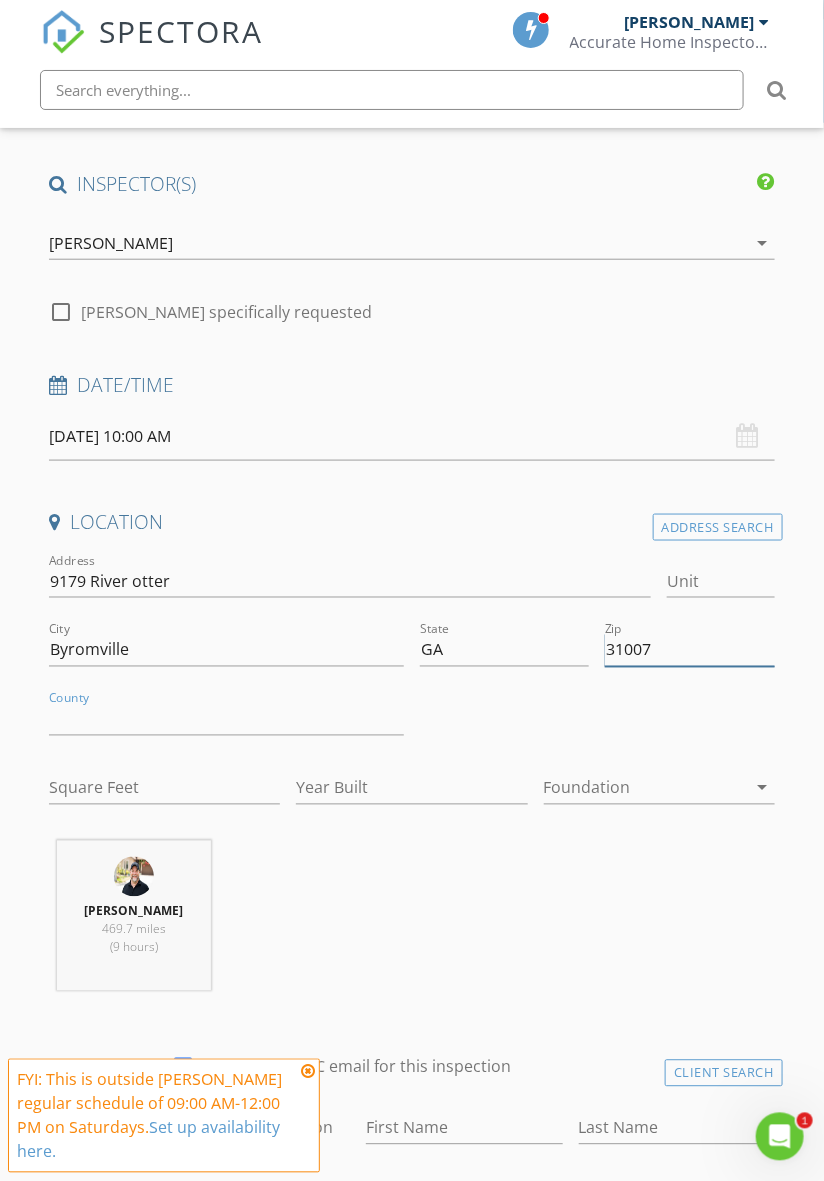 click on "31007" at bounding box center (689, 650) 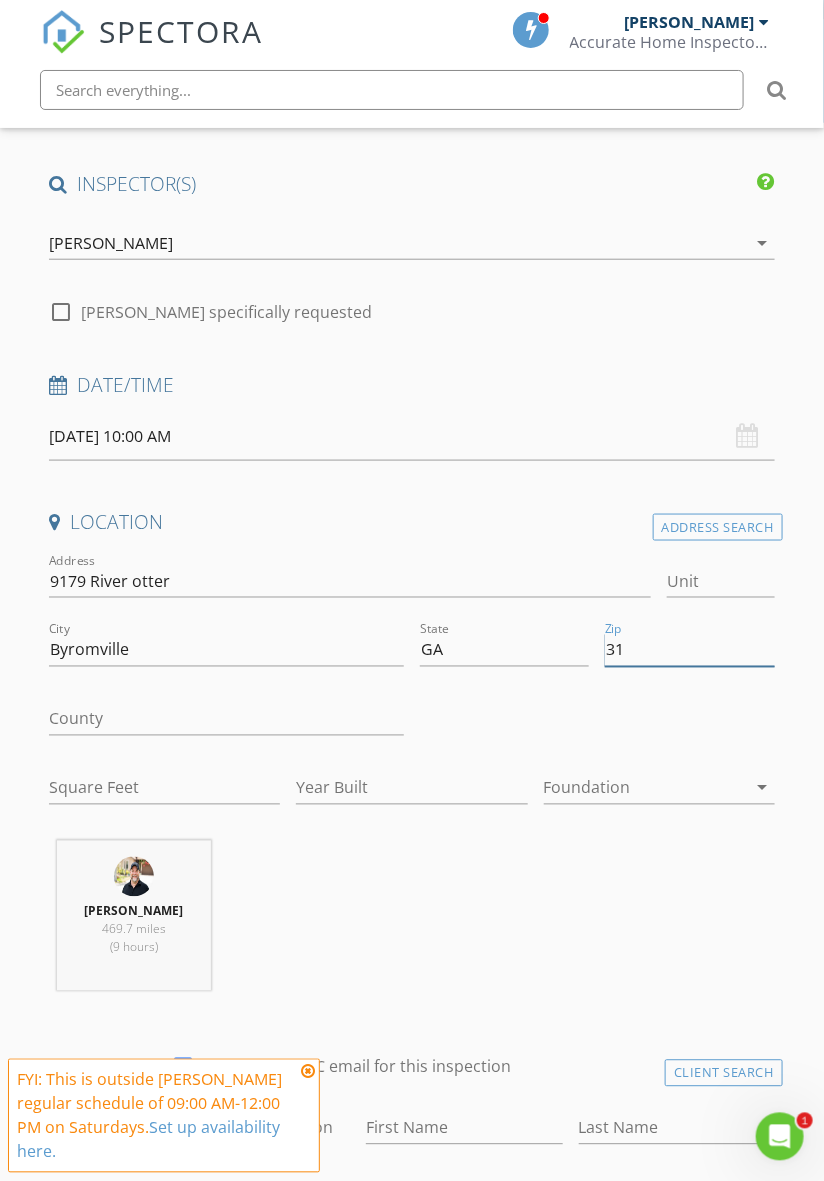 type on "3" 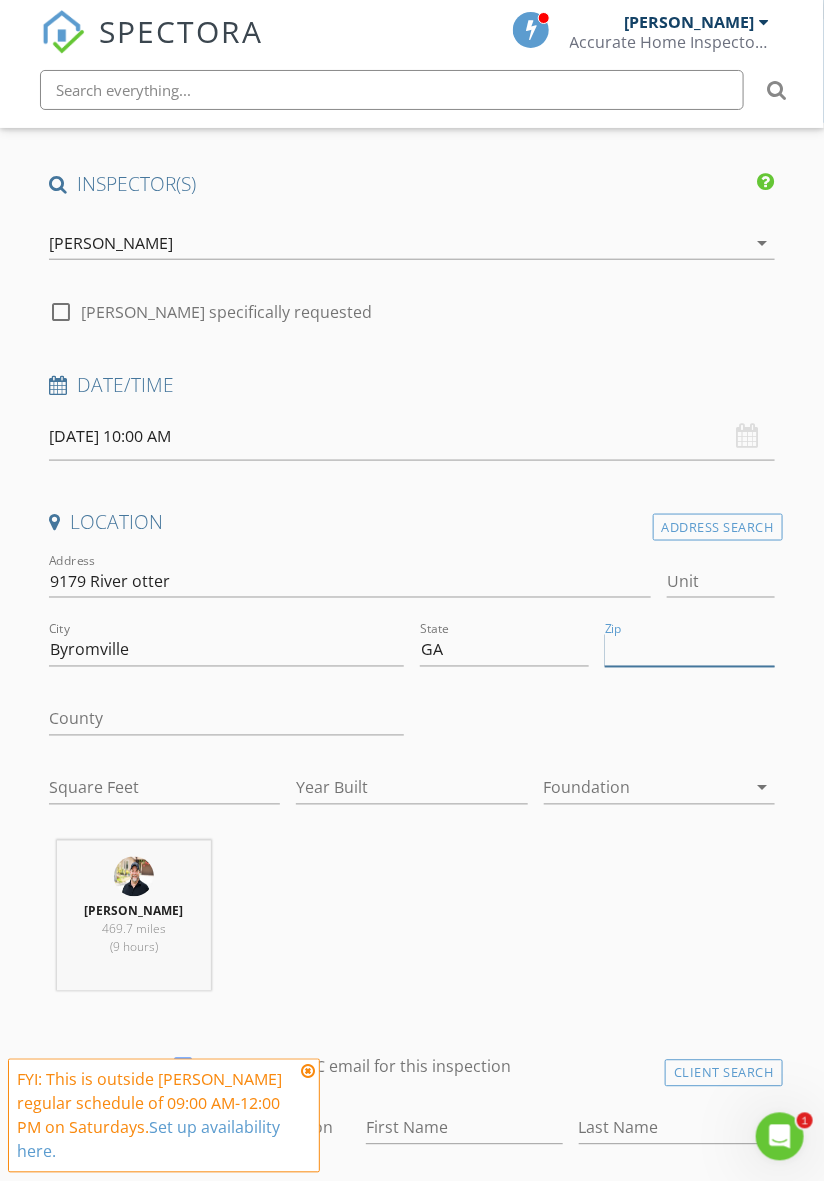 type 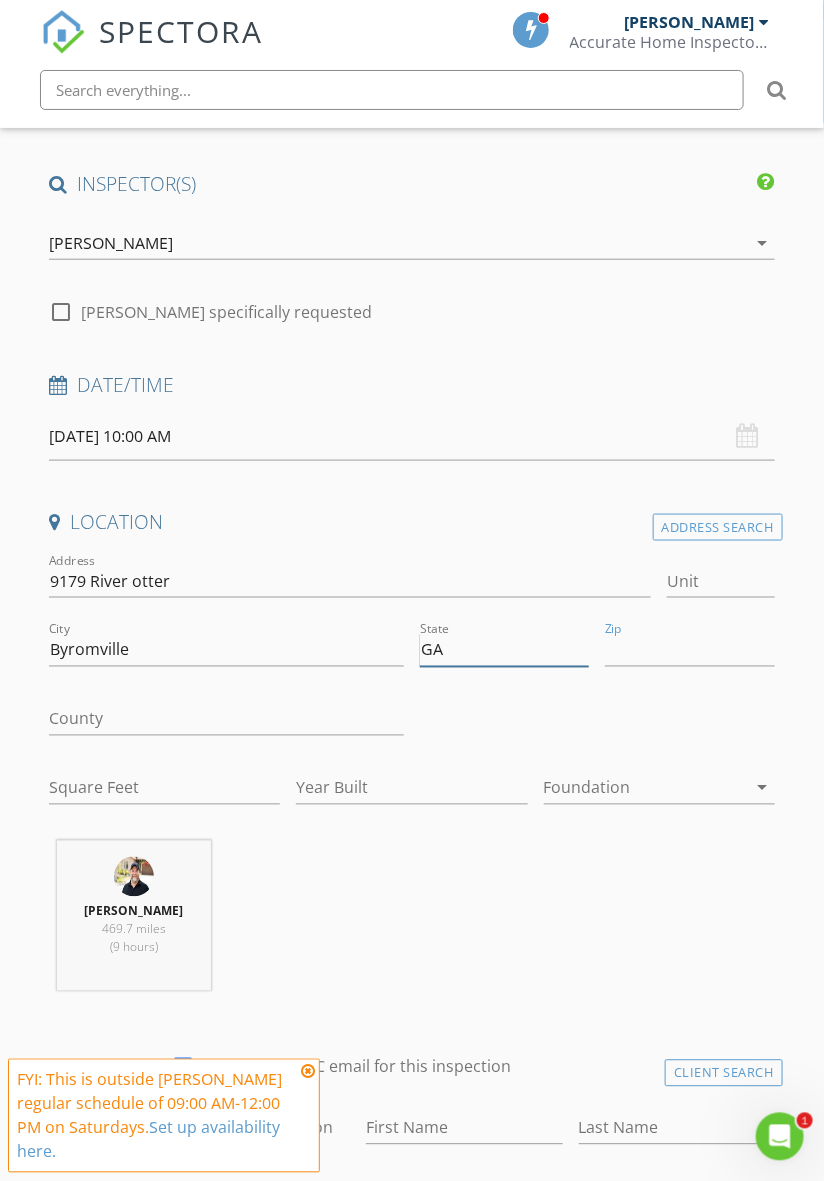 click on "GA" at bounding box center [504, 650] 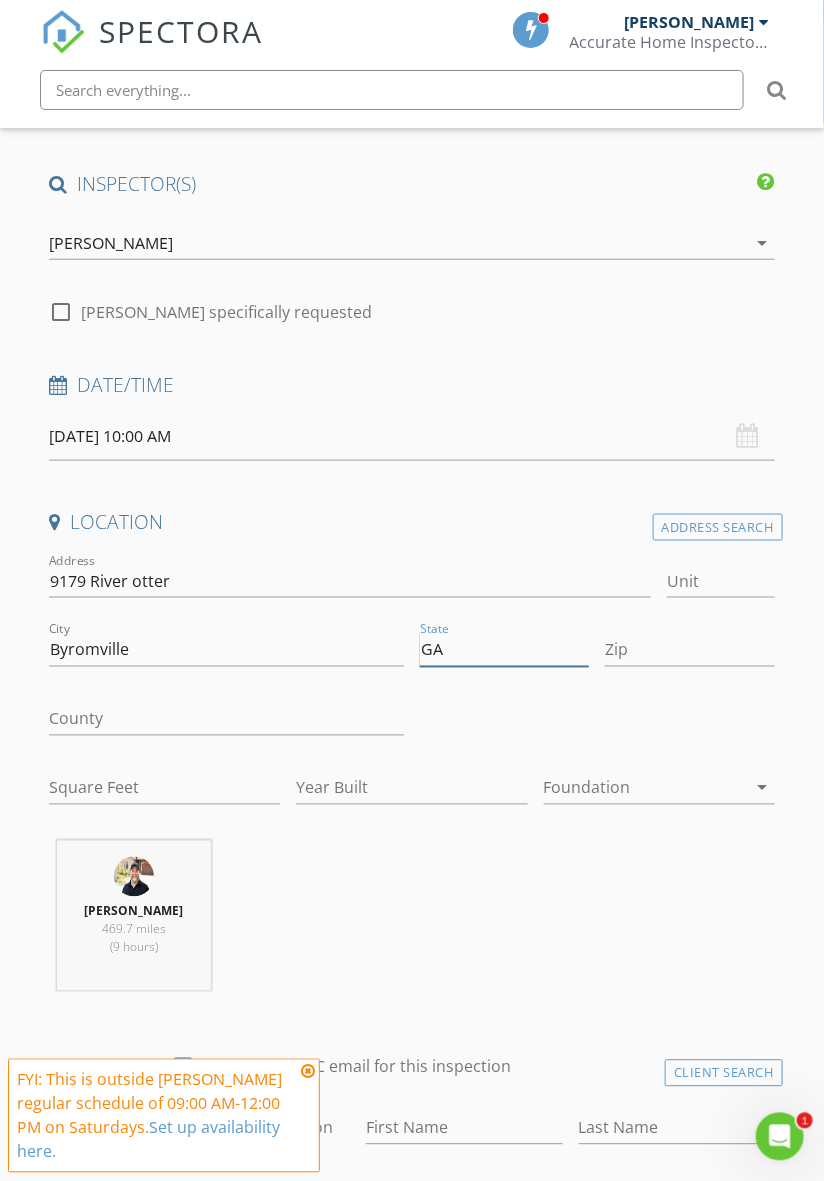 type on "G" 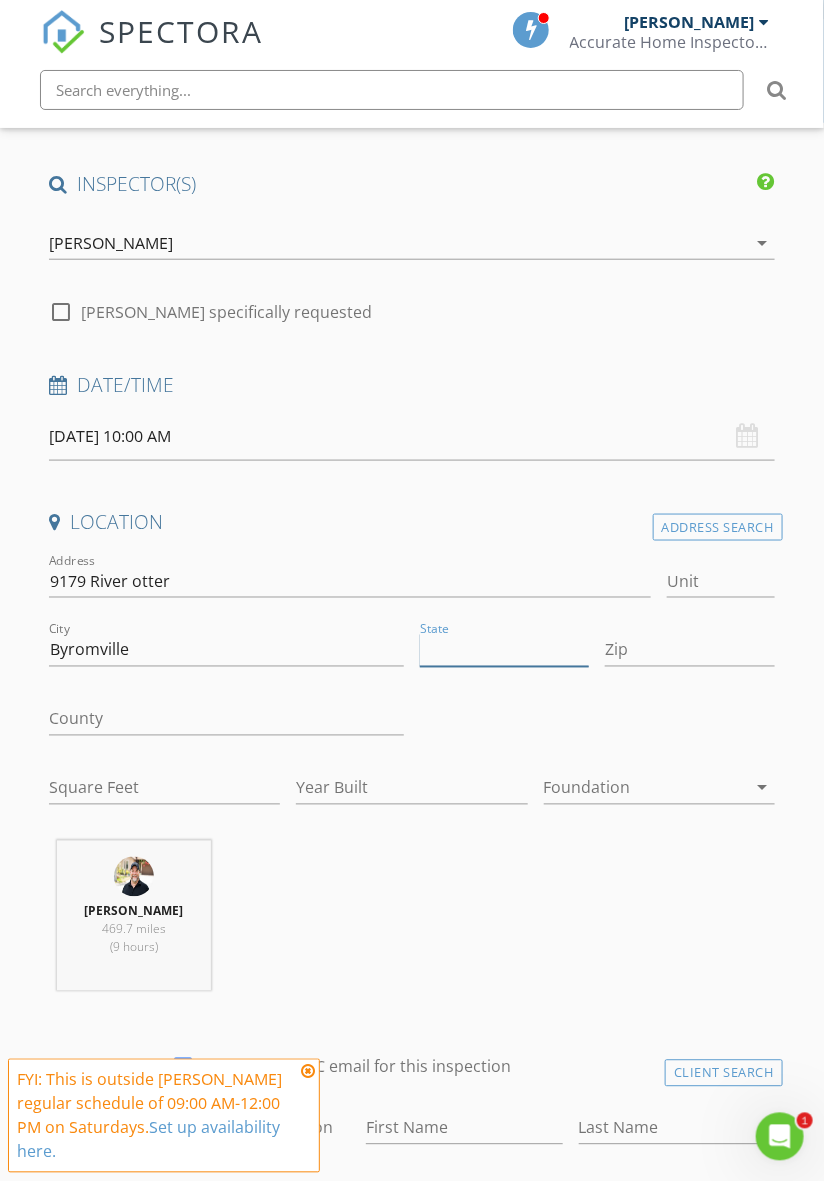 type 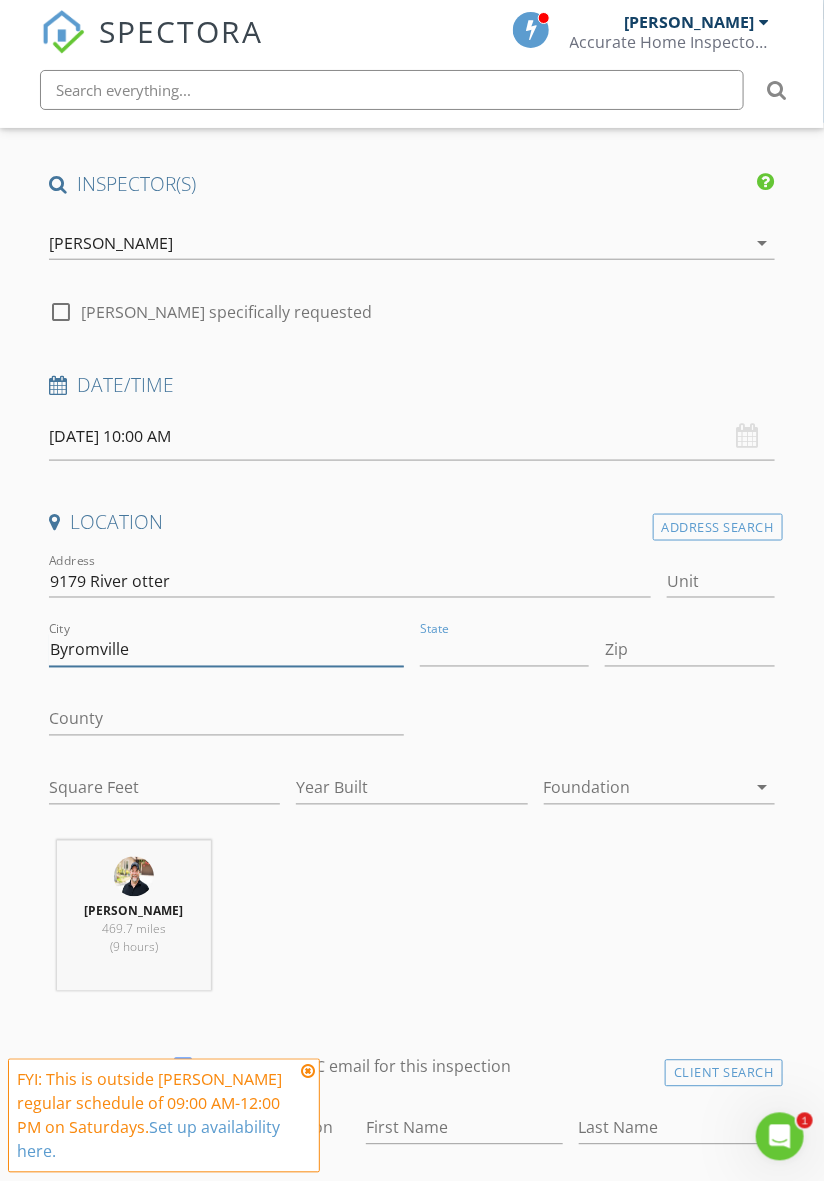 click on "Byromville" at bounding box center (226, 650) 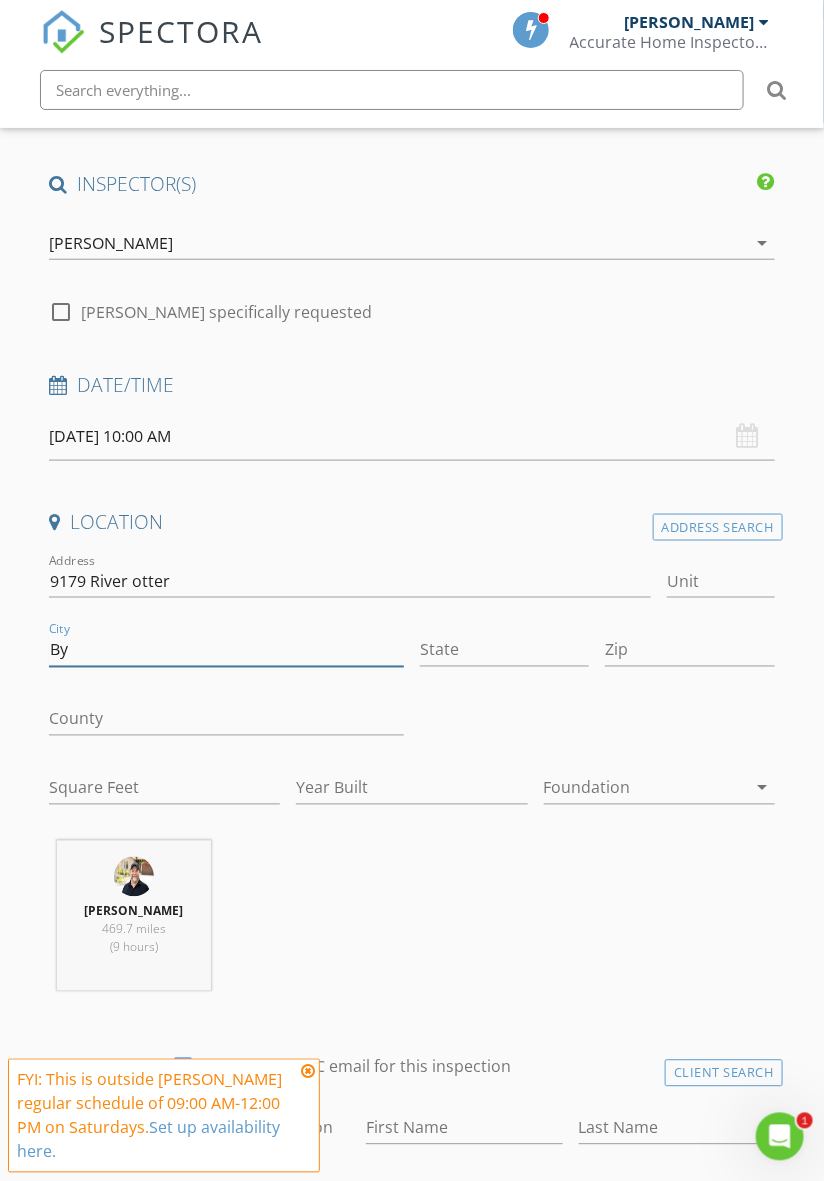 type on "B" 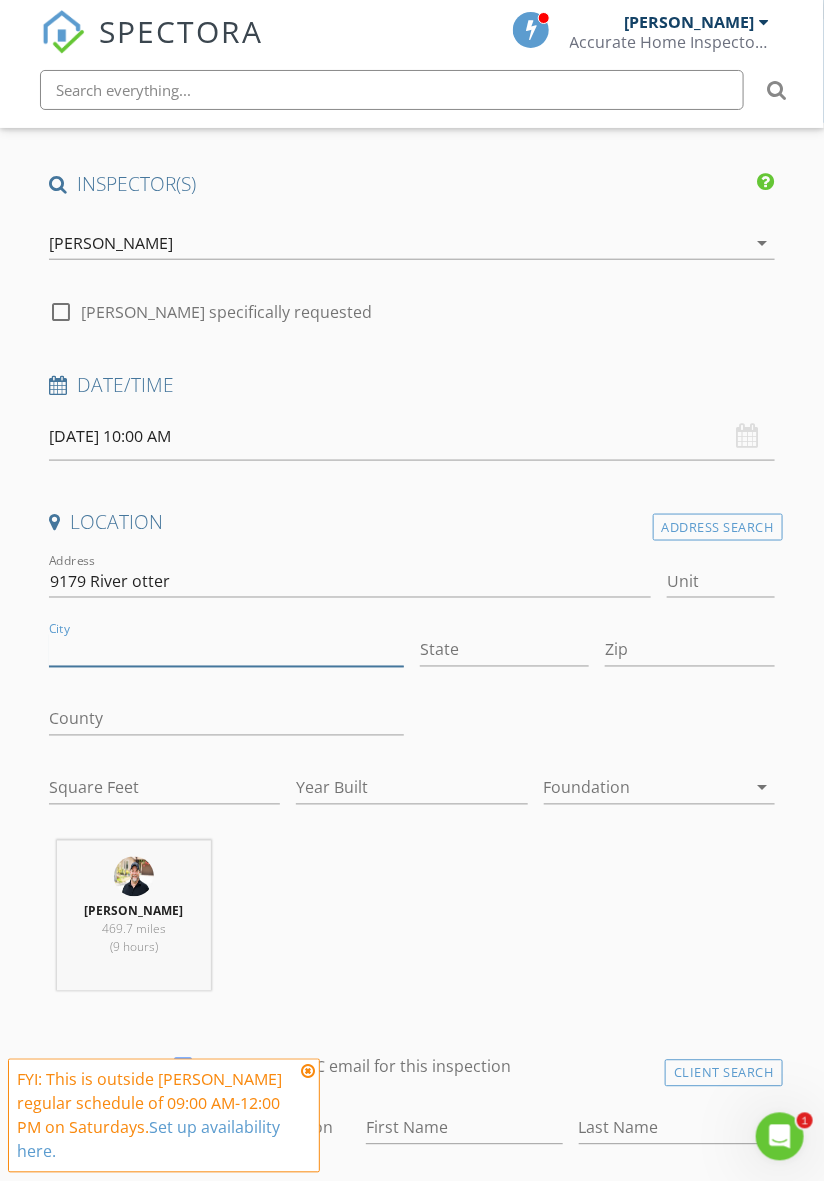 type 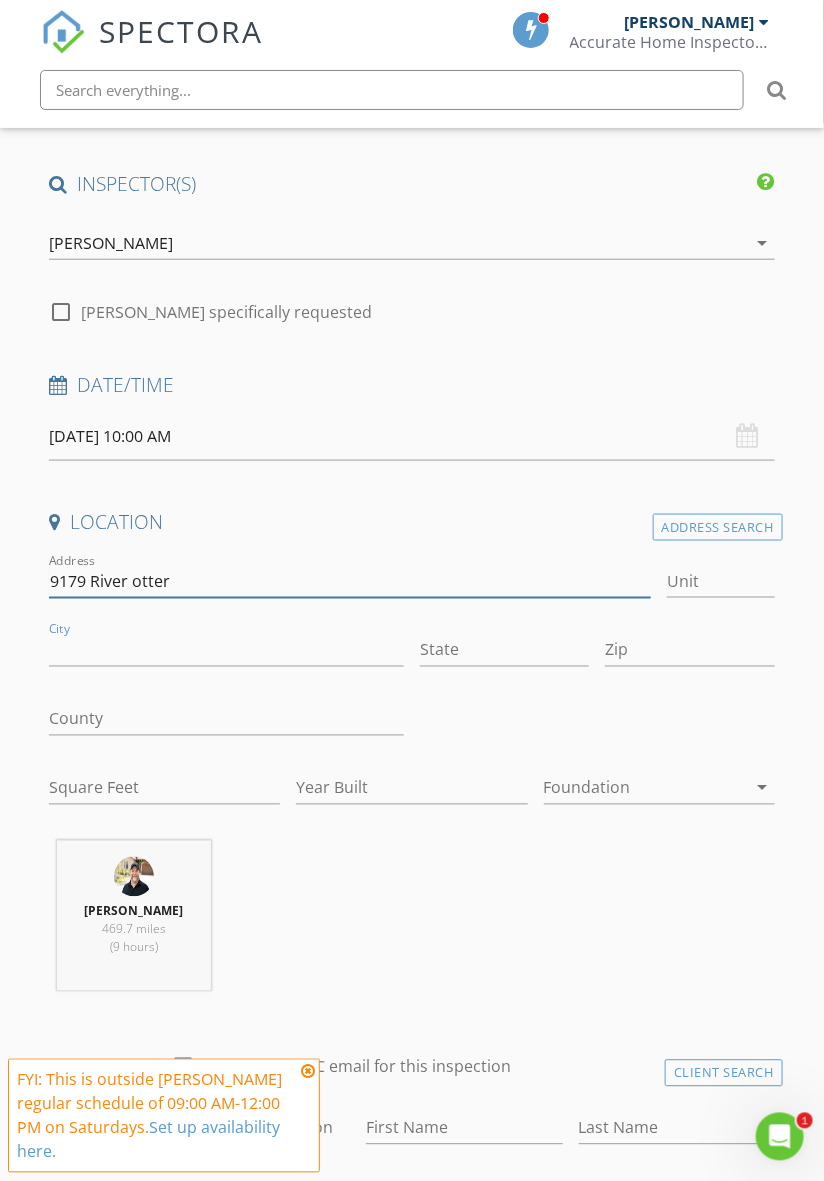 click on "9179 River otter" at bounding box center (350, 581) 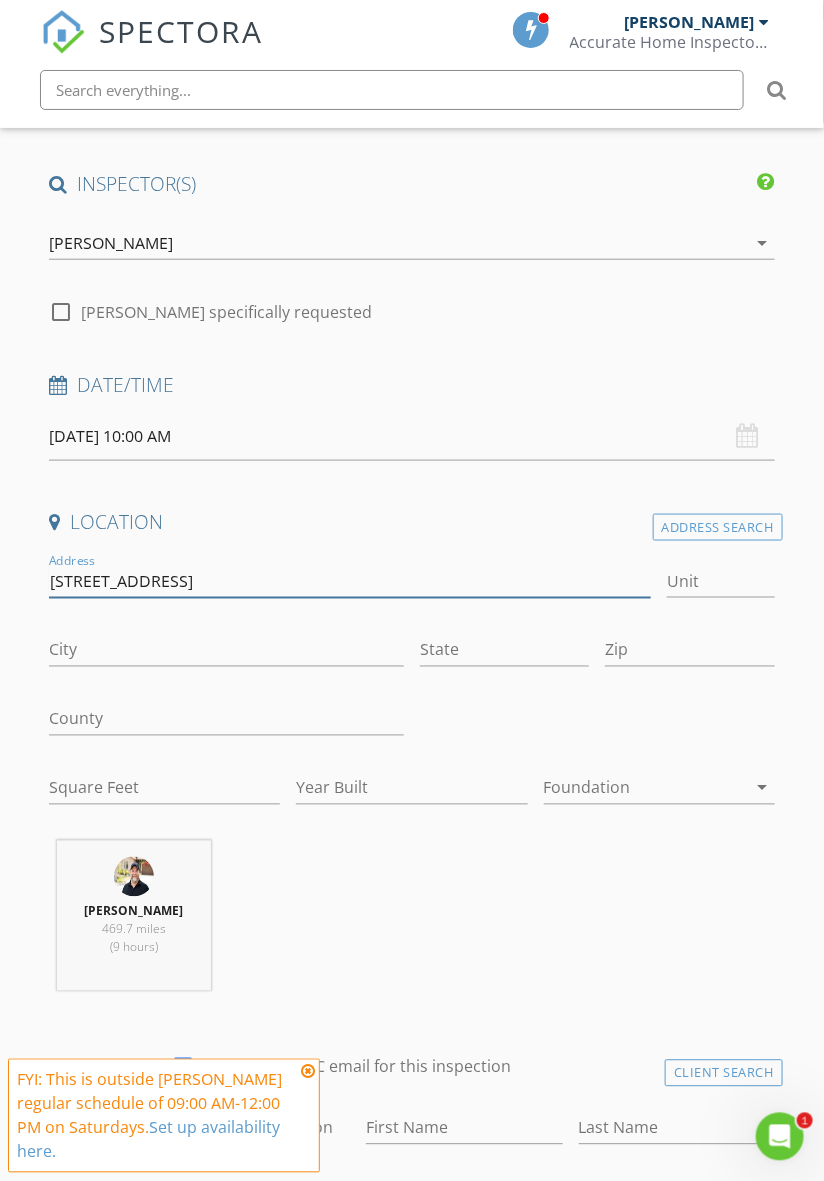 type on "[STREET_ADDRESS]" 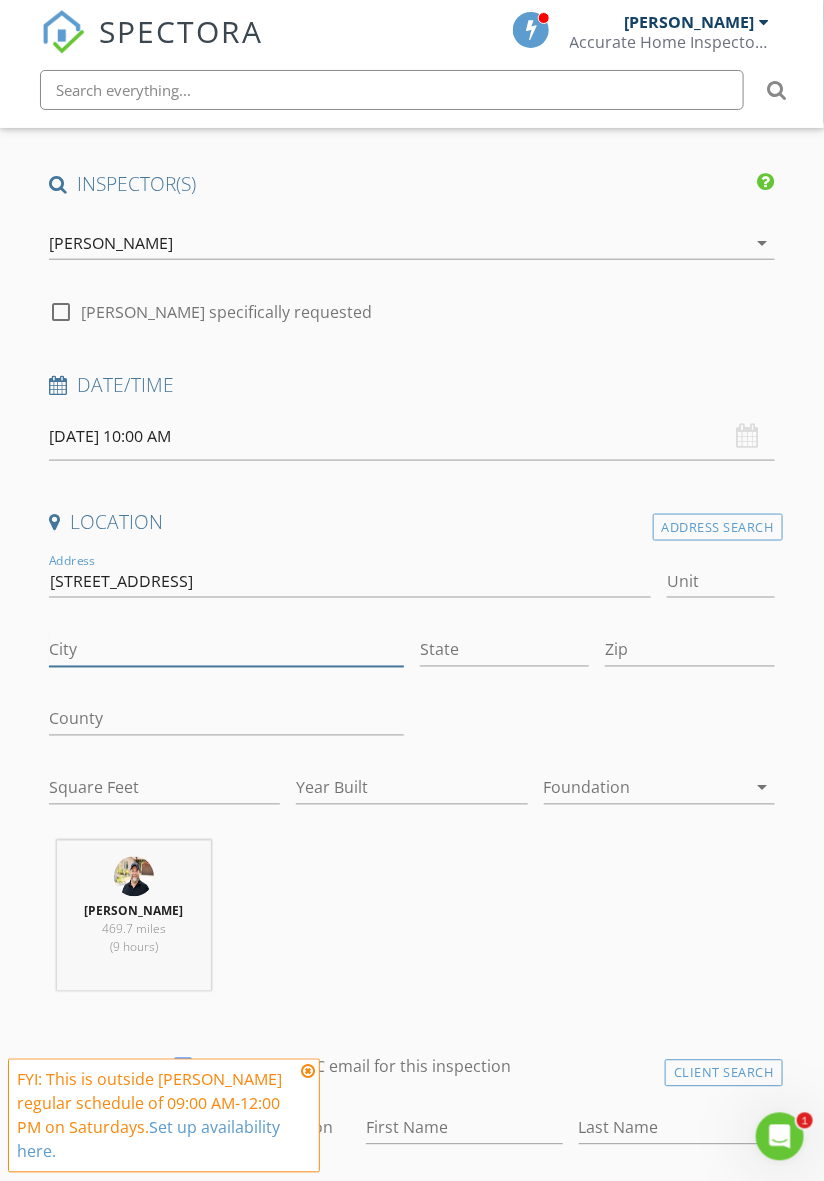 click on "City" at bounding box center [226, 650] 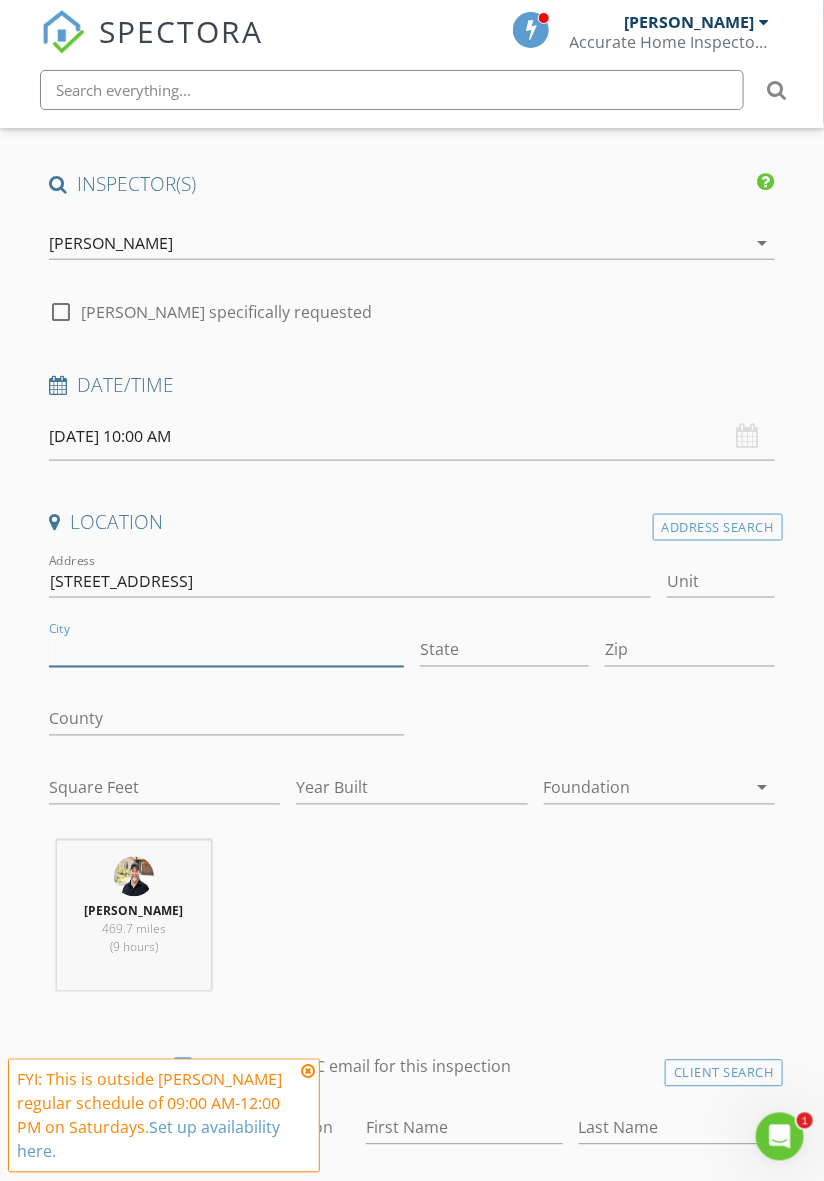 type on "[GEOGRAPHIC_DATA][PERSON_NAME]" 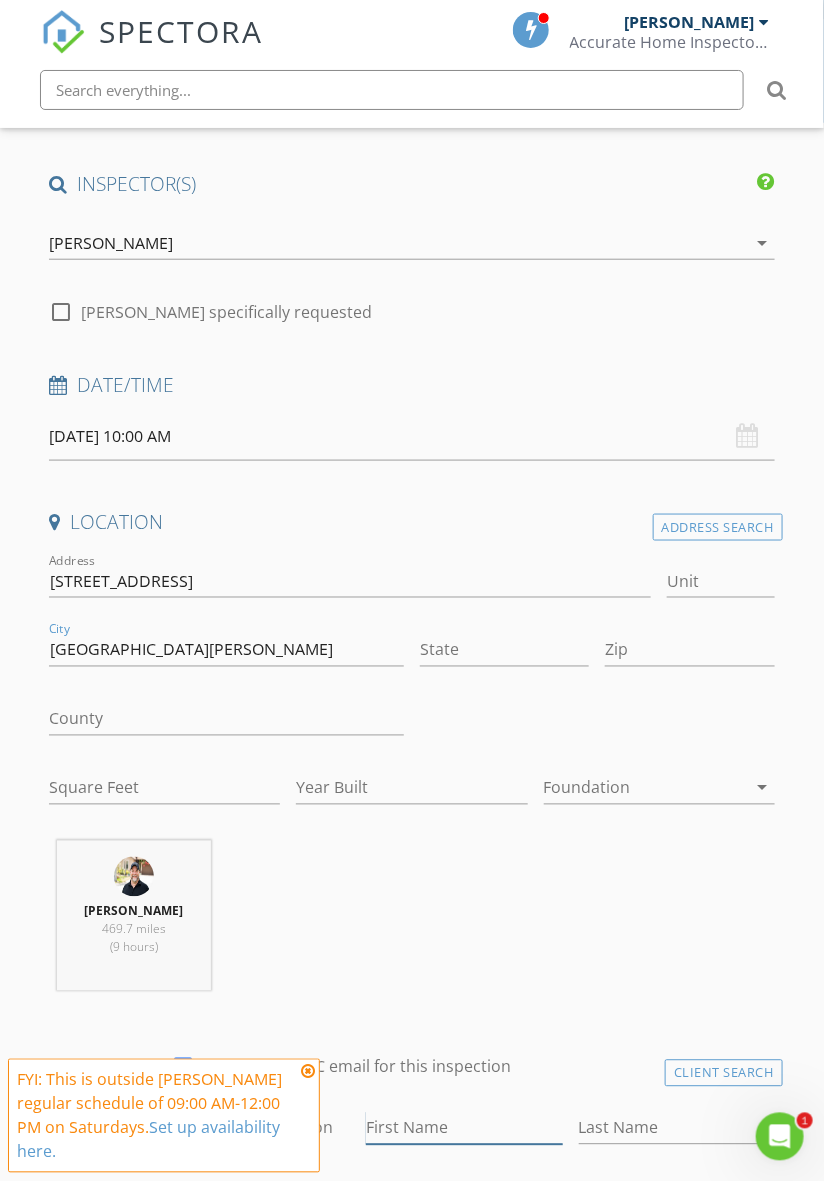 type on "David" 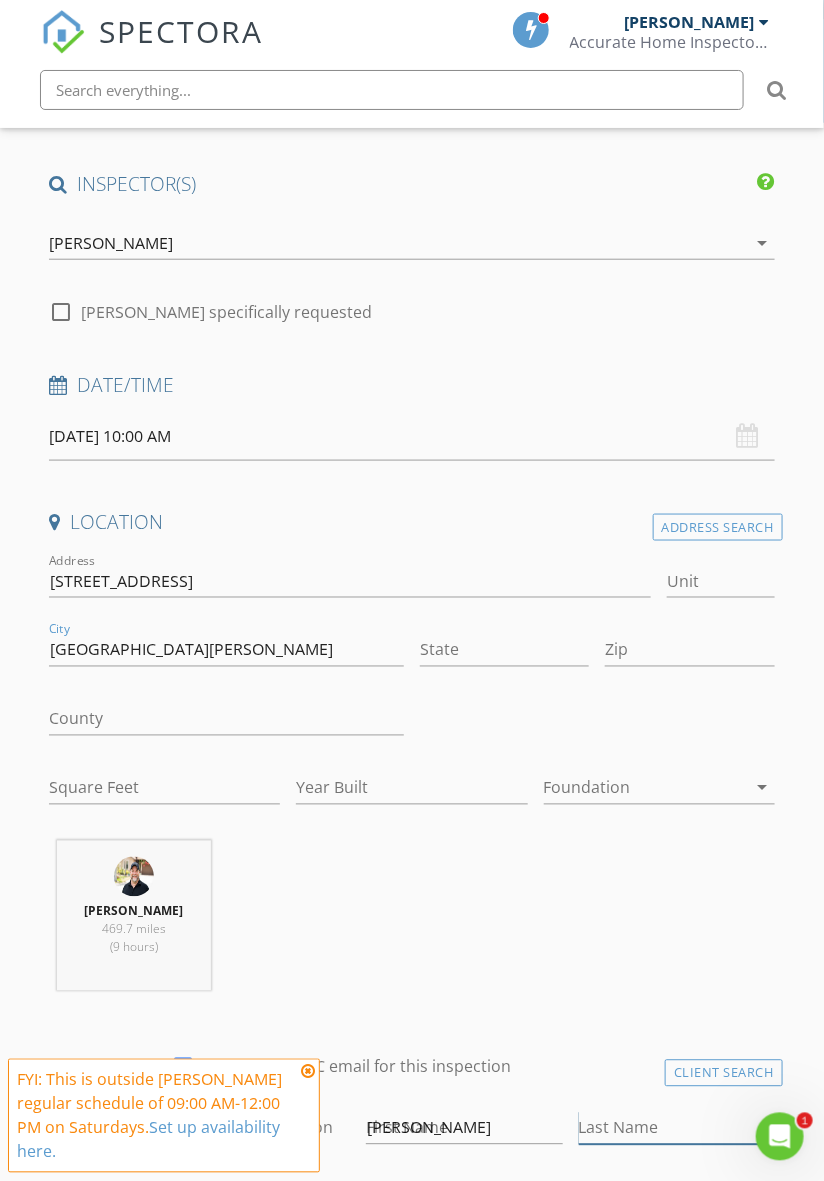 type on "Hernandez" 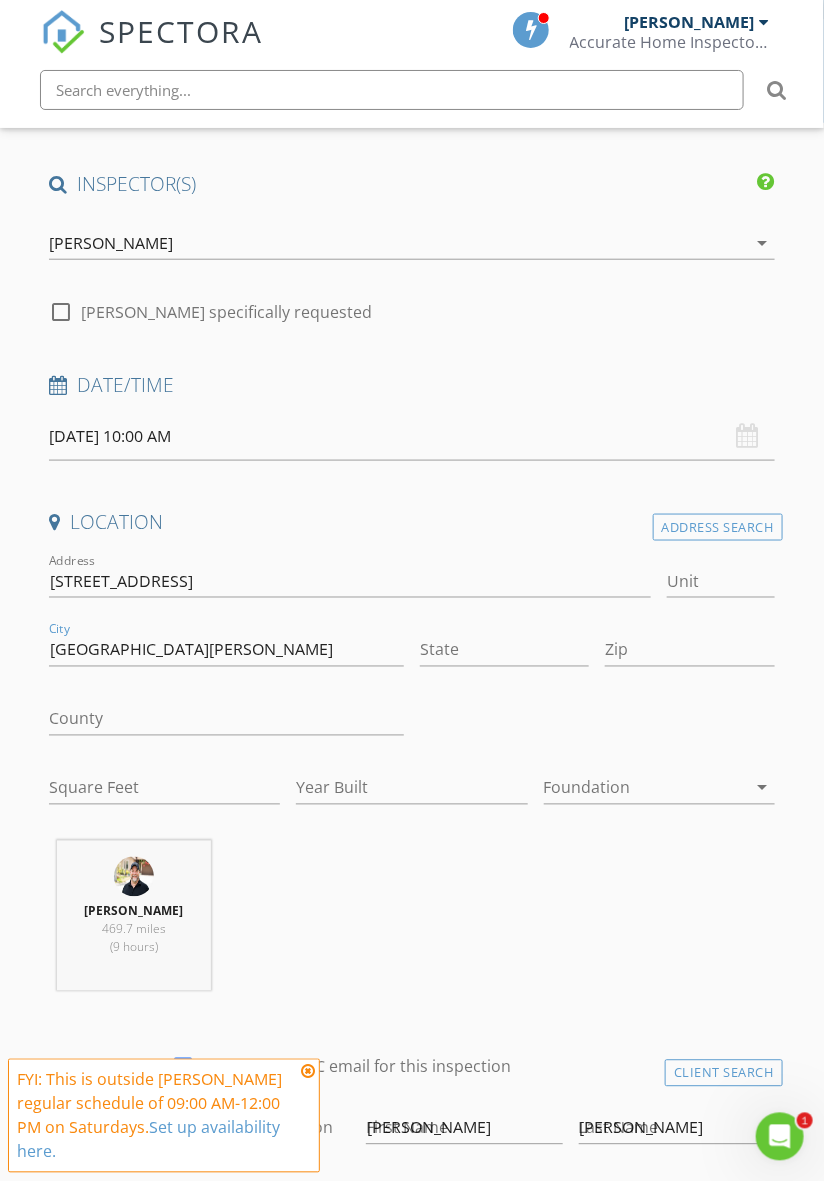 type on "donquixote36@gmail.com" 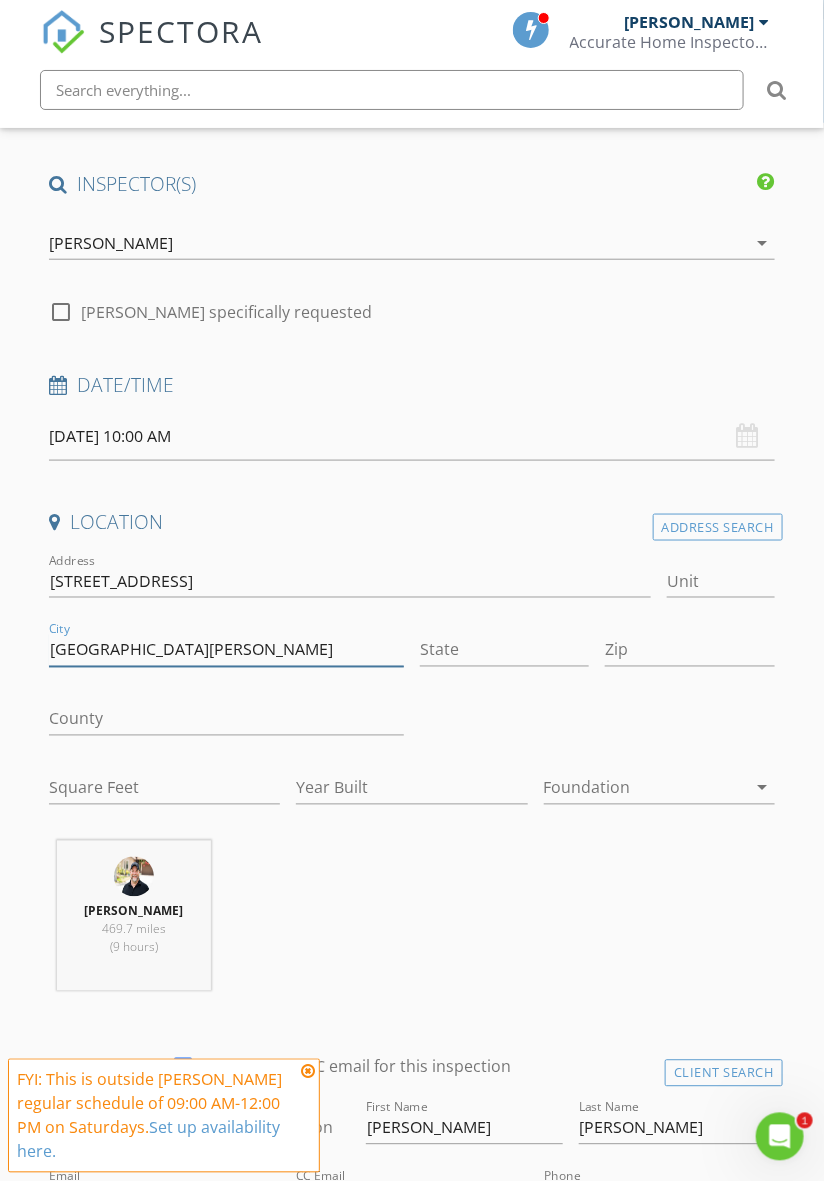 scroll, scrollTop: 529, scrollLeft: 0, axis: vertical 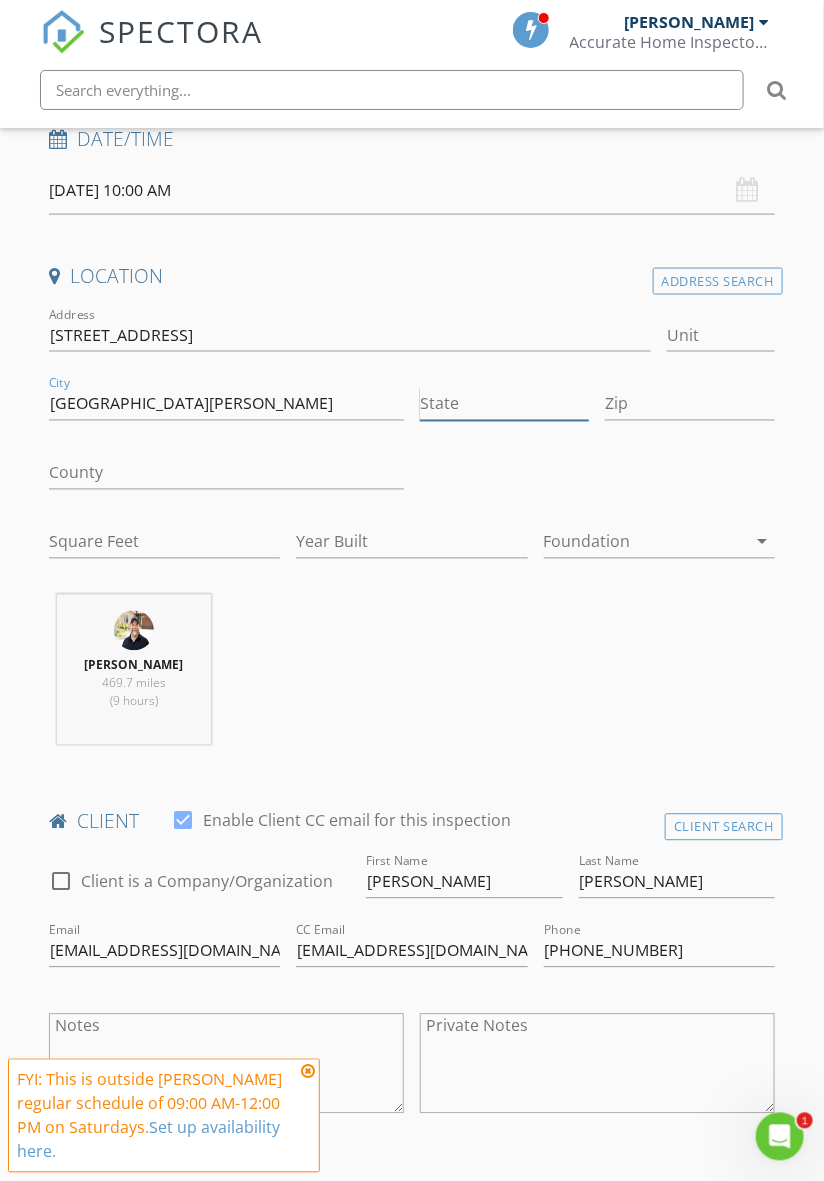 click on "State" at bounding box center (504, 404) 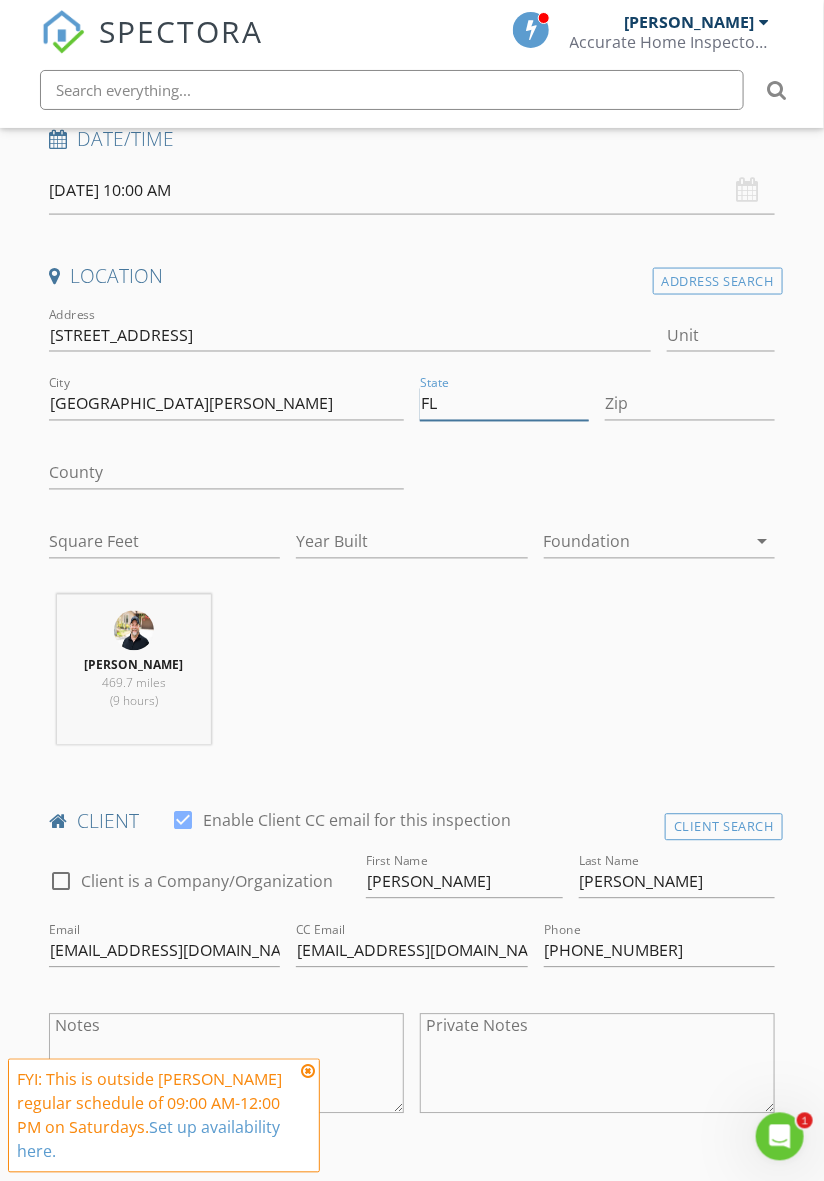 type on "FL" 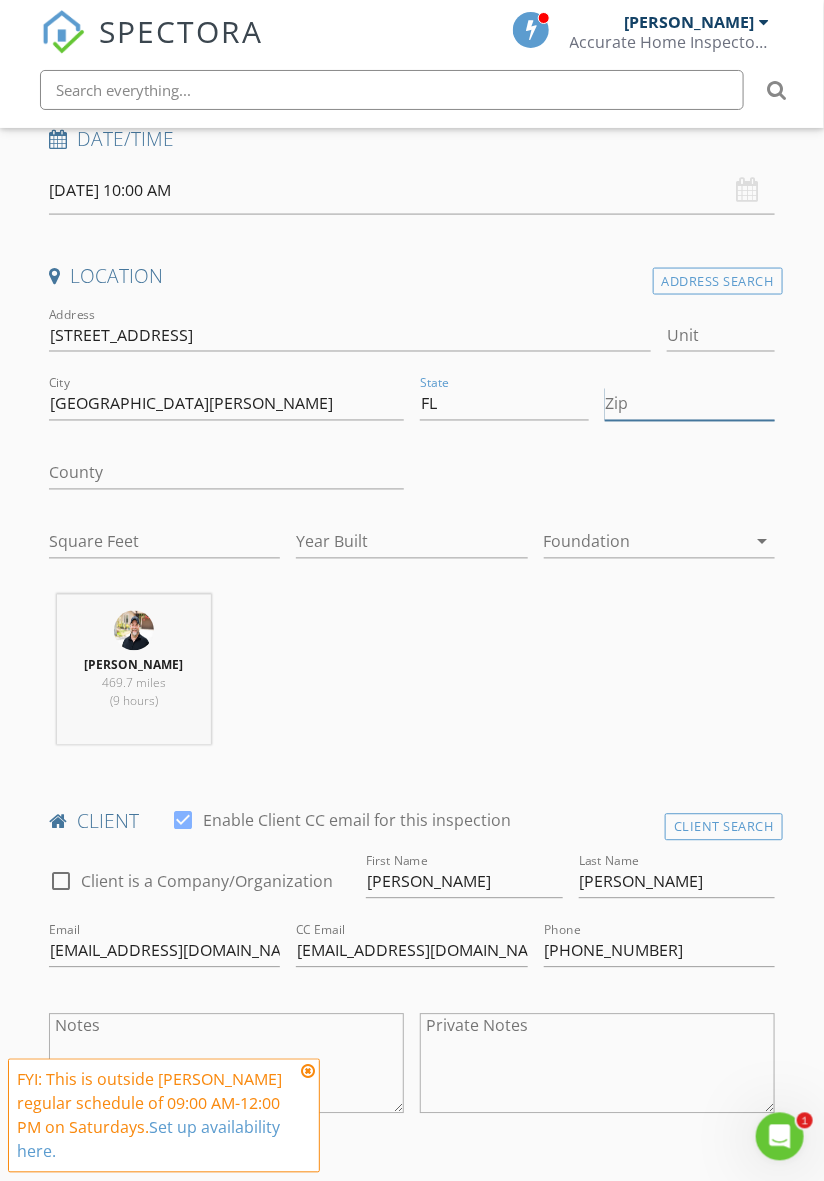 click on "Zip" at bounding box center [689, 404] 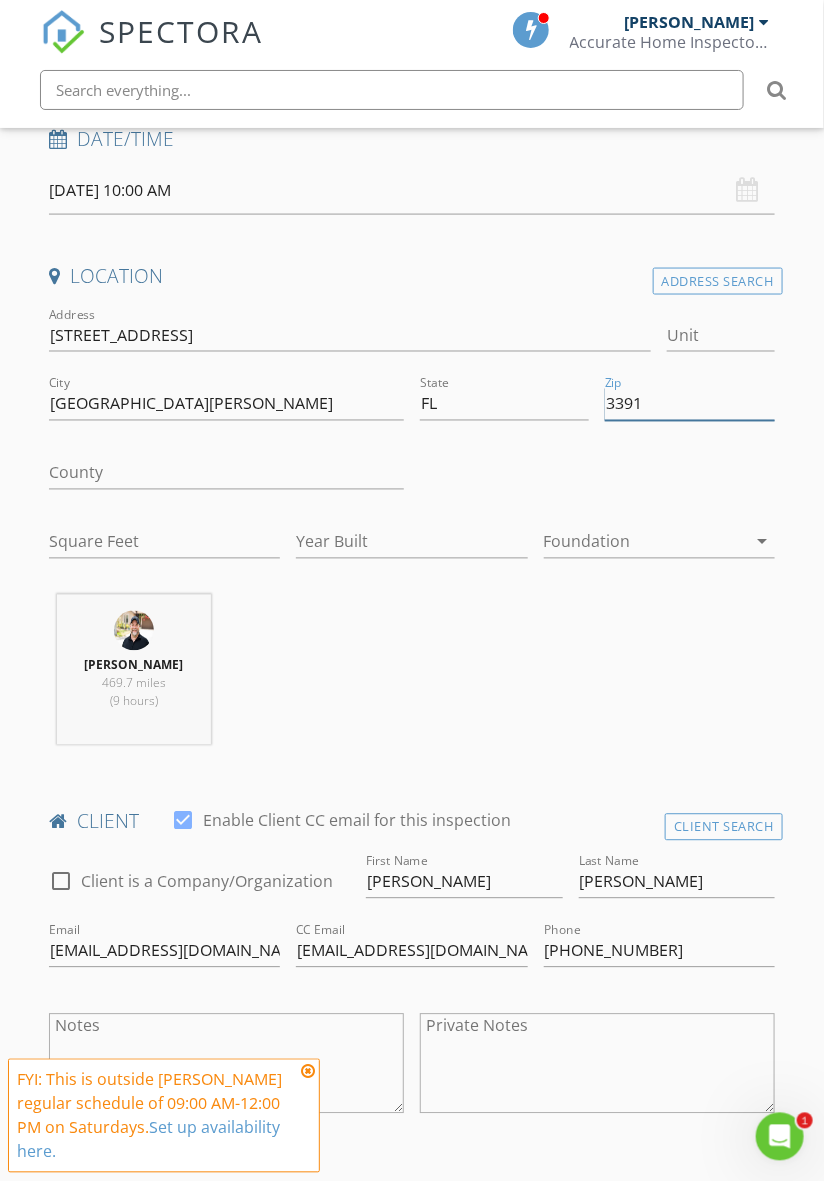 type on "33912" 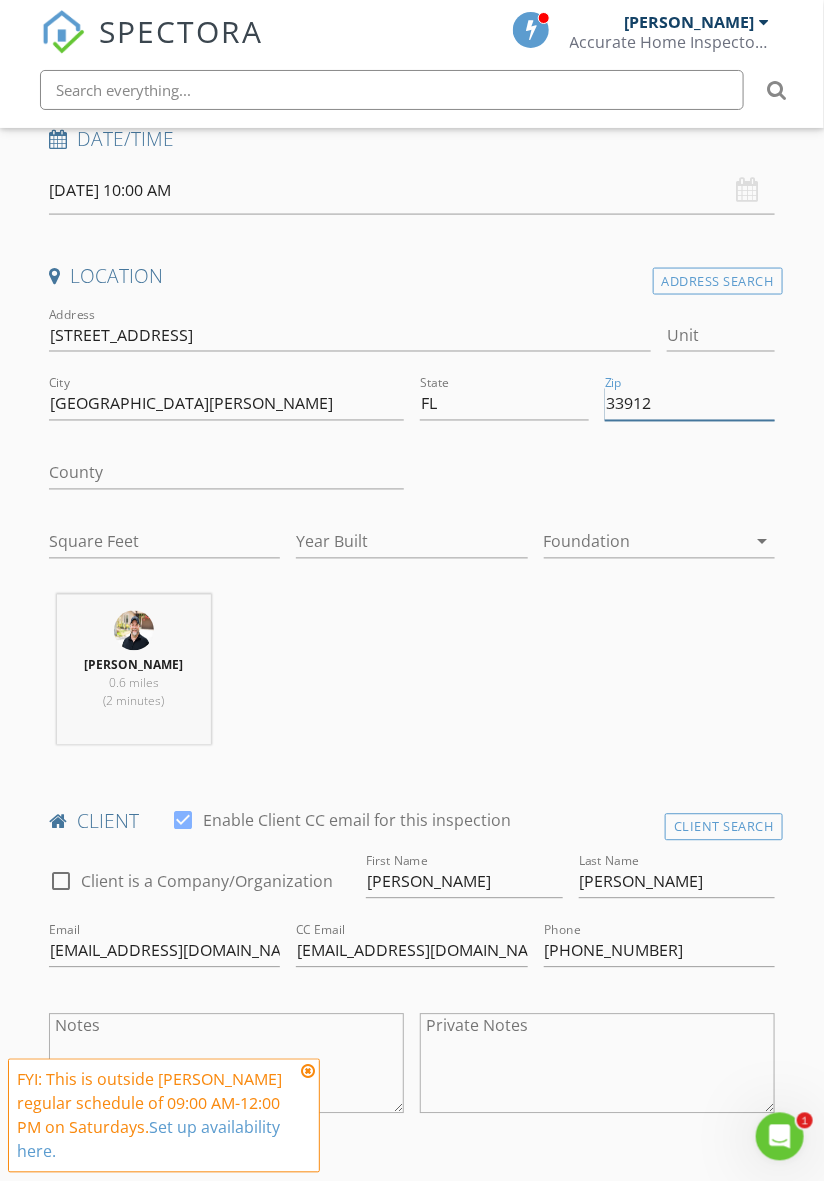 type on "2065" 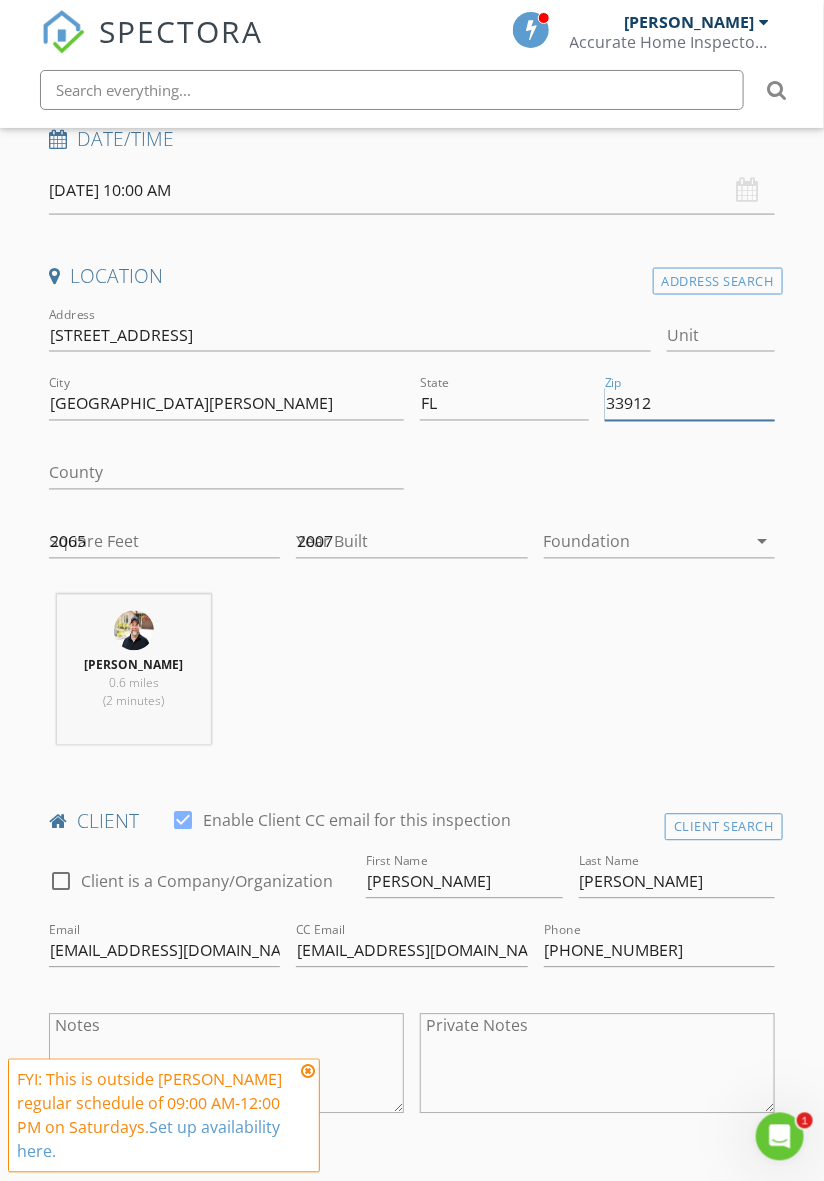 type on "33912" 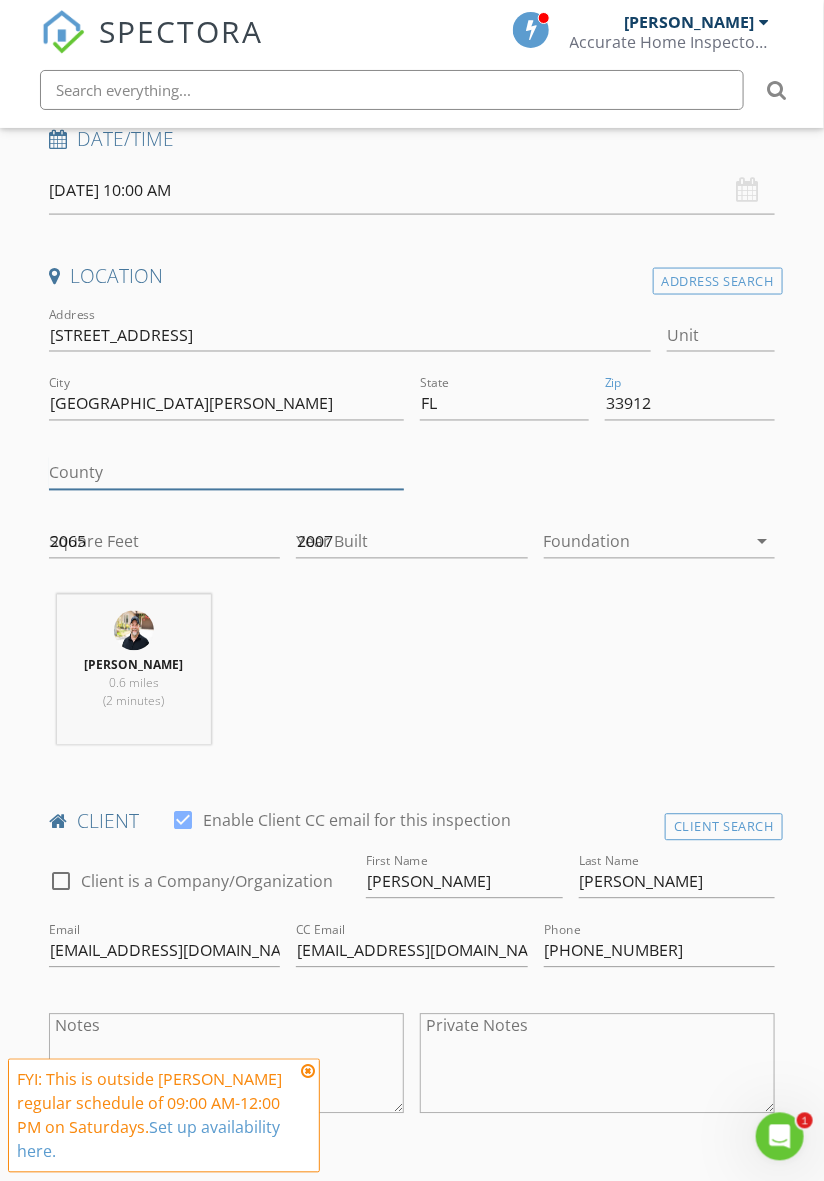 click on "County" at bounding box center (226, 473) 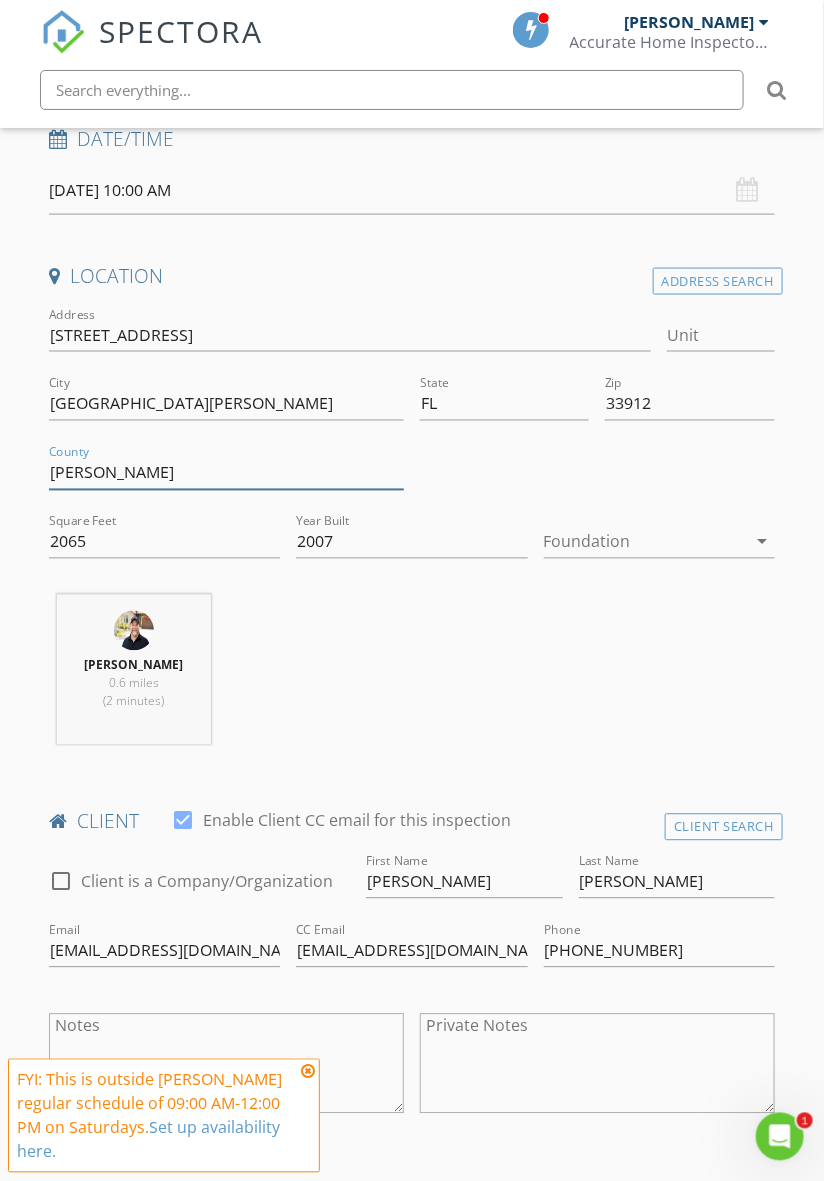 type on "[PERSON_NAME]" 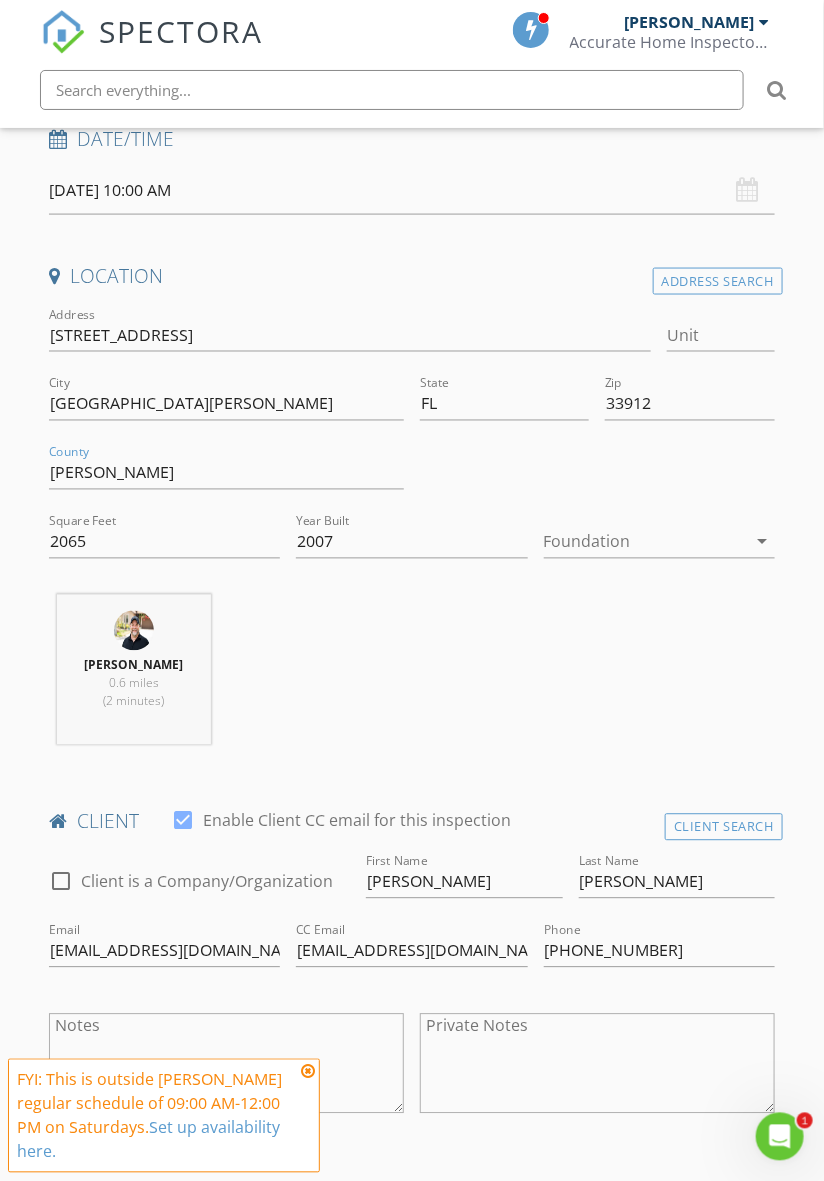 click at bounding box center [645, 542] 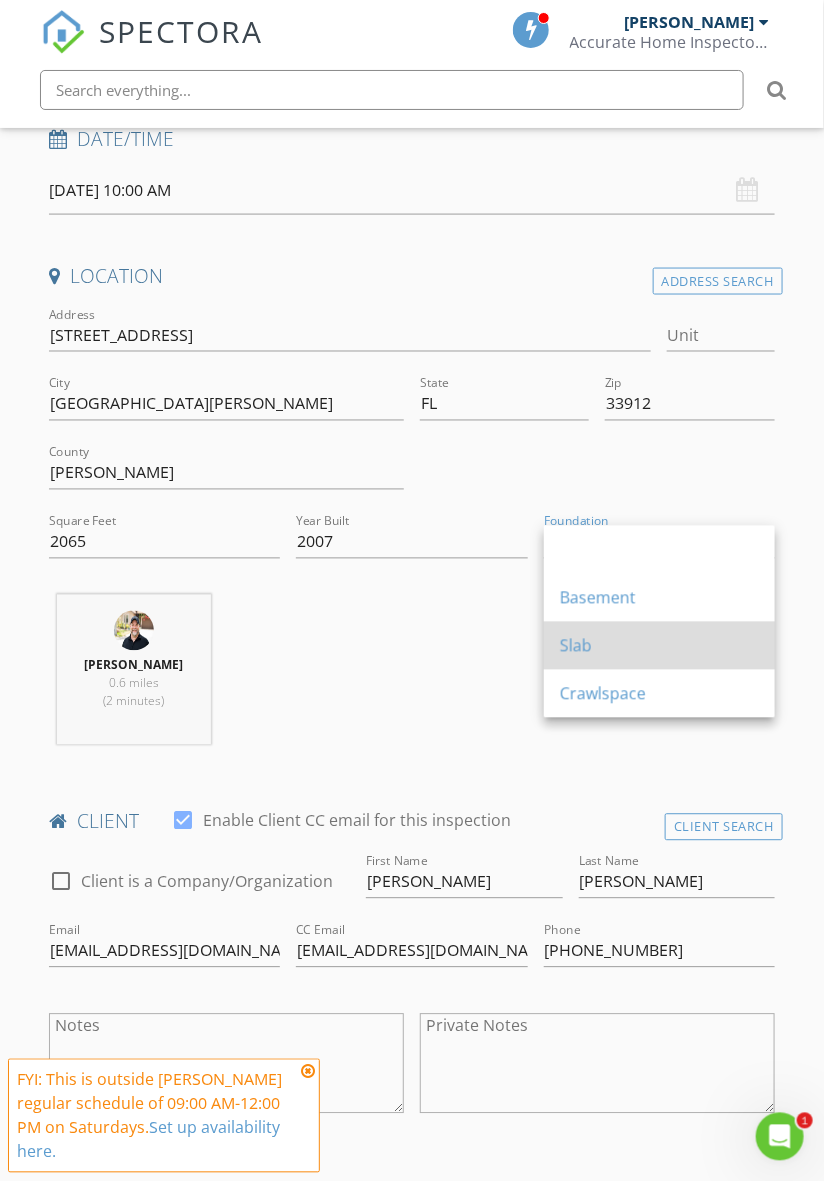 click on "Slab" at bounding box center (659, 646) 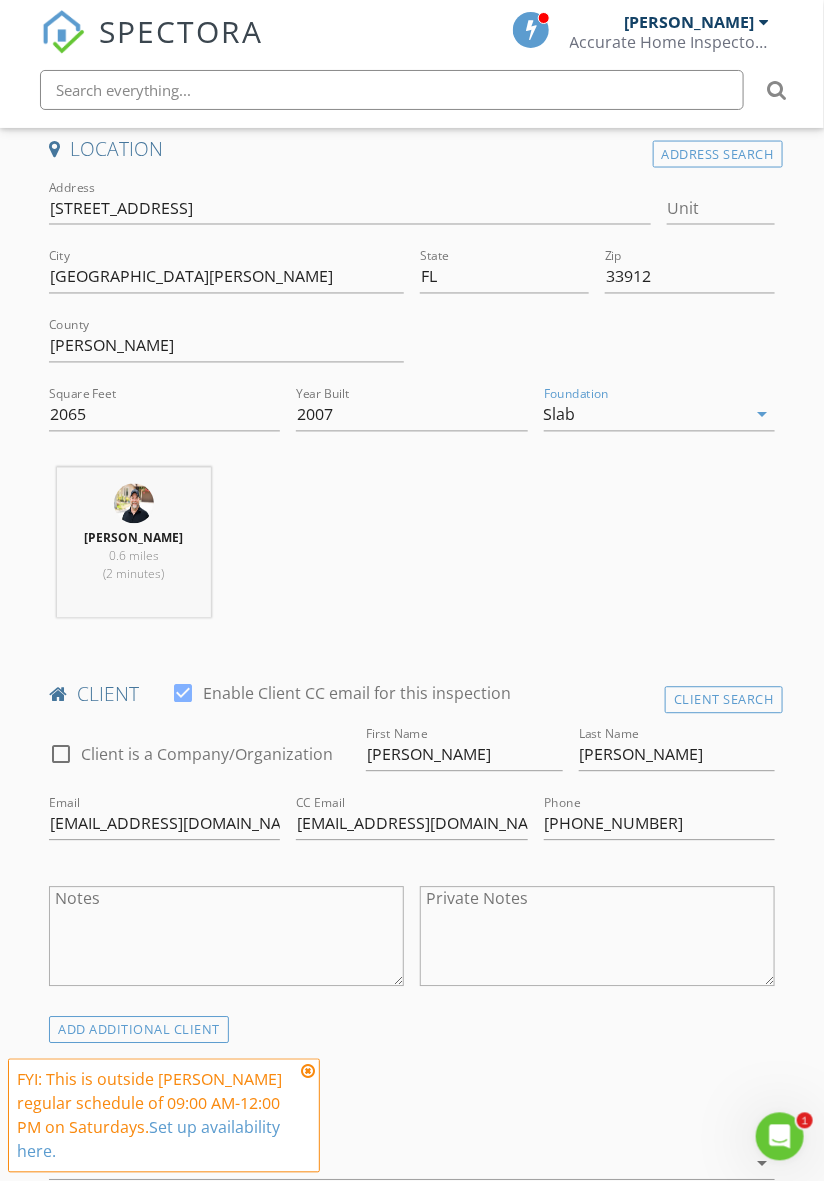 scroll, scrollTop: 666, scrollLeft: 0, axis: vertical 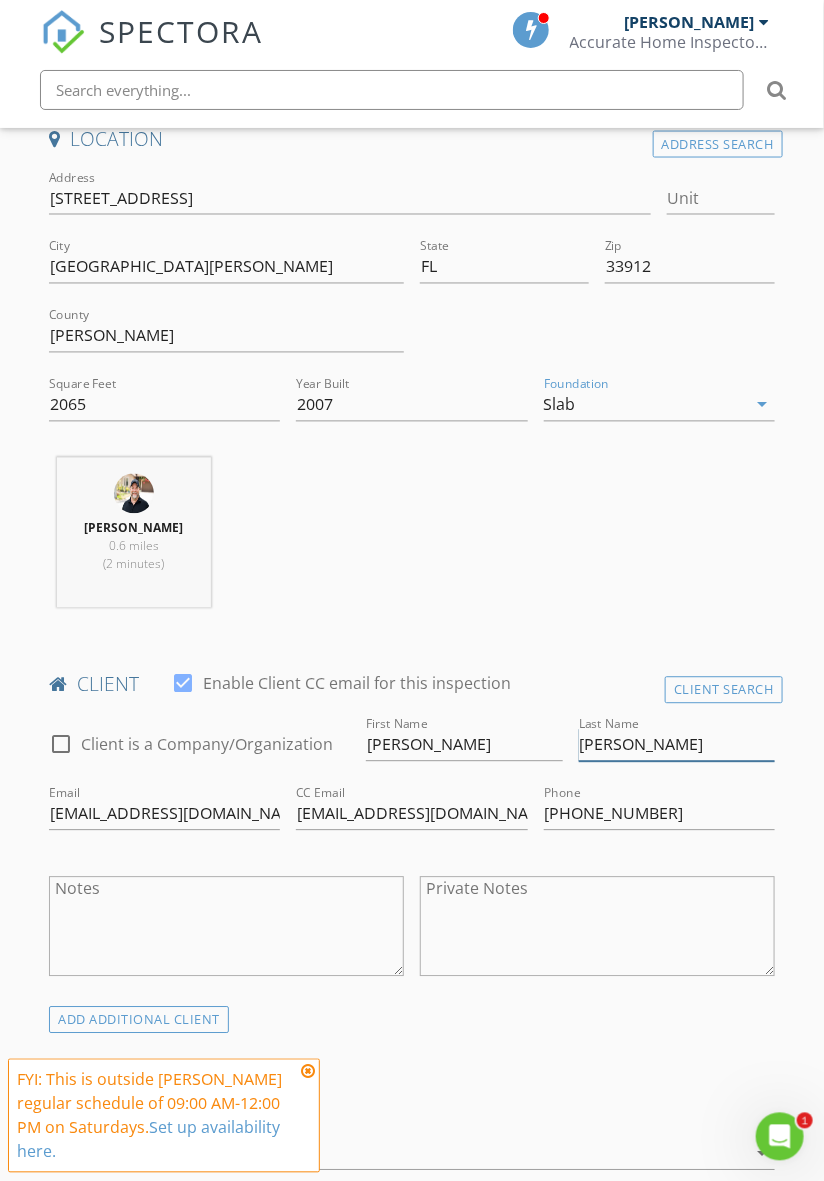 click on "Hernandez" at bounding box center (677, 745) 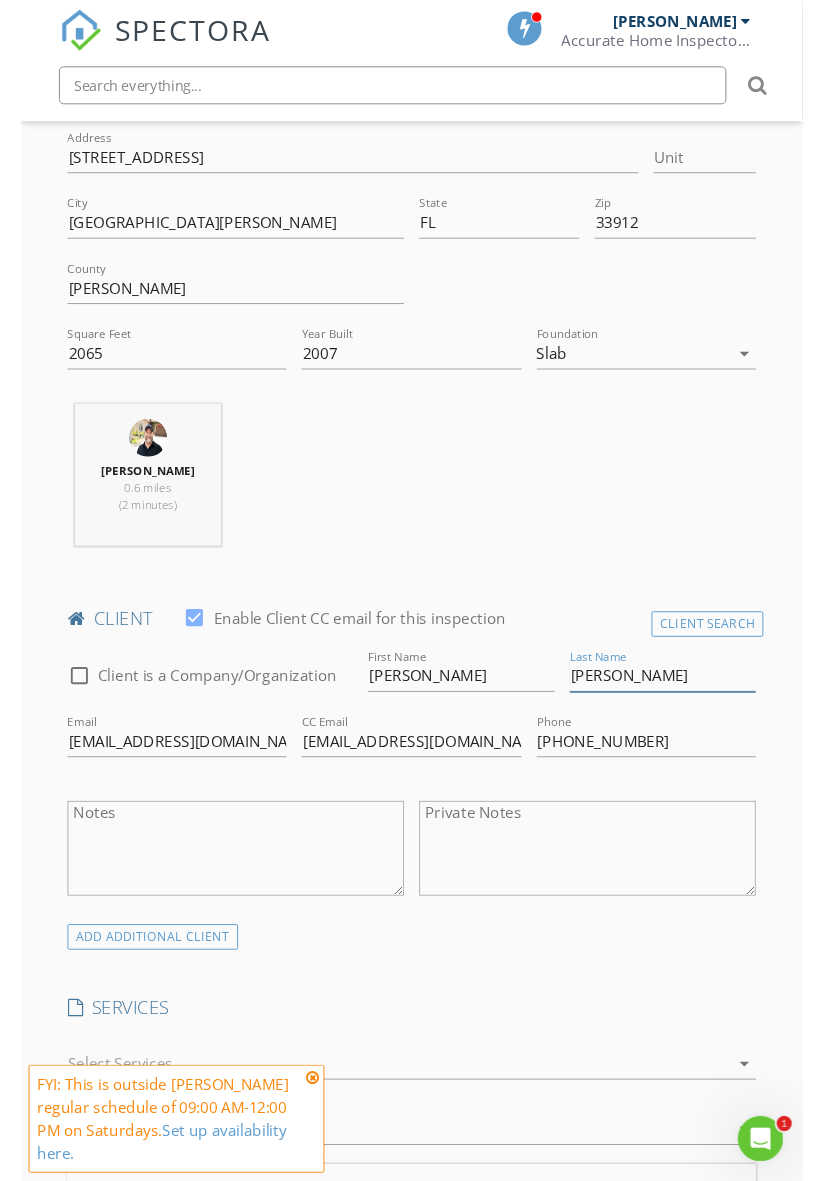 scroll, scrollTop: 717, scrollLeft: 0, axis: vertical 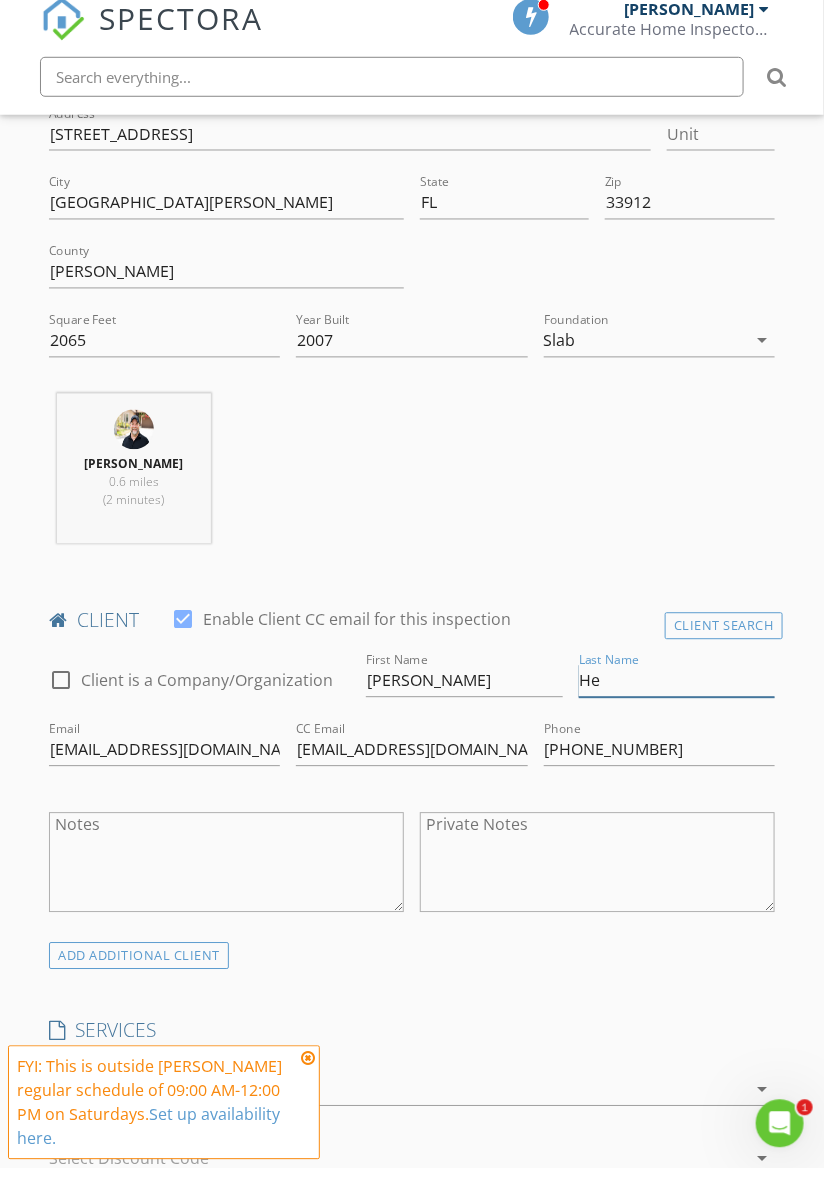 type on "H" 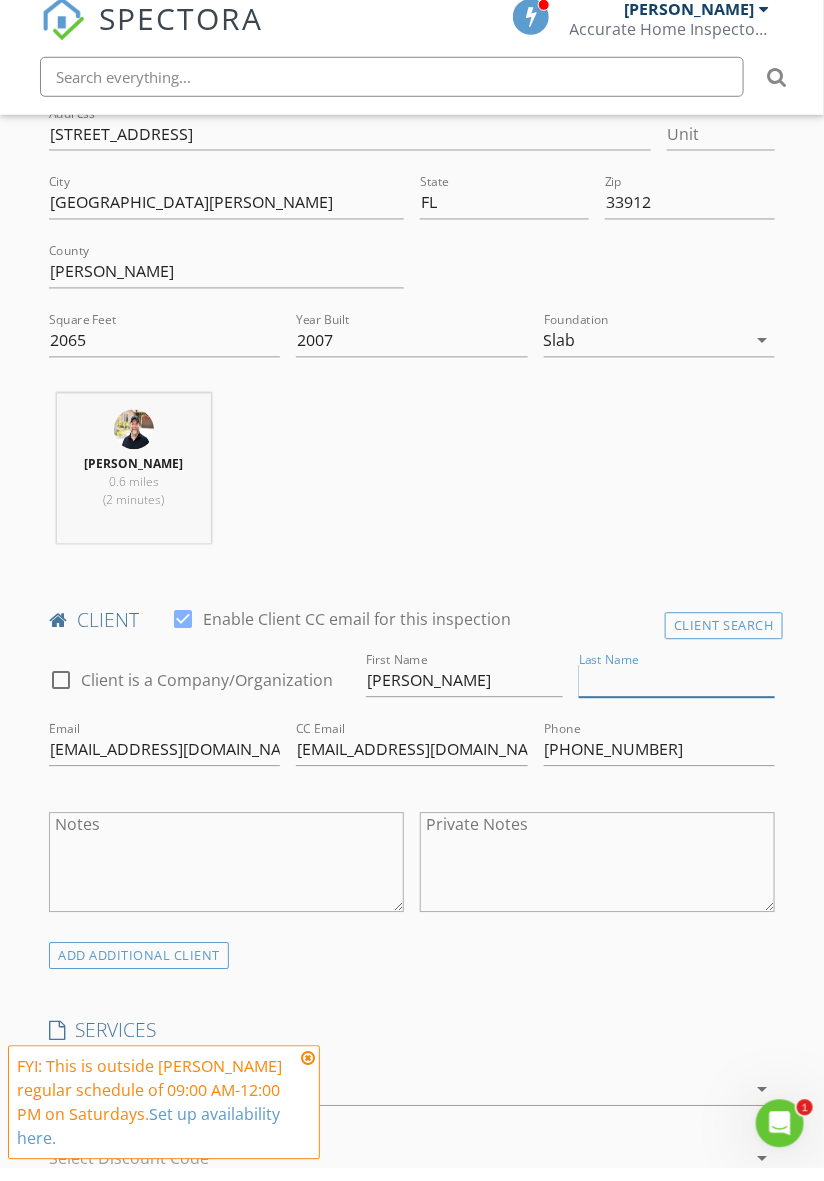 type 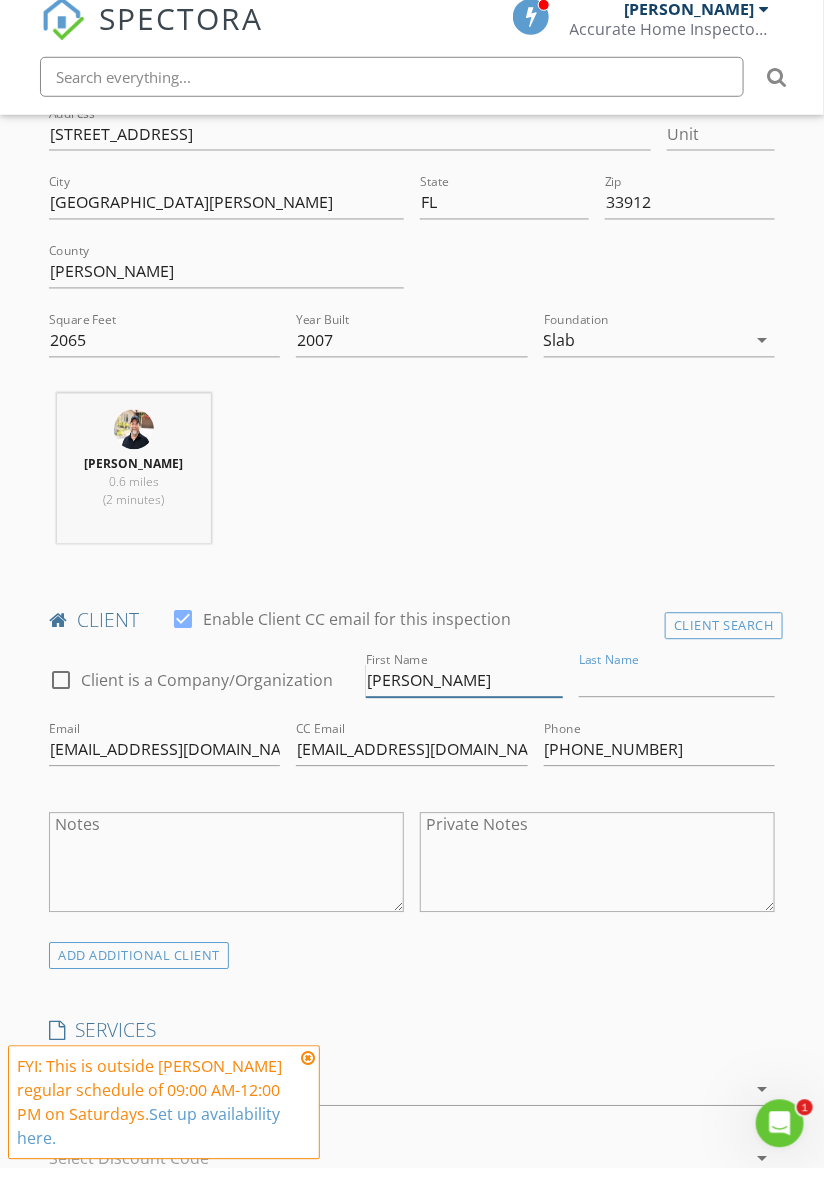 click on "David" at bounding box center (464, 694) 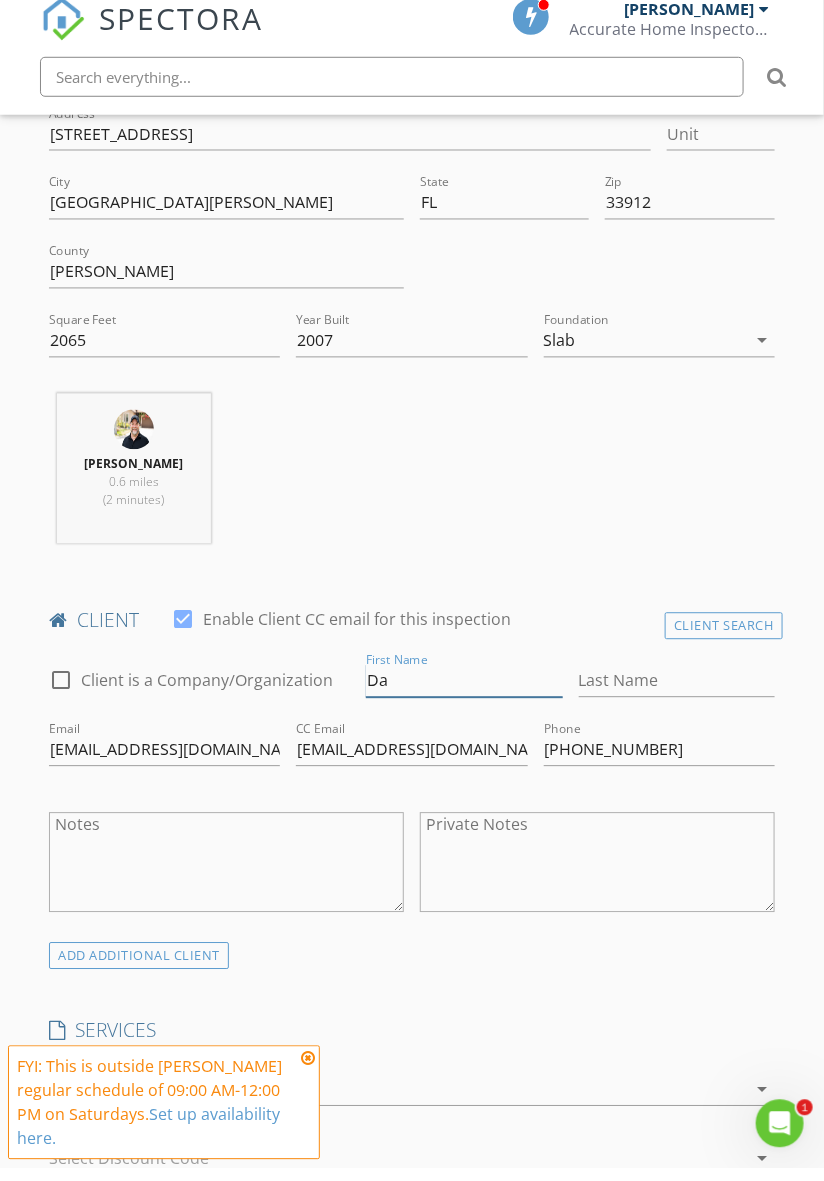 type on "D" 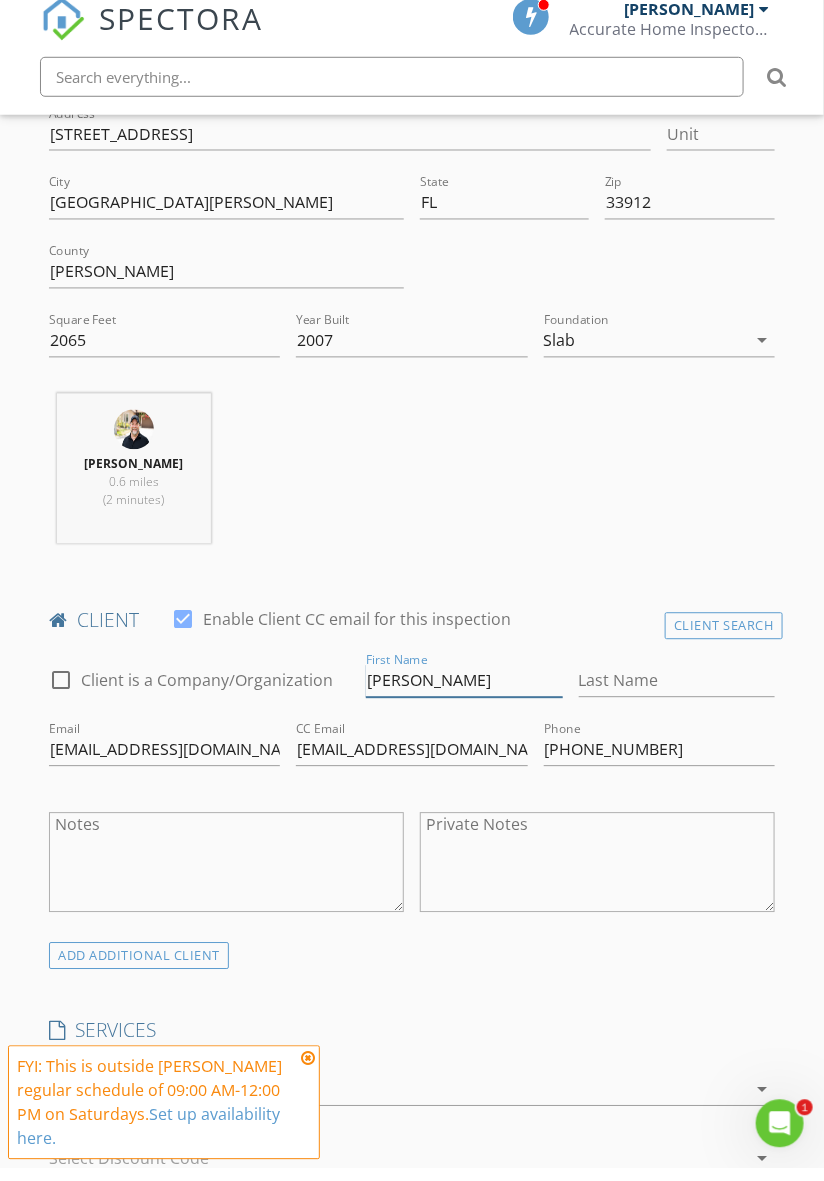 type on "[PERSON_NAME]" 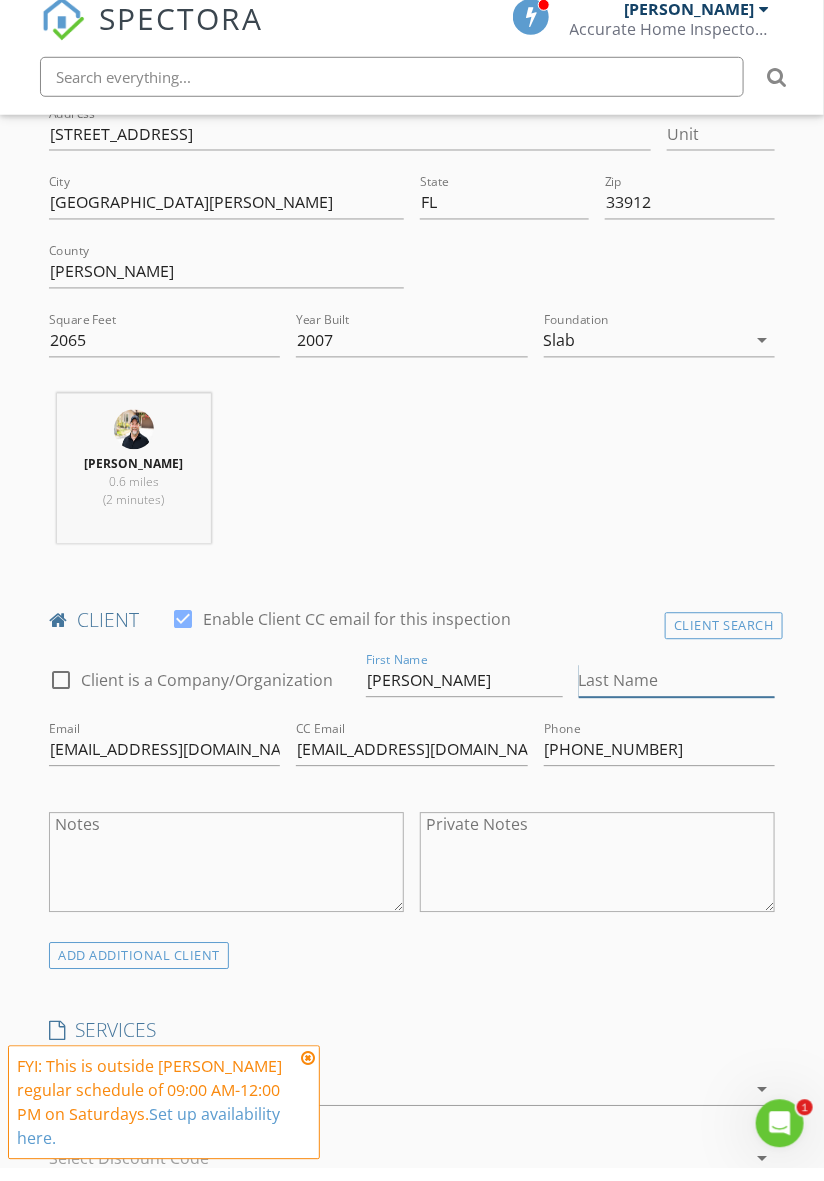 click on "Last Name" at bounding box center [677, 694] 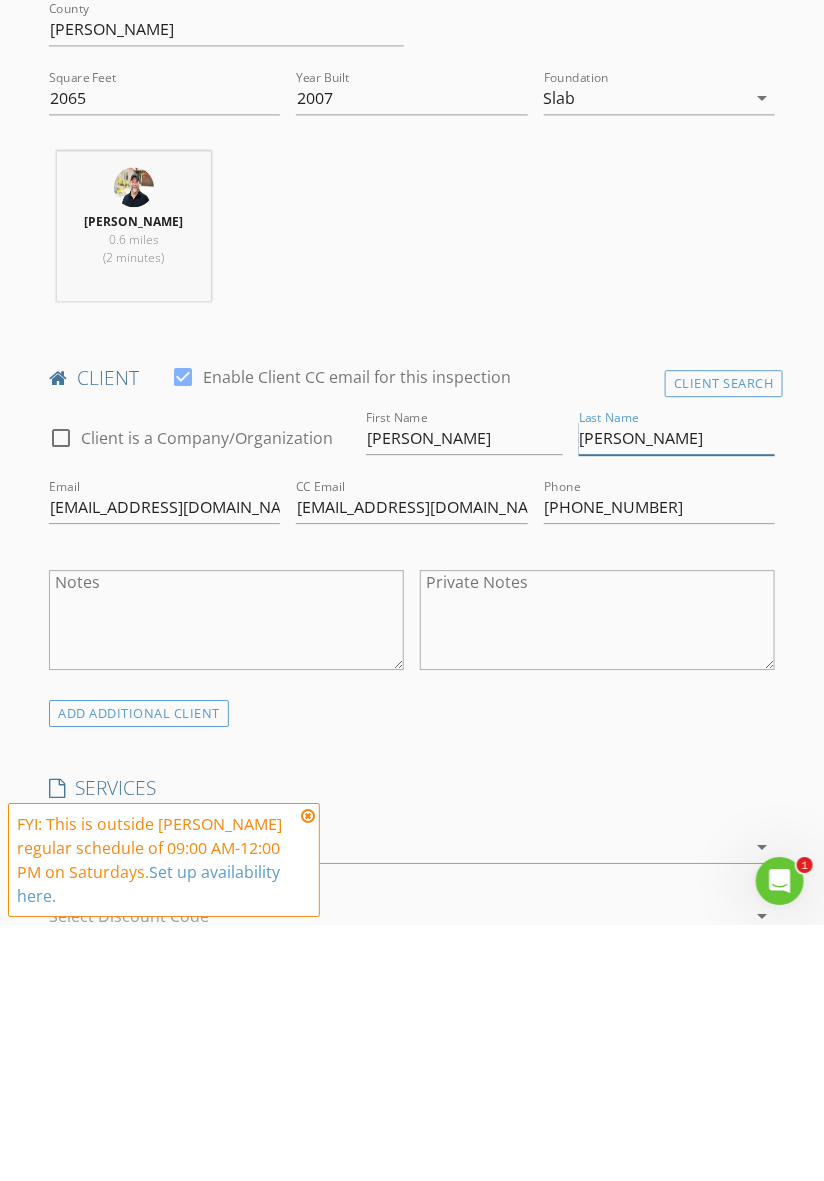 scroll, scrollTop: 717, scrollLeft: 0, axis: vertical 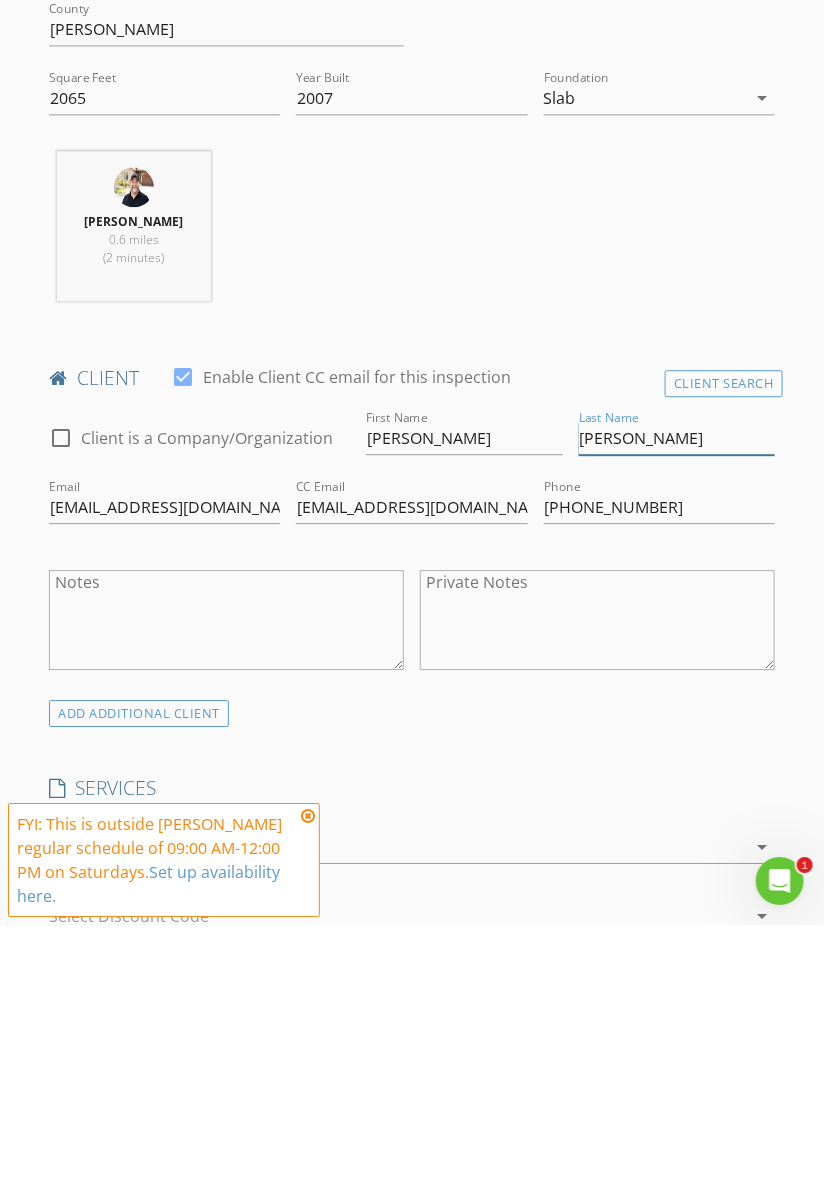 type on "[PERSON_NAME]" 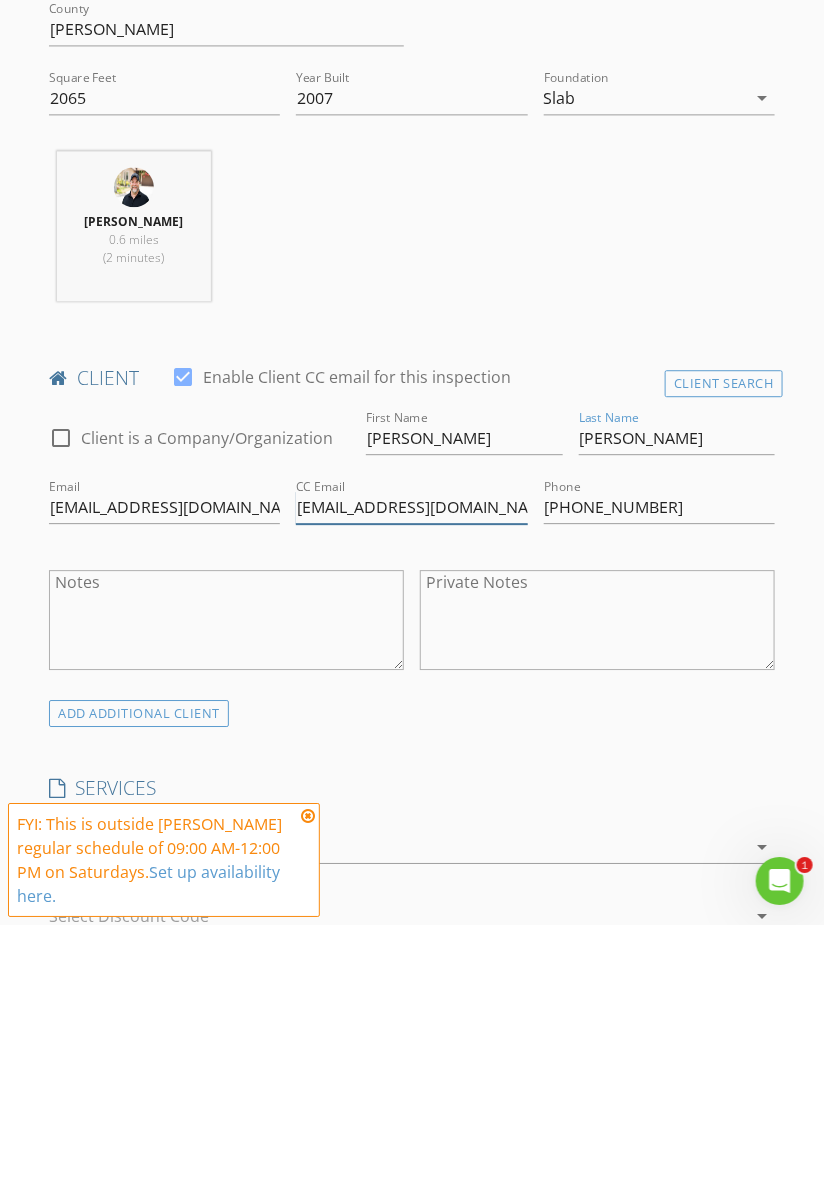 click on "donquixote36@gmail.com" at bounding box center [411, 763] 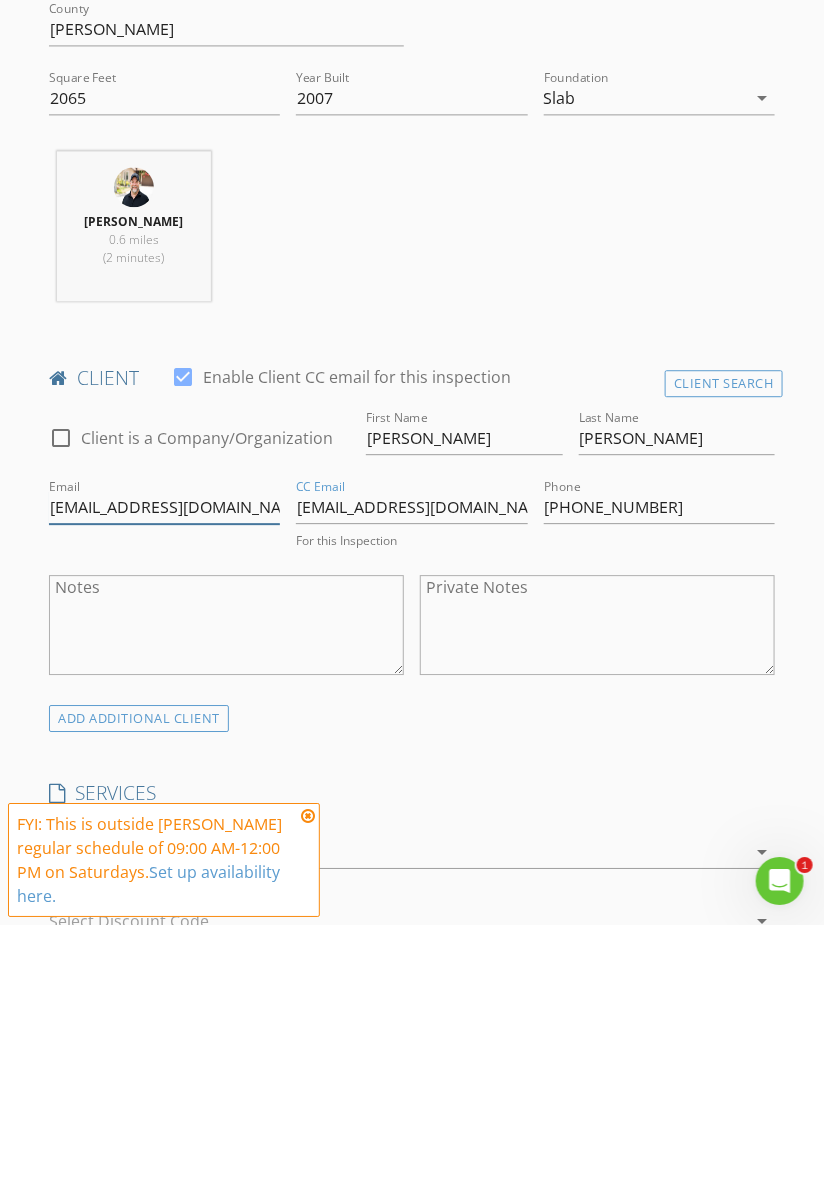 click on "donquixote36@gmail.com" at bounding box center [164, 763] 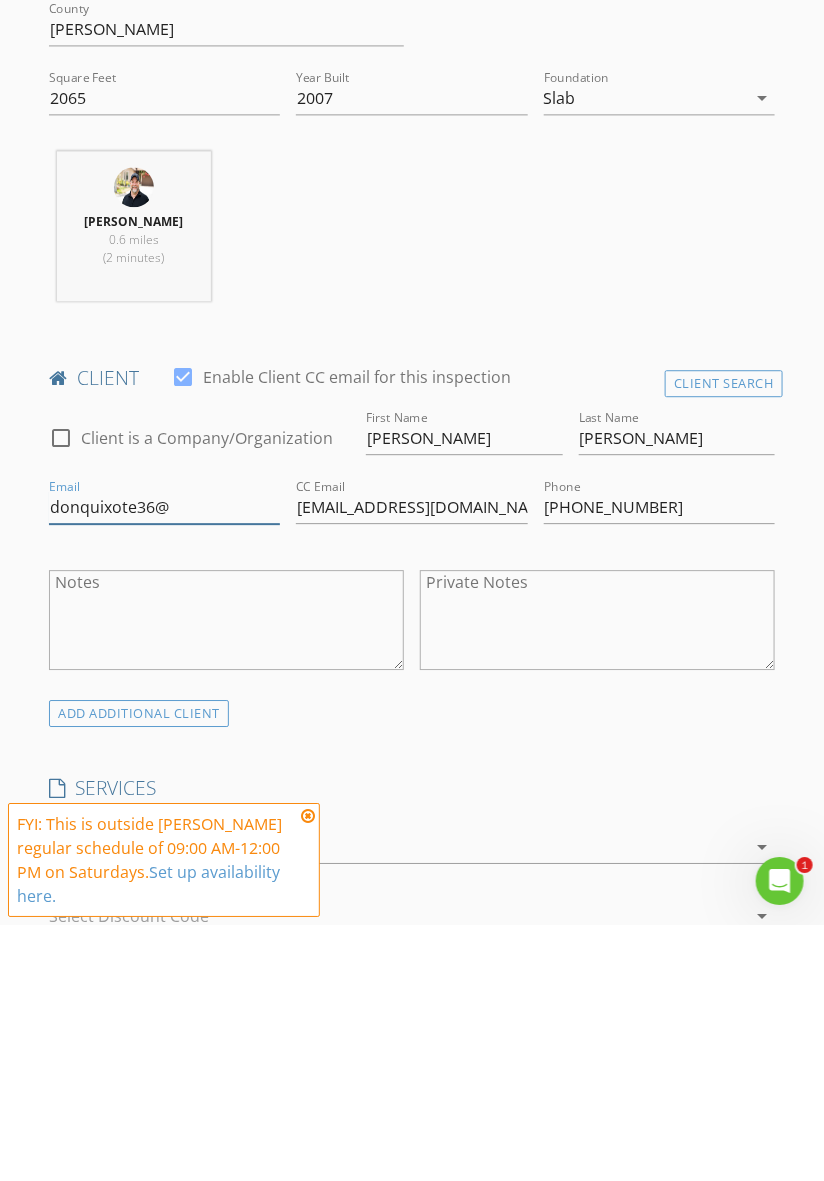 type on "donquixote36" 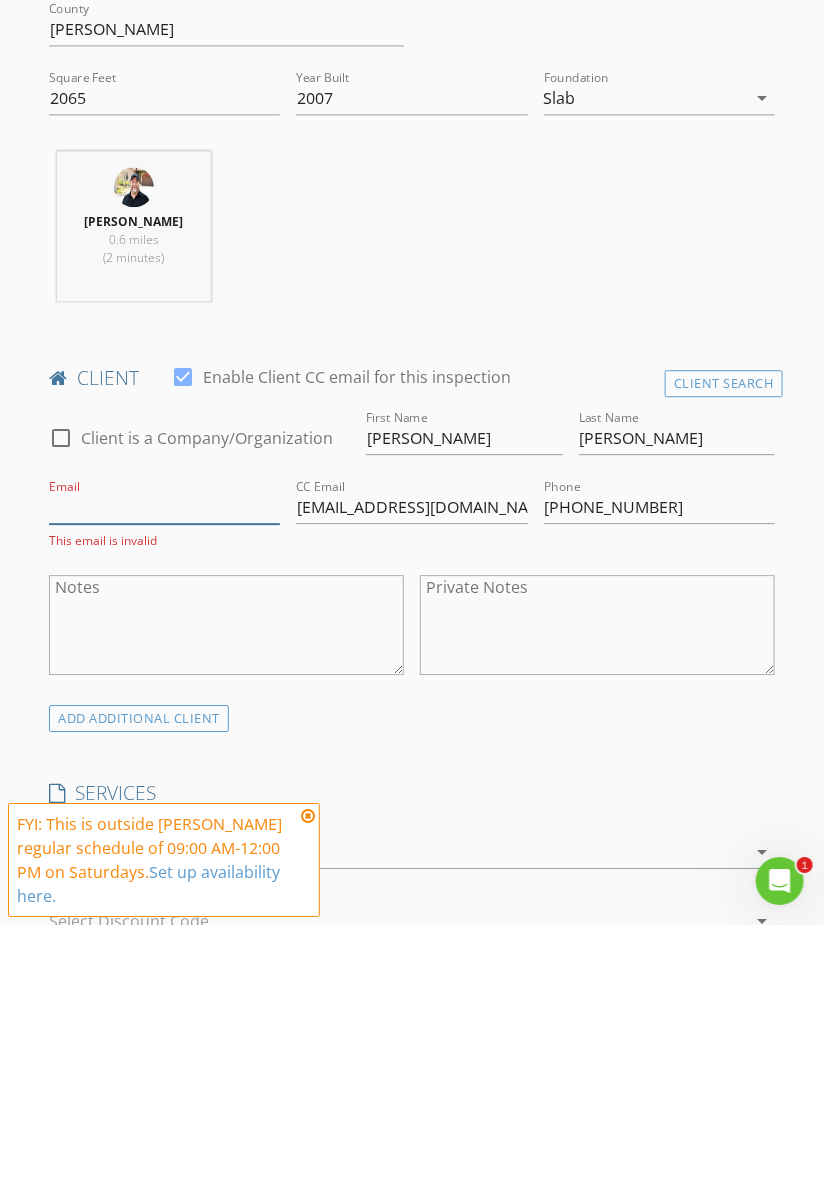 type 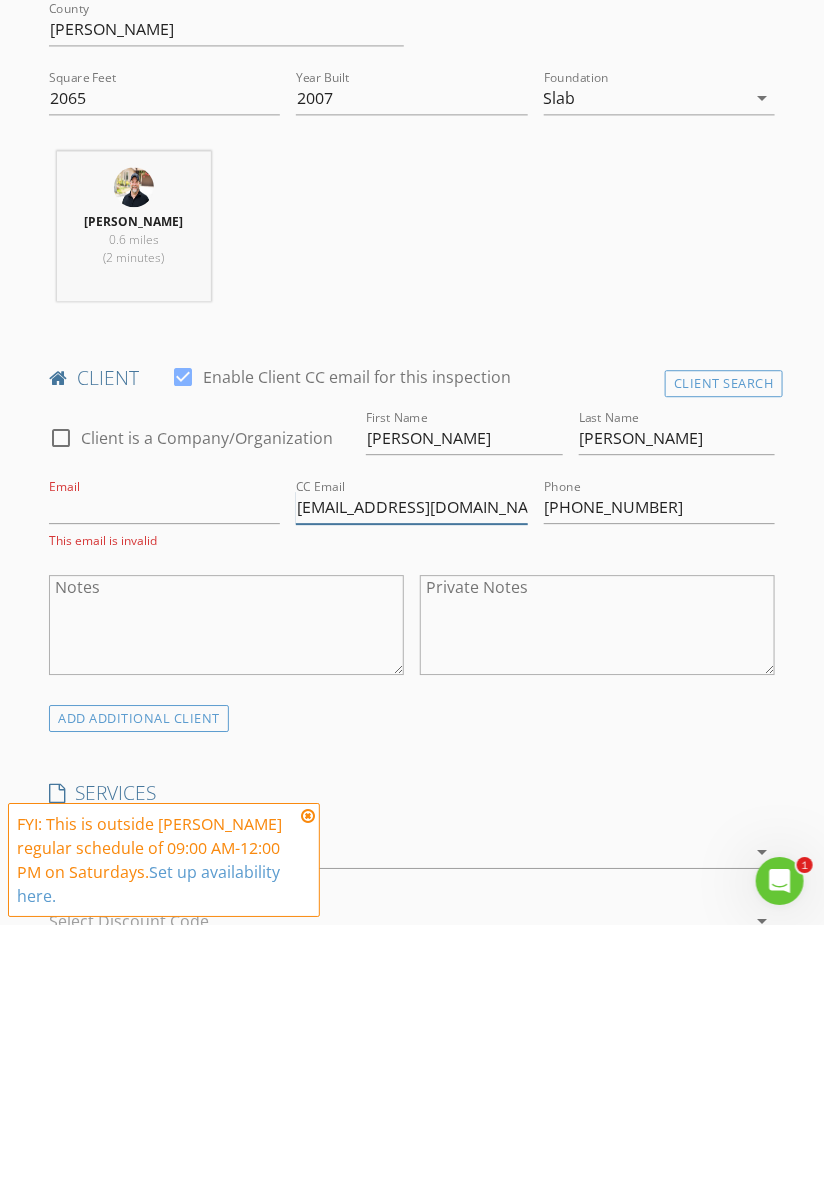 click on "donquixote36@gmail.com" at bounding box center (411, 763) 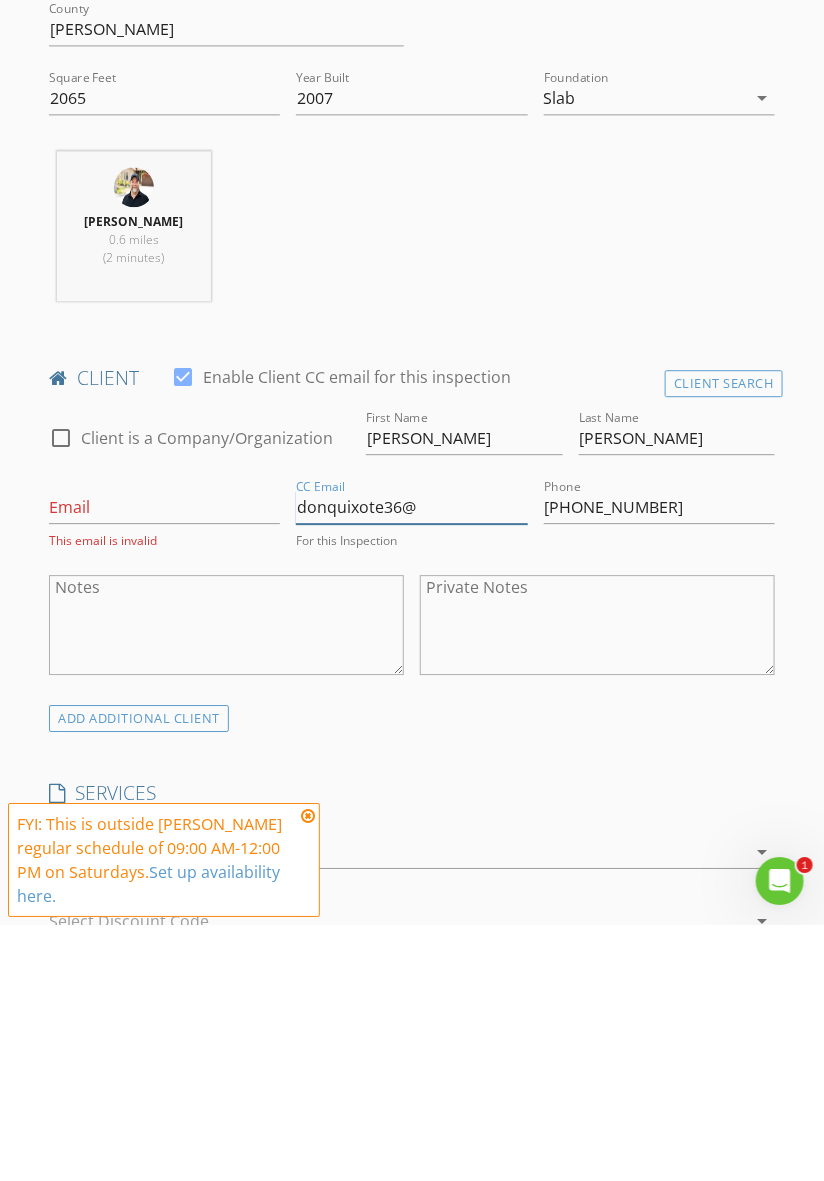 type on "donquixote36" 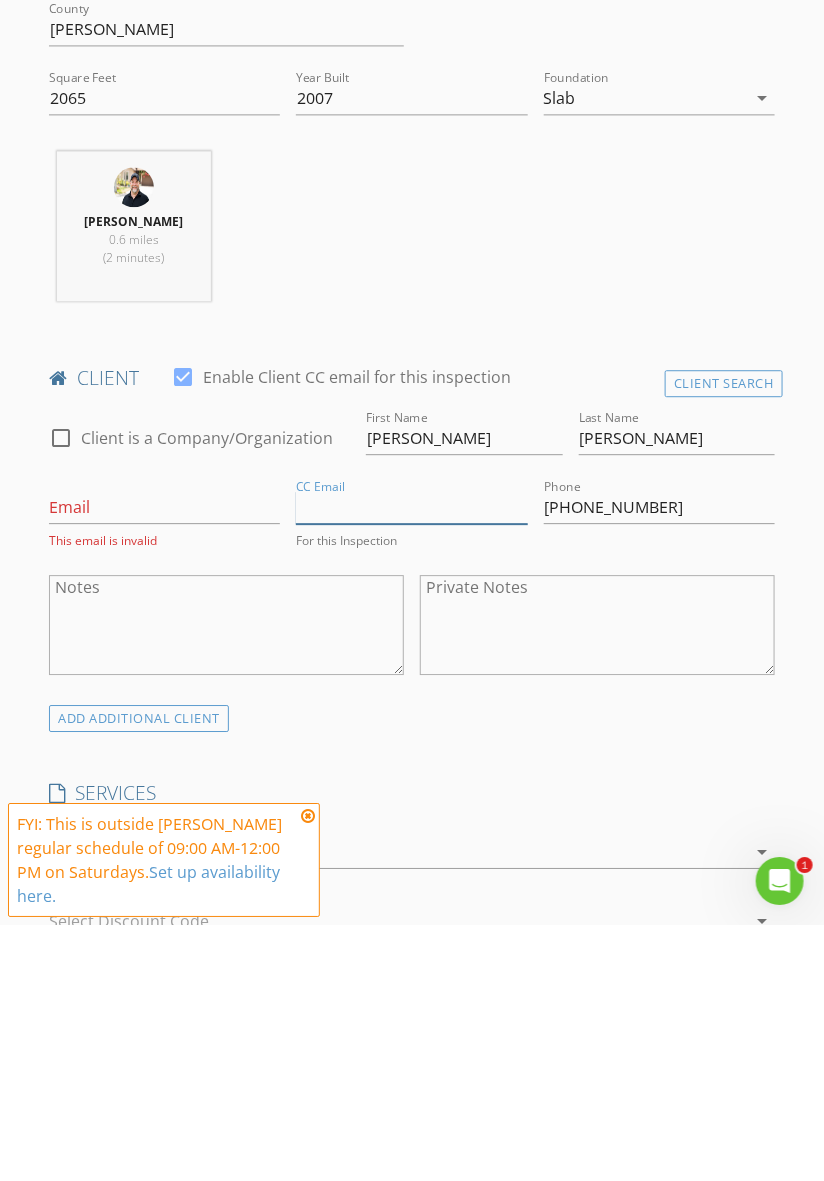 type 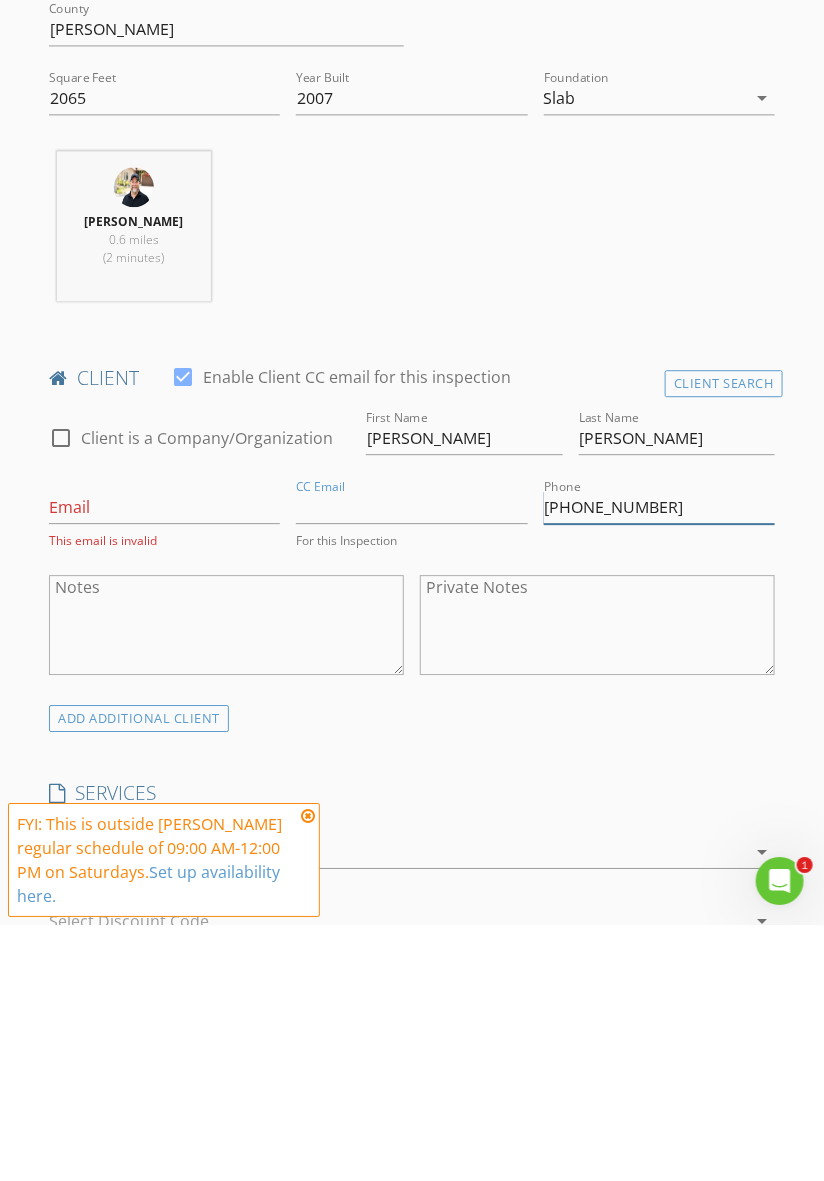 click on "239-777-0789" at bounding box center [659, 763] 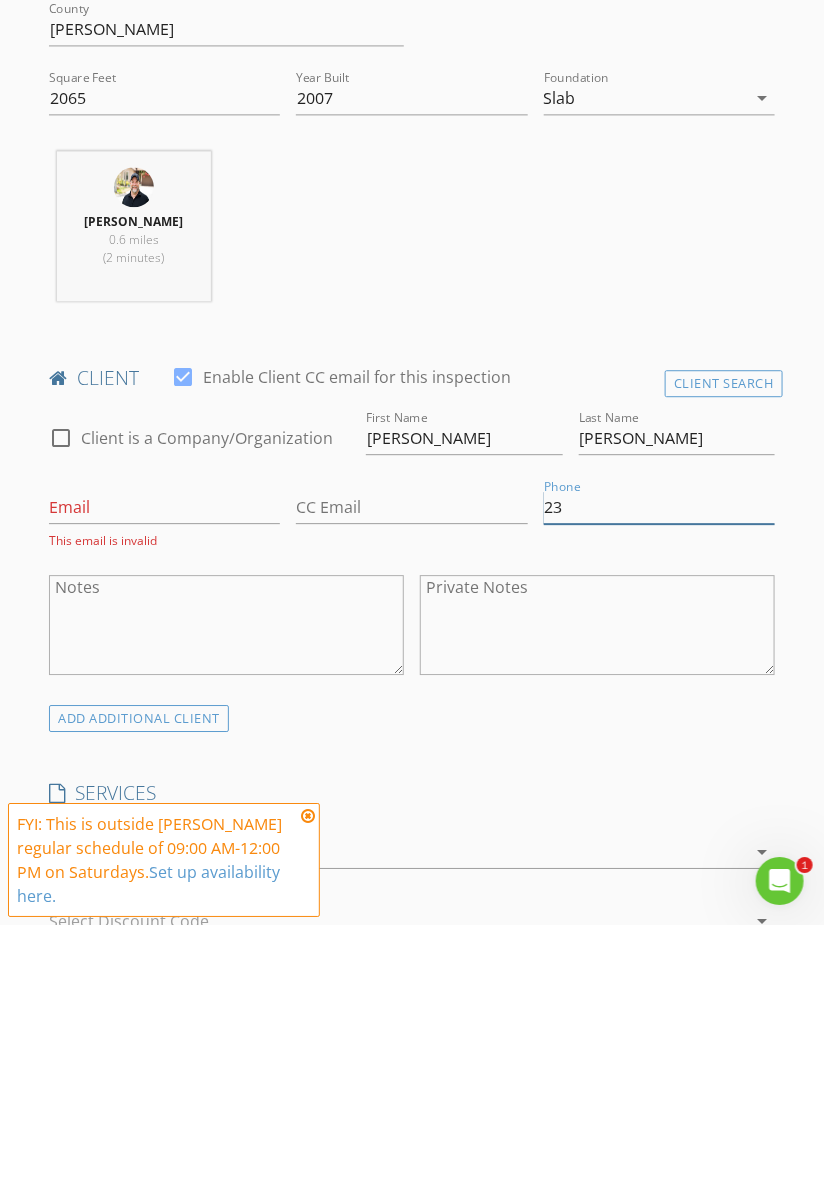 type on "2" 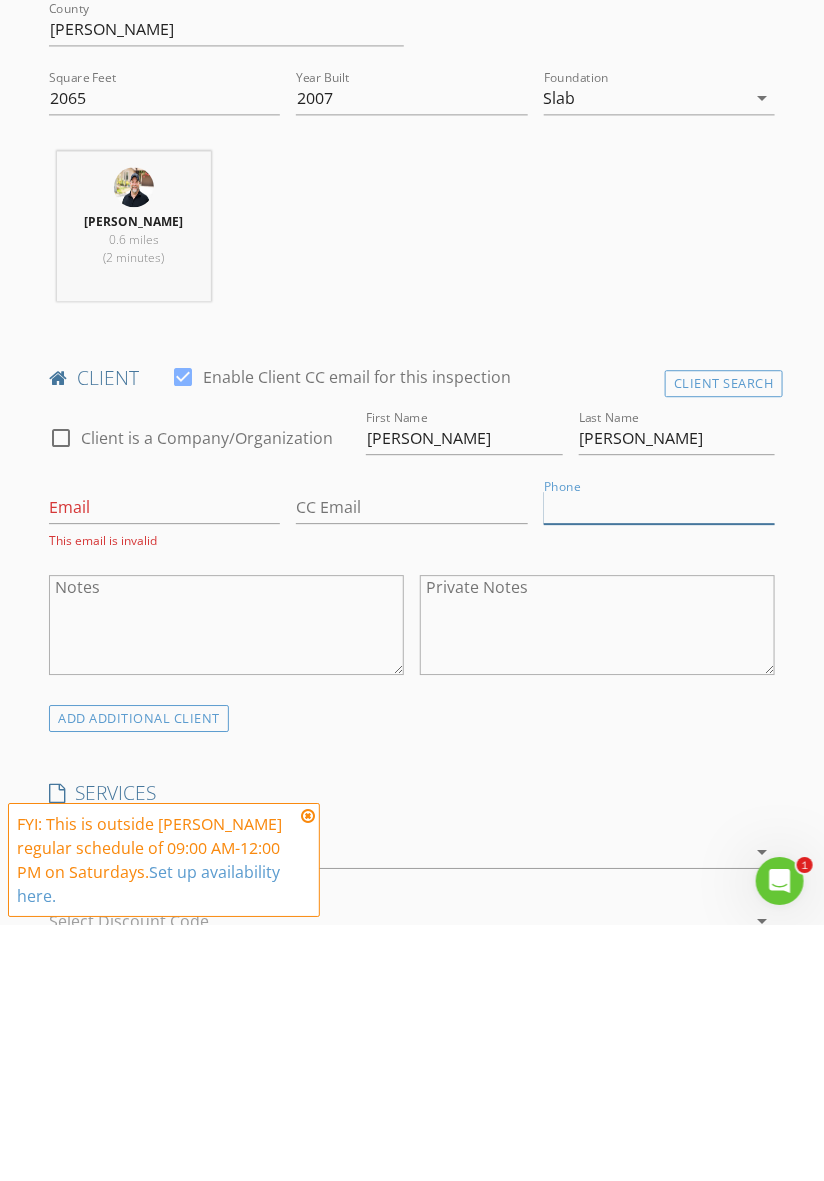 type 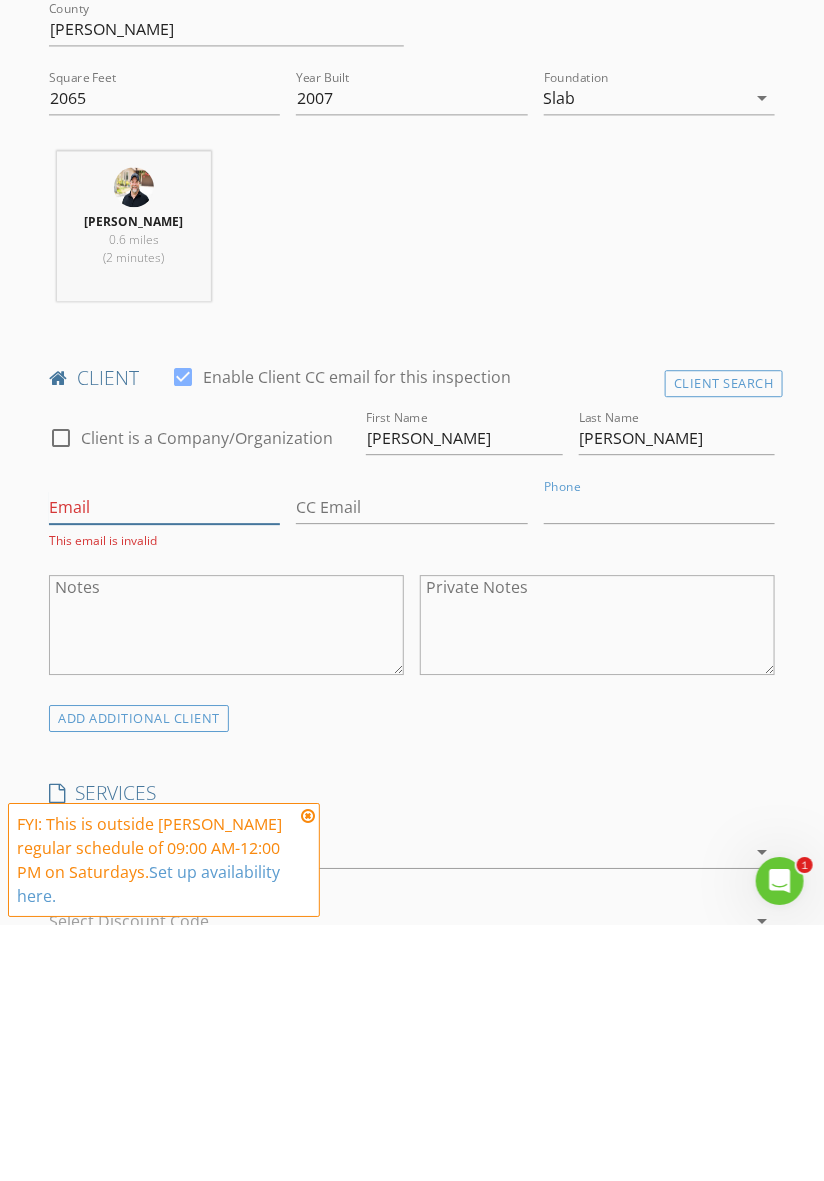 click on "Email" at bounding box center (164, 763) 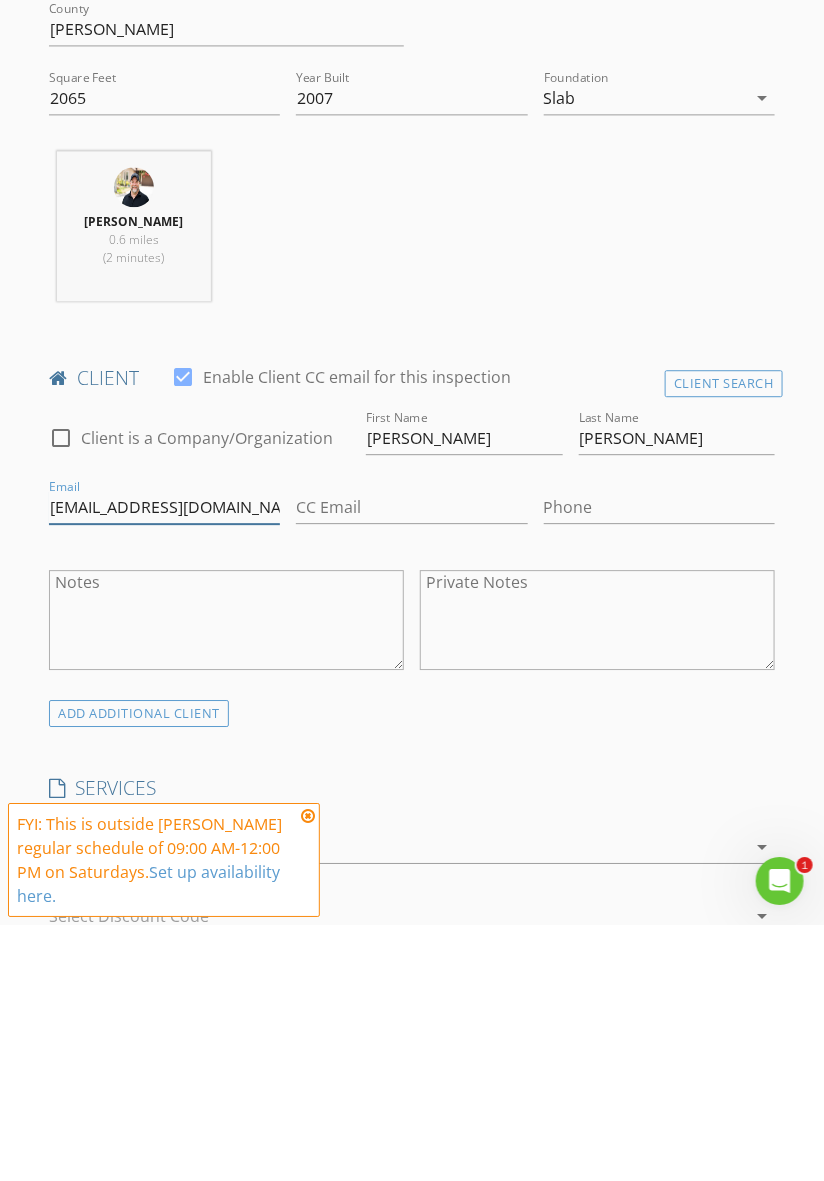 type on "Kimtran2005@yahoo.com" 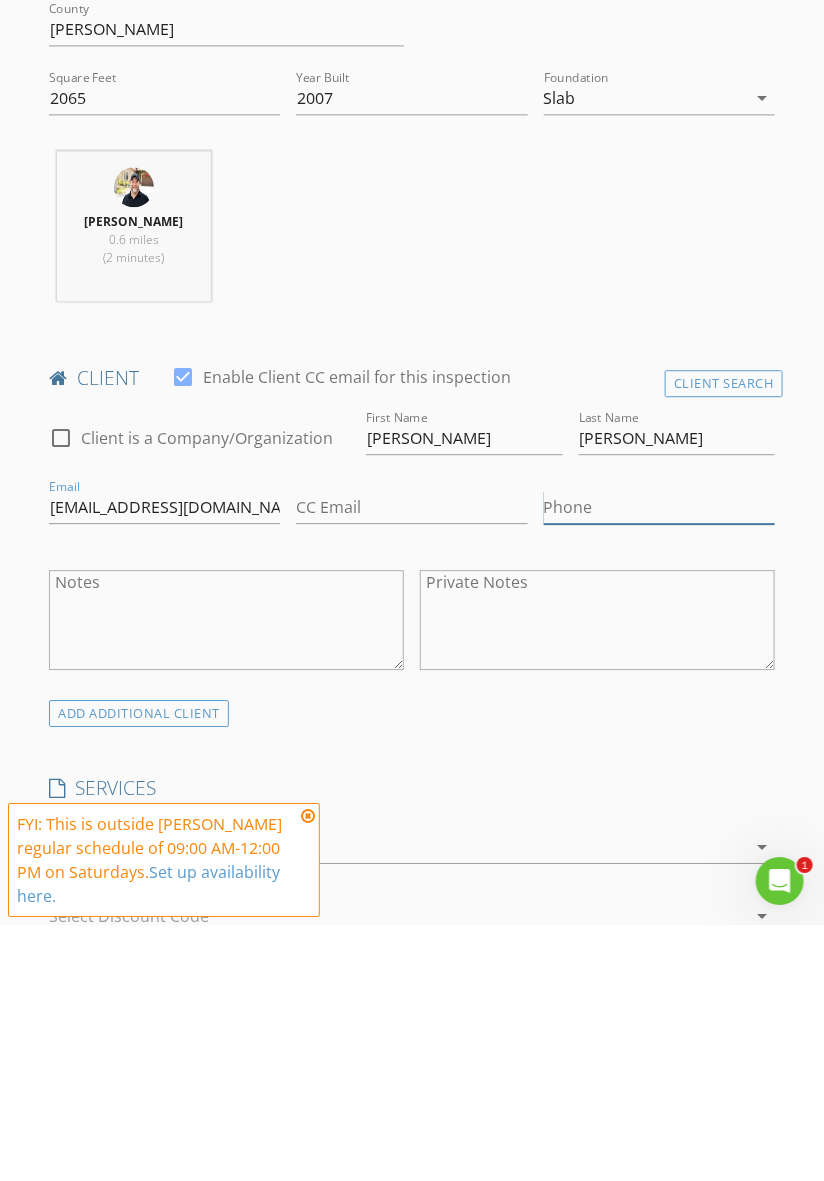 click on "Phone" at bounding box center (659, 763) 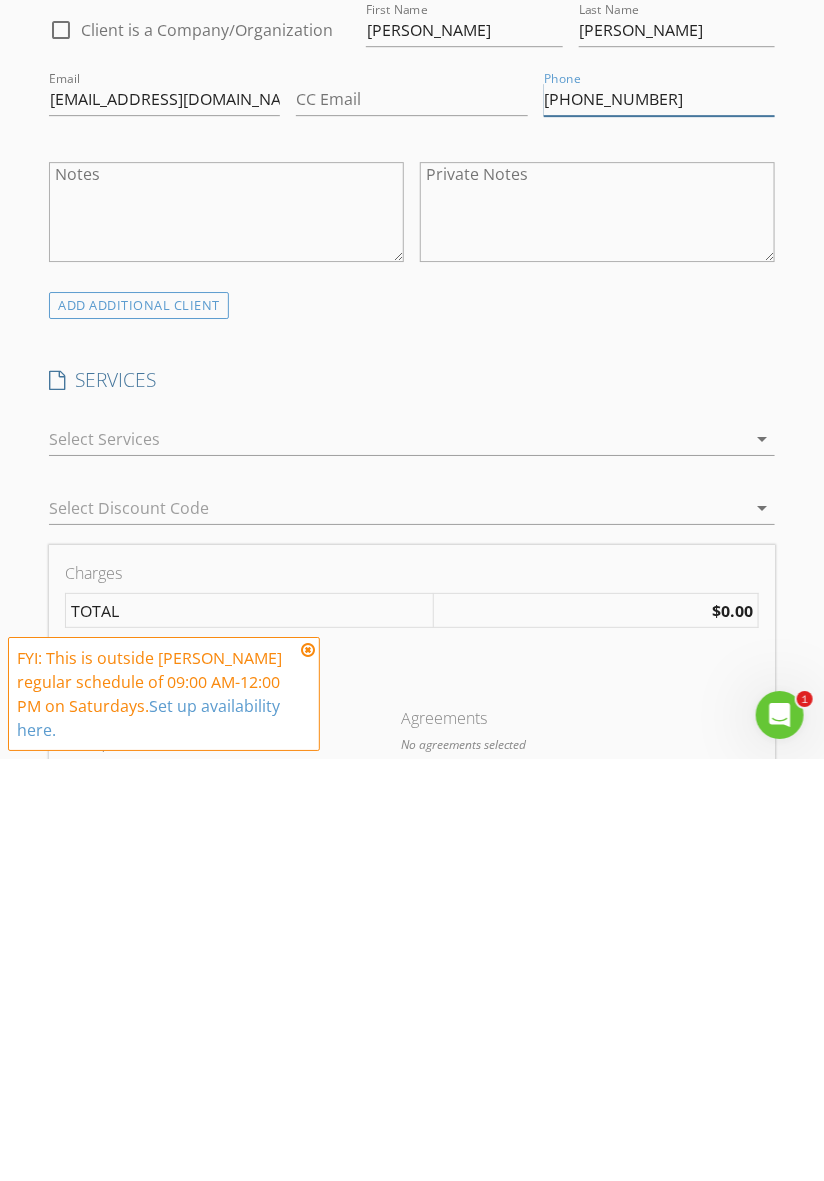 type on "[PHONE_NUMBER]" 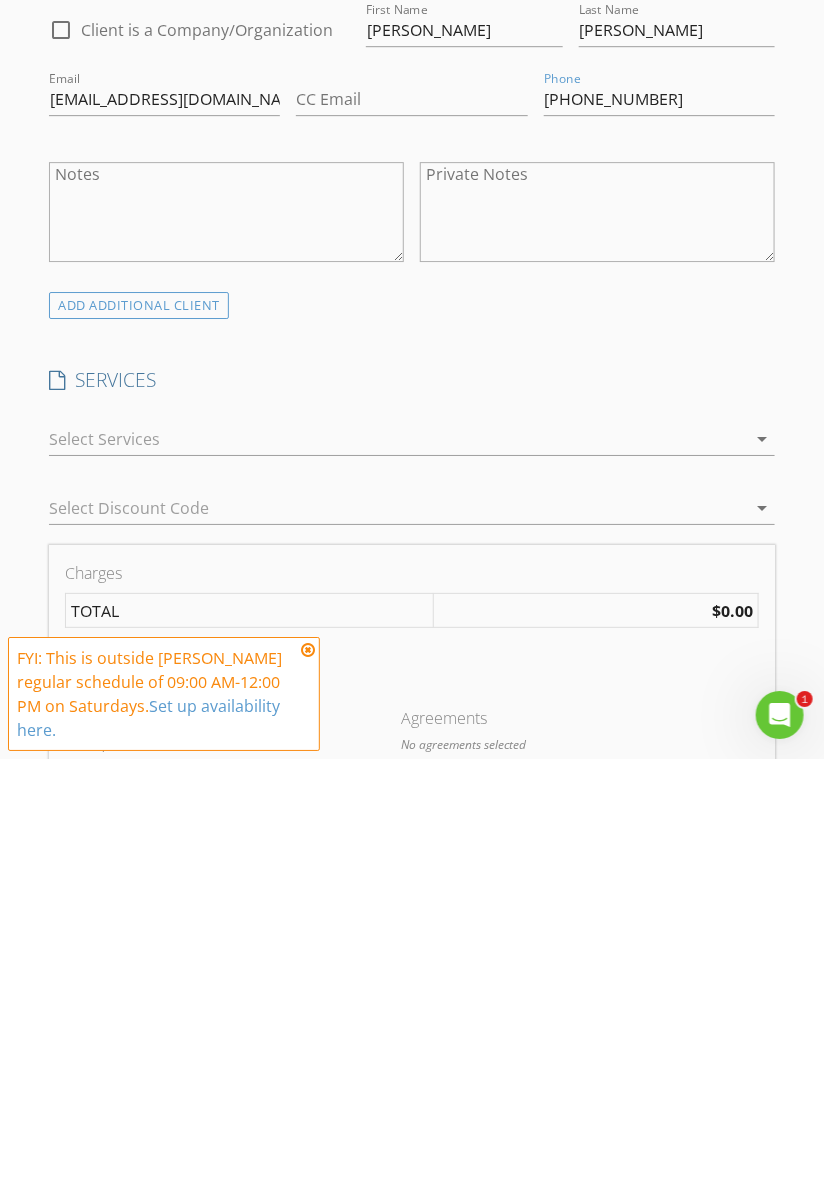 click at bounding box center [308, 1072] 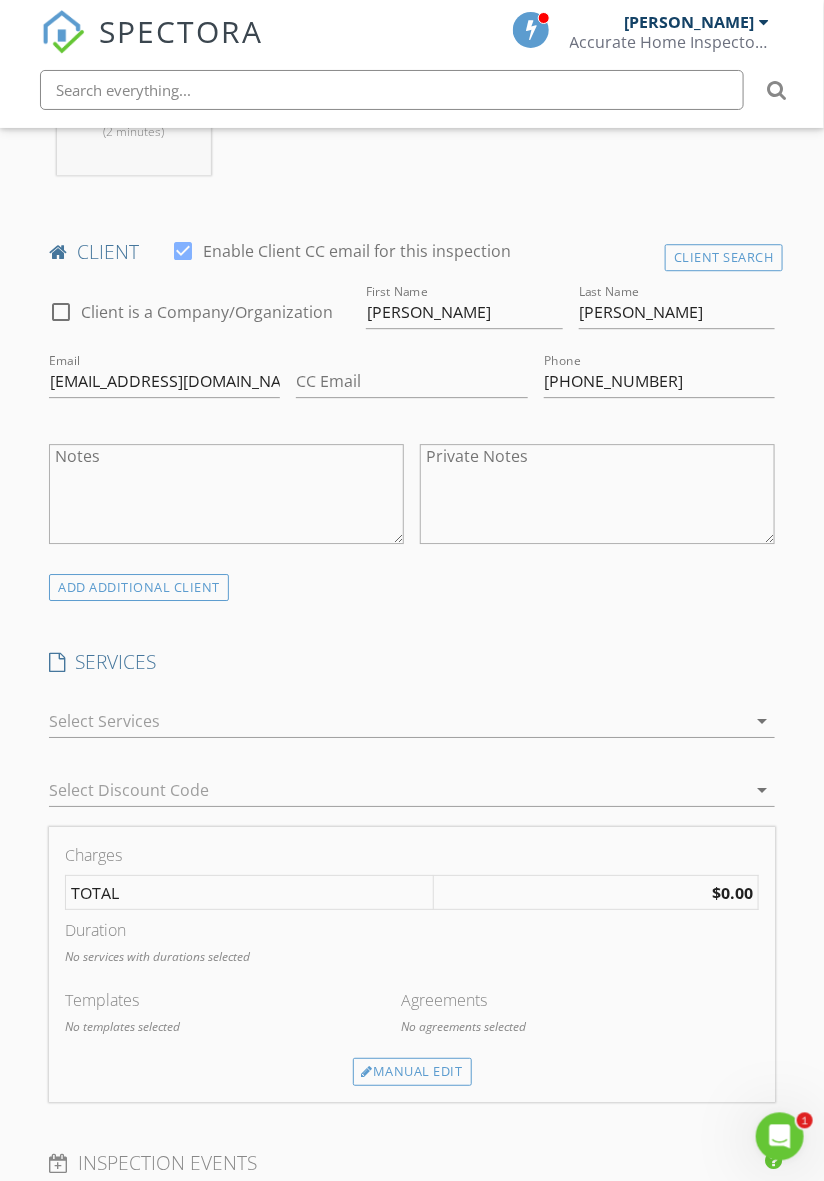 scroll, scrollTop: 1102, scrollLeft: 0, axis: vertical 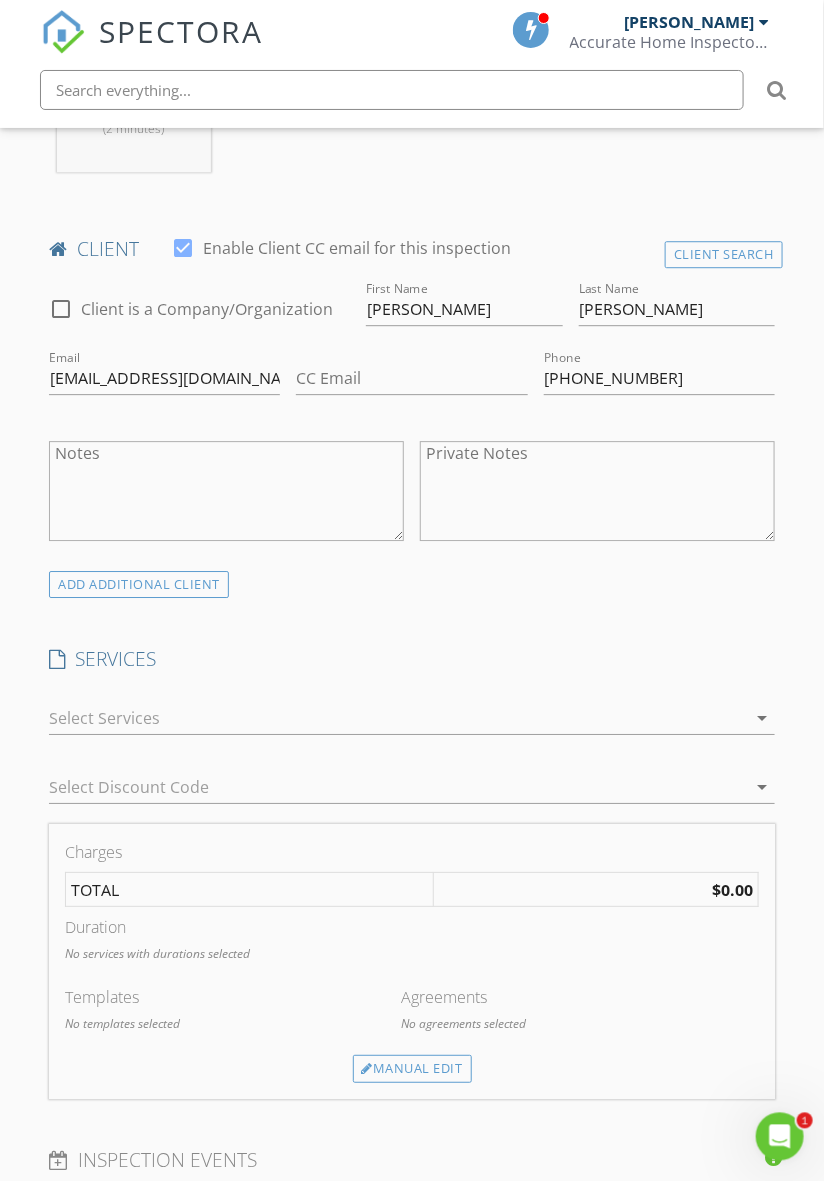 click at bounding box center (398, 718) 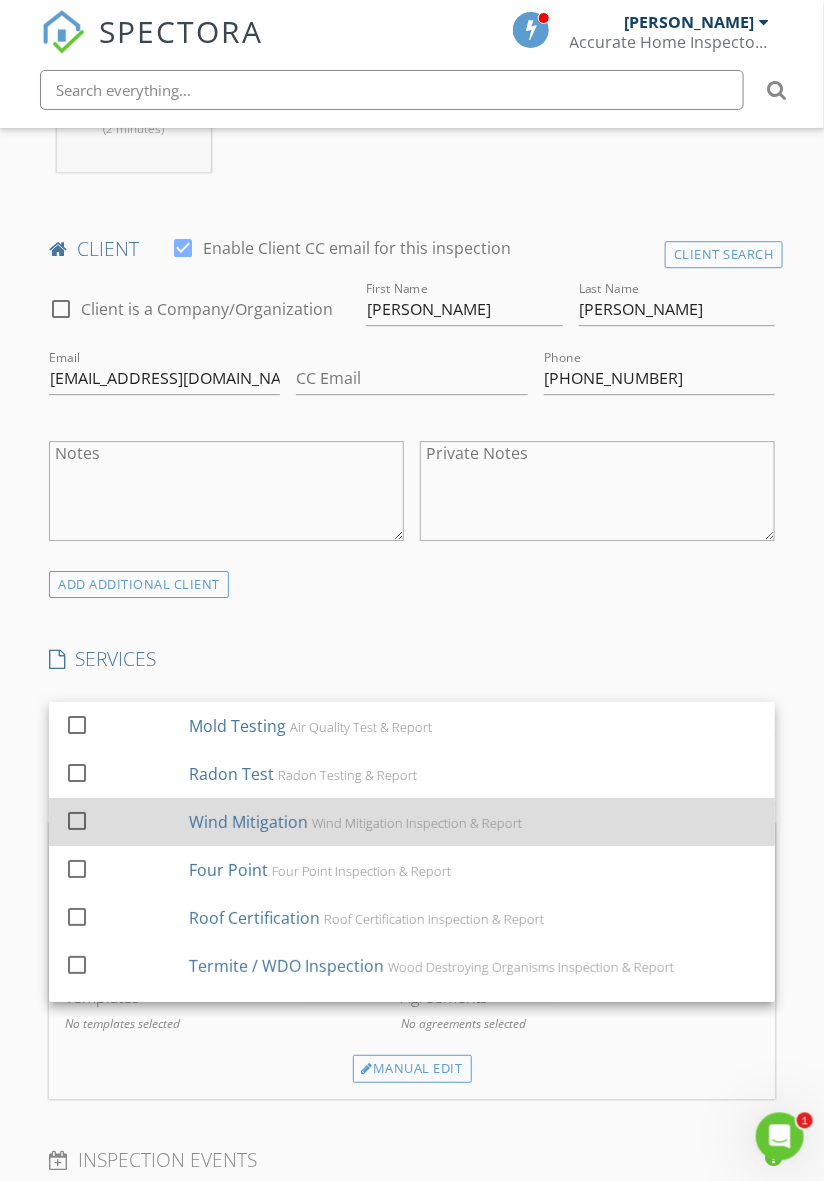 click at bounding box center (77, 820) 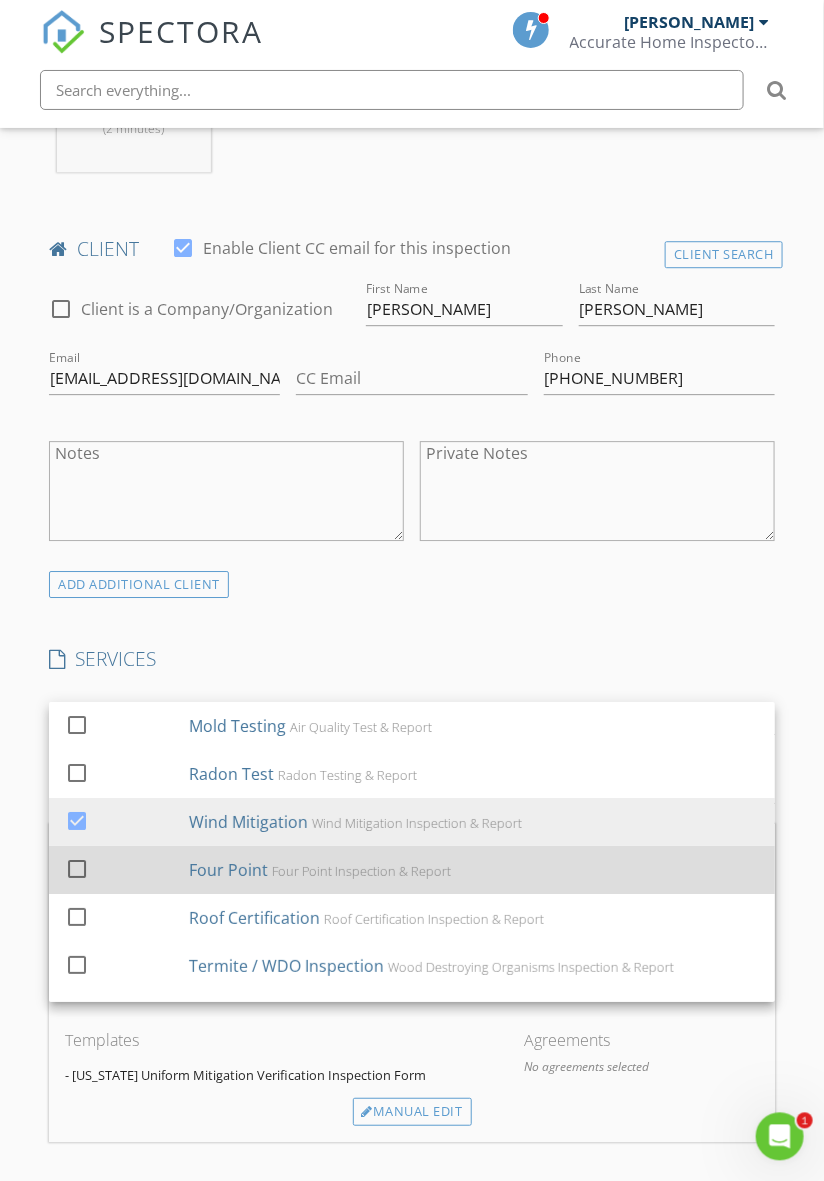 click at bounding box center (81, 886) 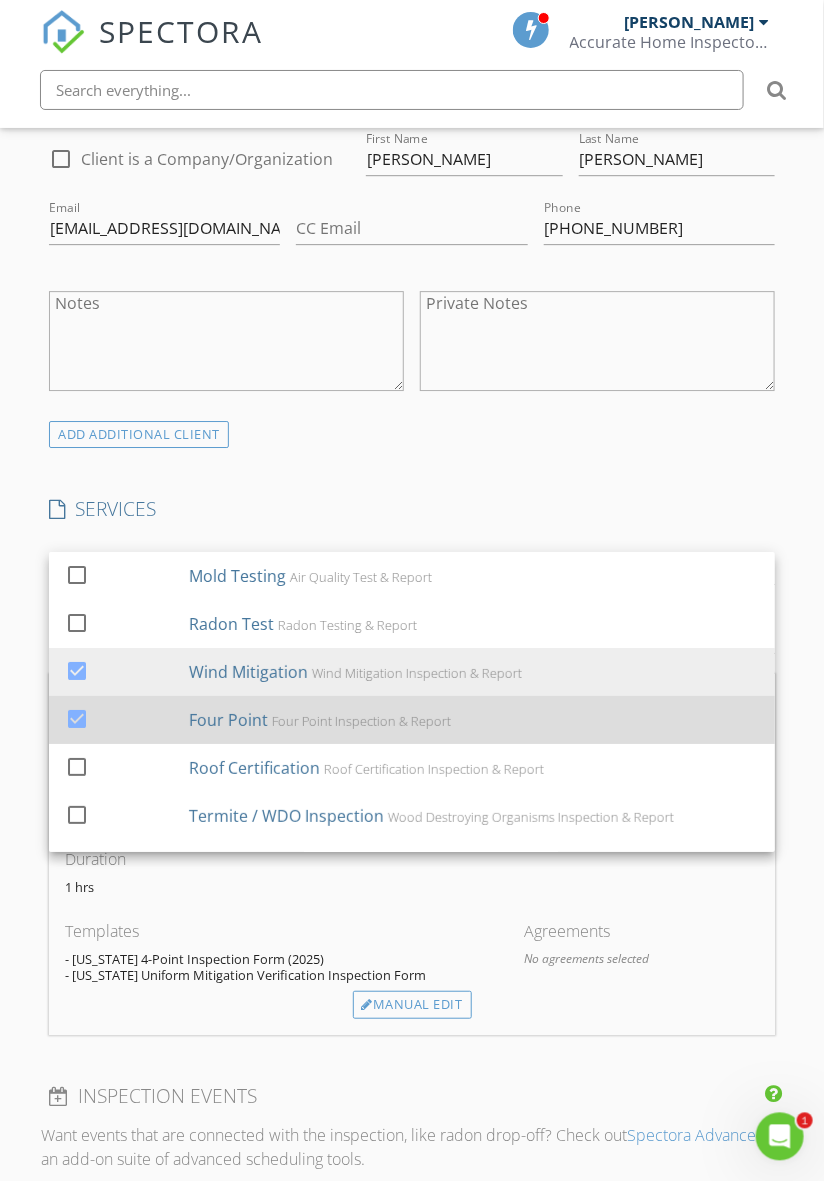 scroll, scrollTop: 1253, scrollLeft: 0, axis: vertical 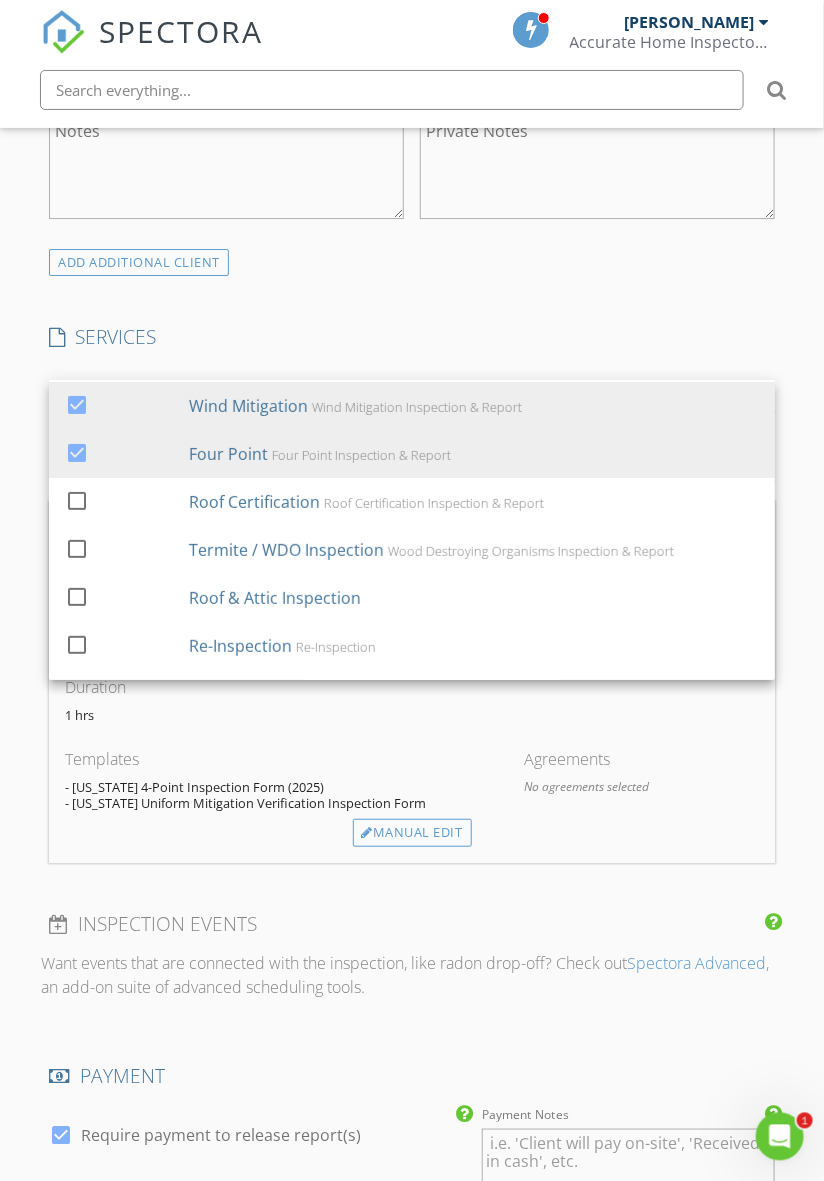 click on "INSPECTION EVENTS" at bounding box center [412, 931] 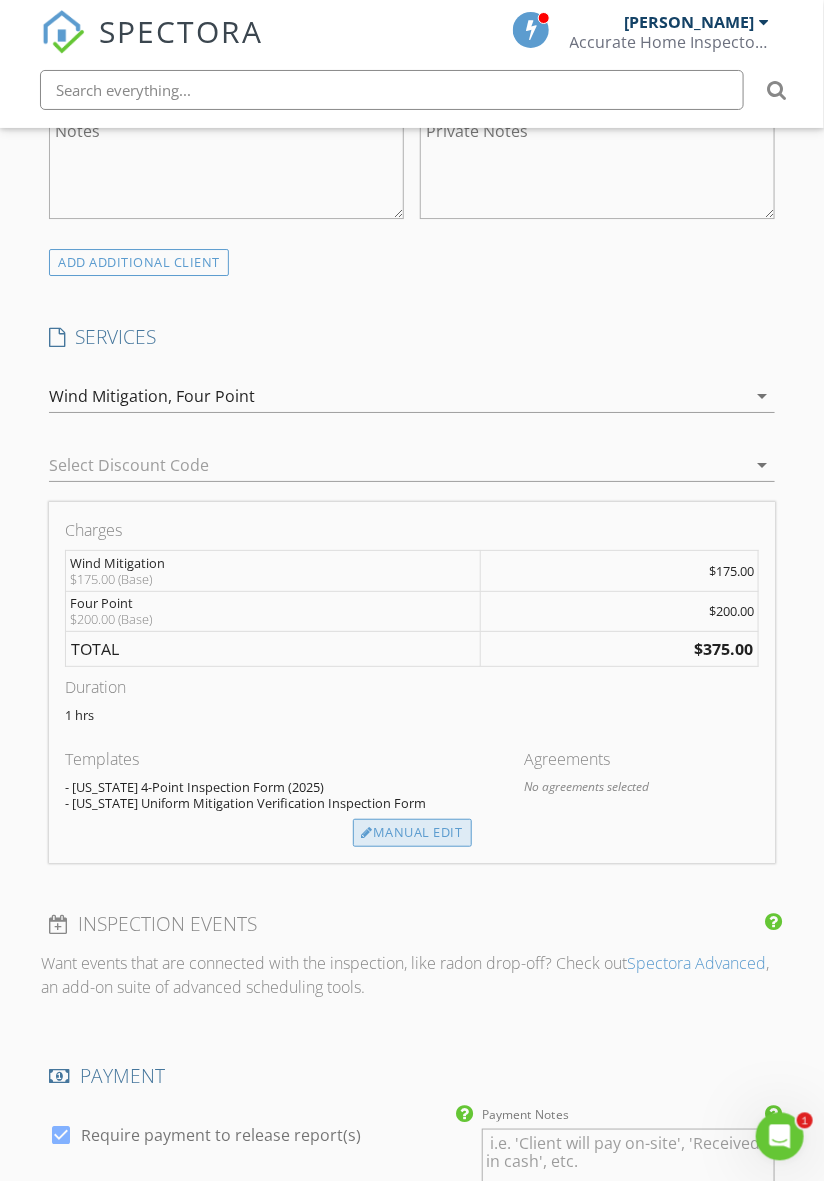 click on "Manual Edit" at bounding box center (412, 833) 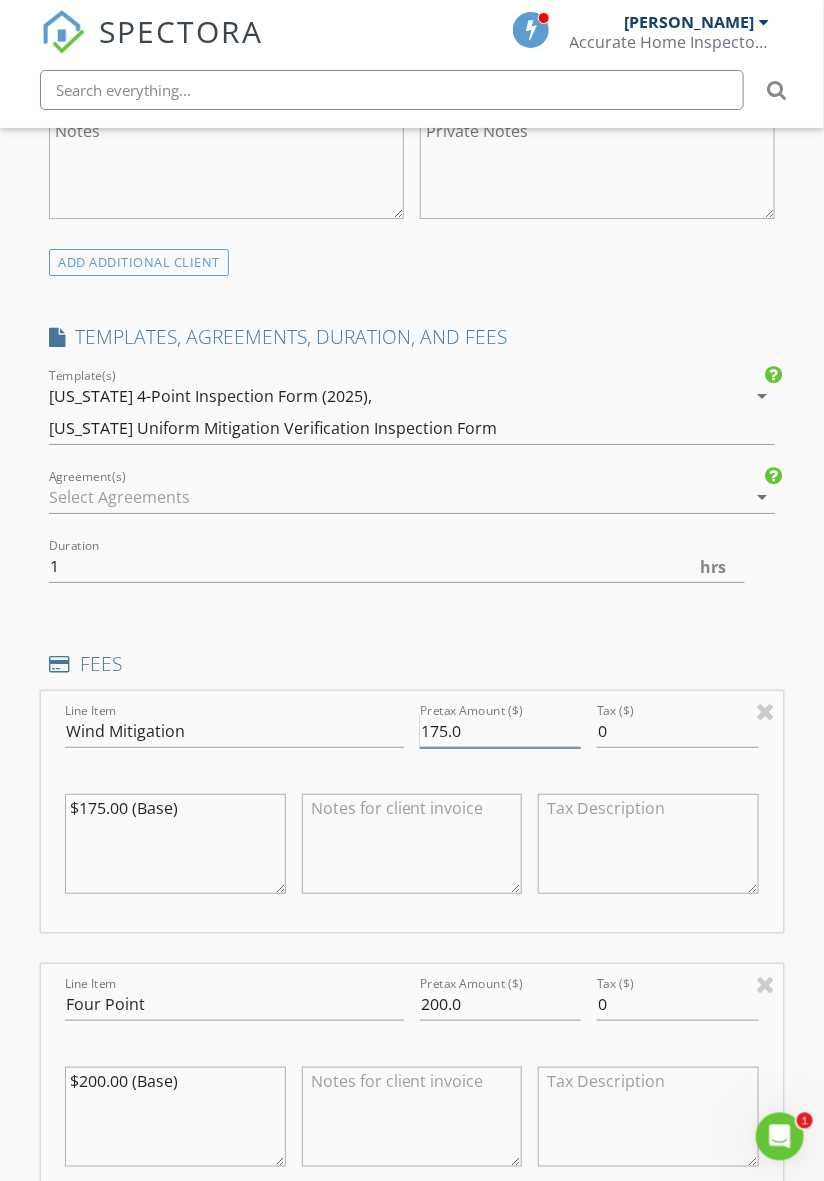 click on "175.0" at bounding box center [500, 731] 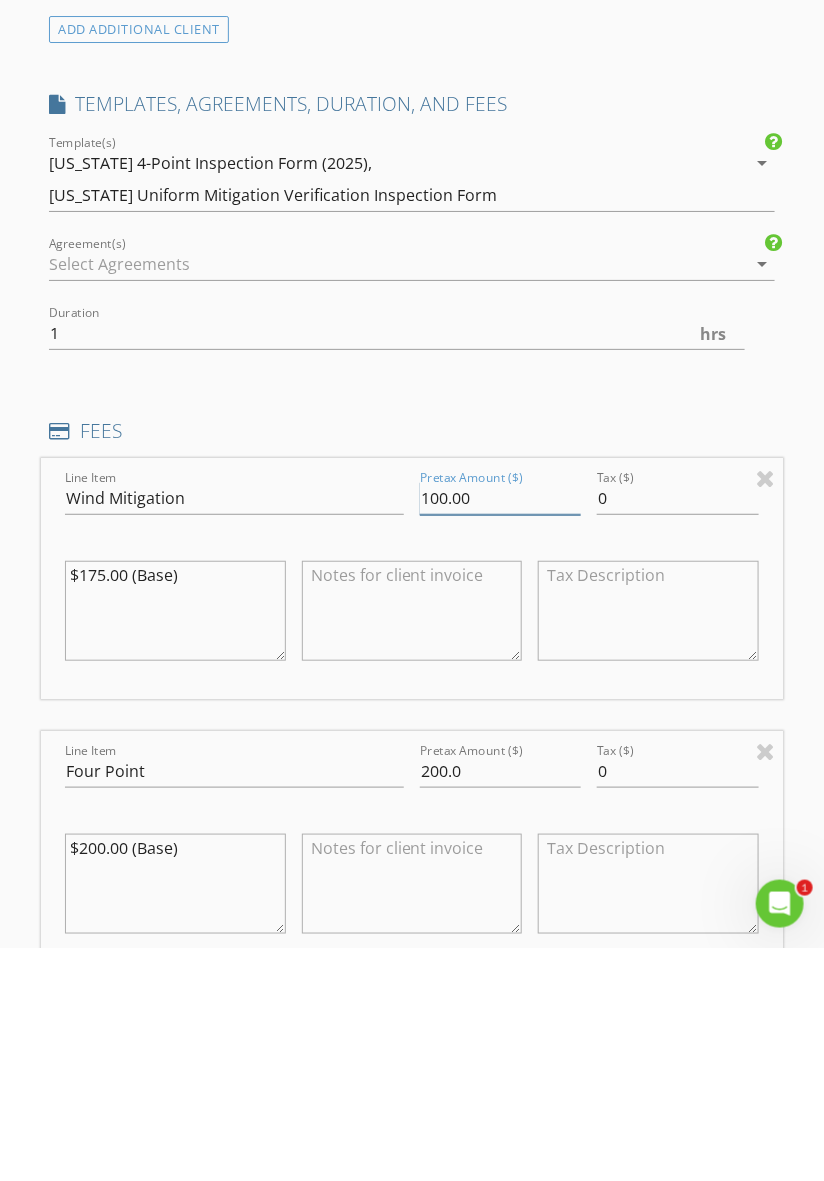 scroll, scrollTop: 1424, scrollLeft: 0, axis: vertical 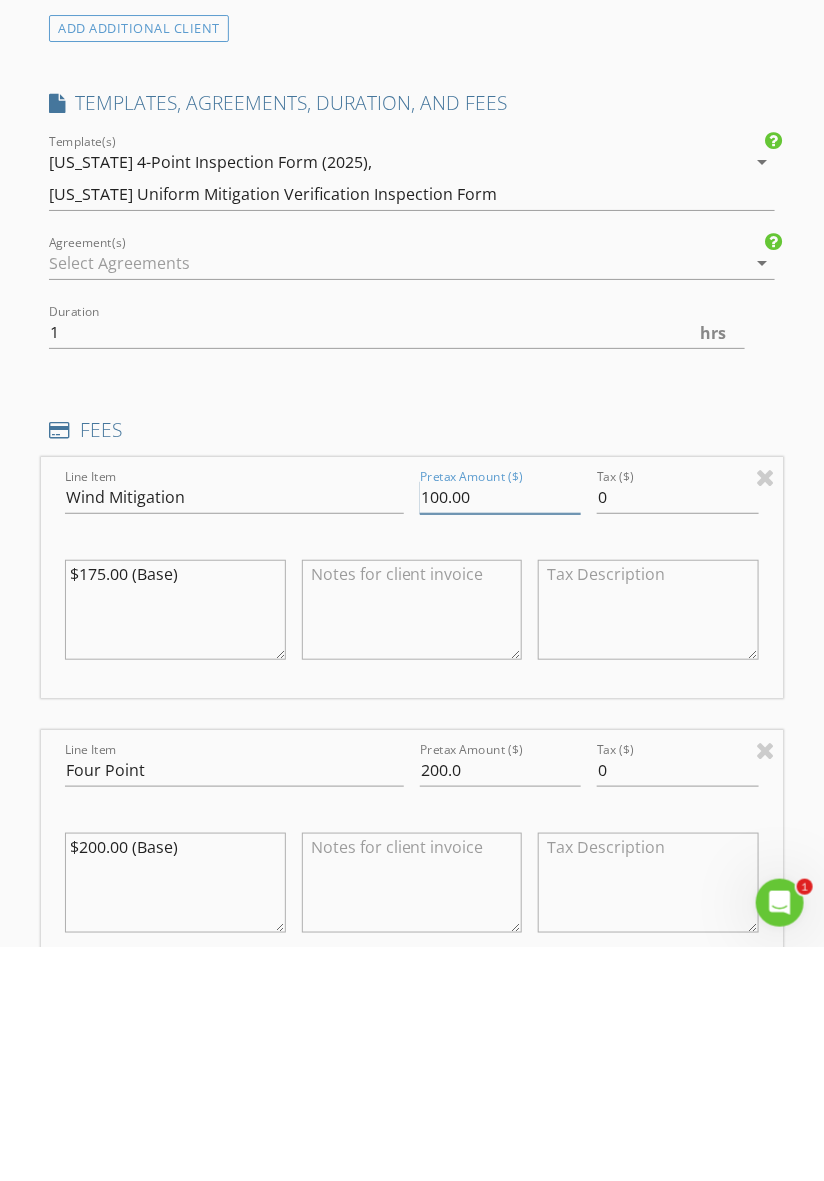 type on "100.00" 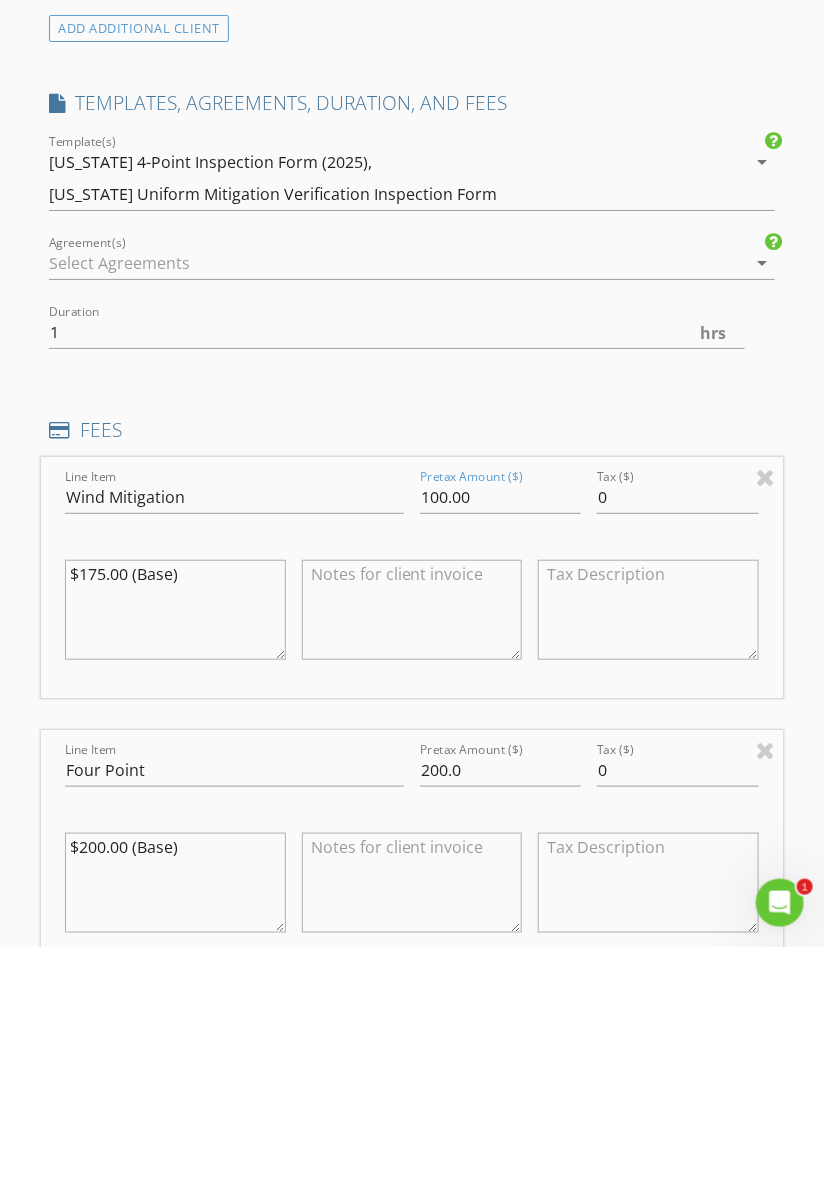 click at bounding box center [412, 844] 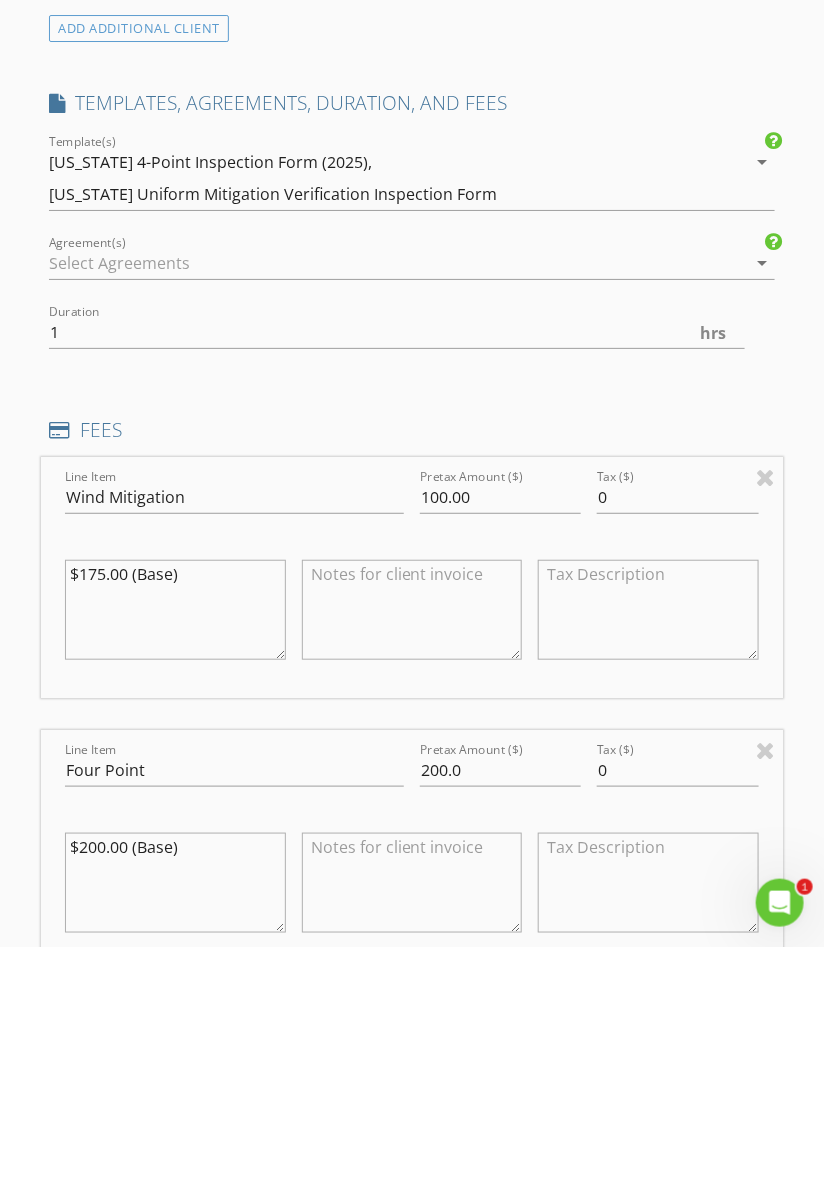 type on "4" 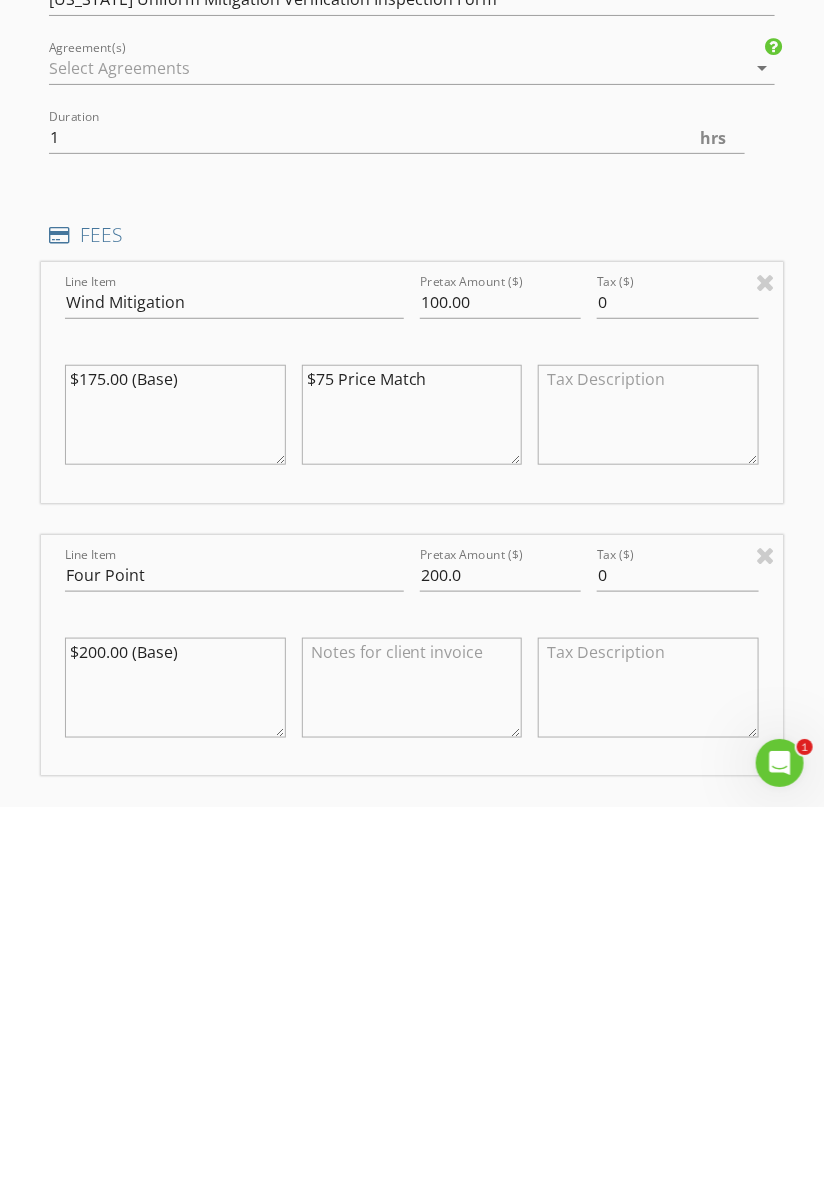 scroll, scrollTop: 1484, scrollLeft: 0, axis: vertical 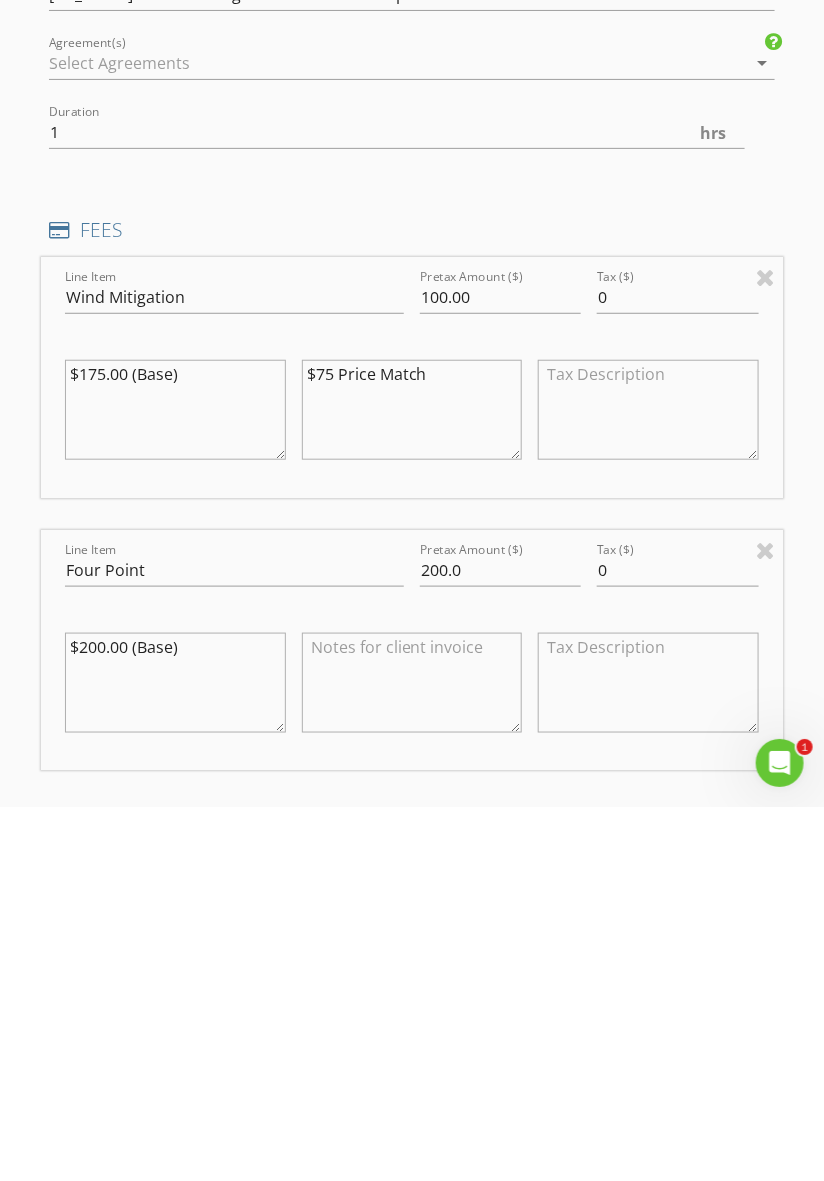 type on "$75 Price Match" 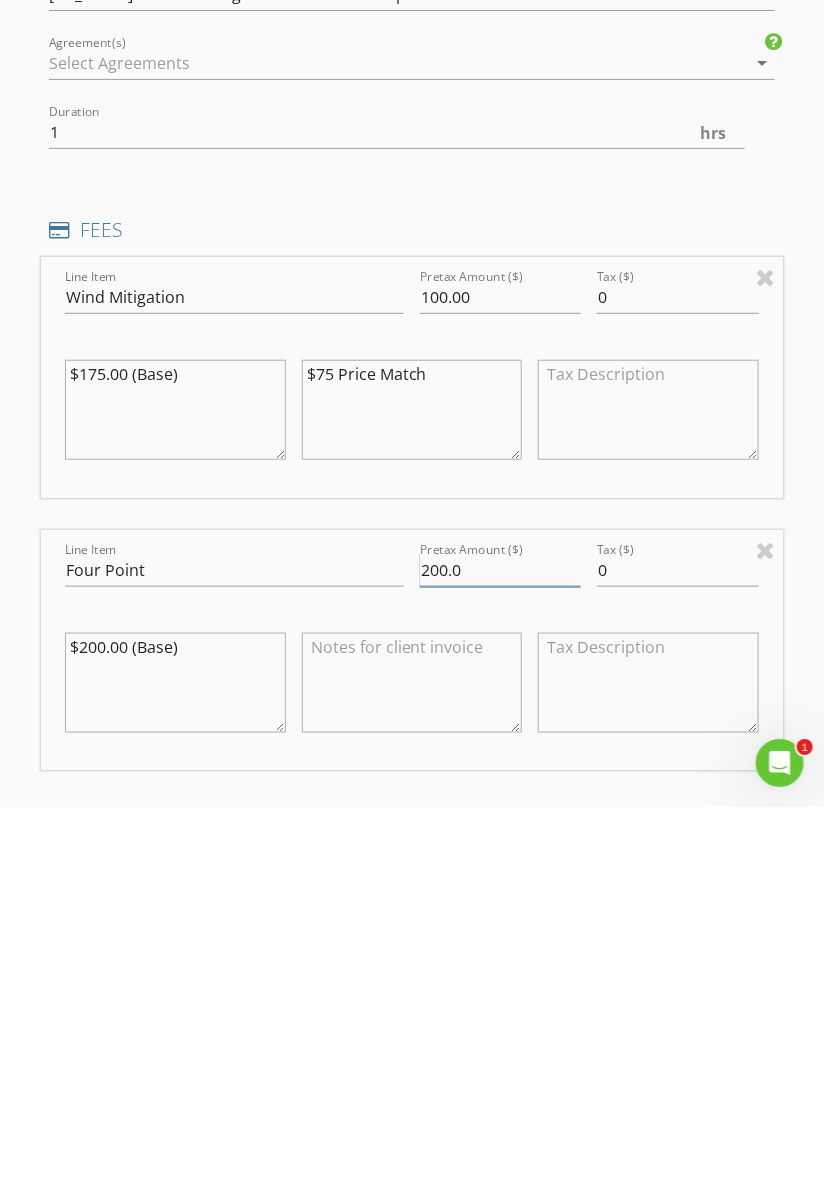 click on "200.0" at bounding box center [500, 944] 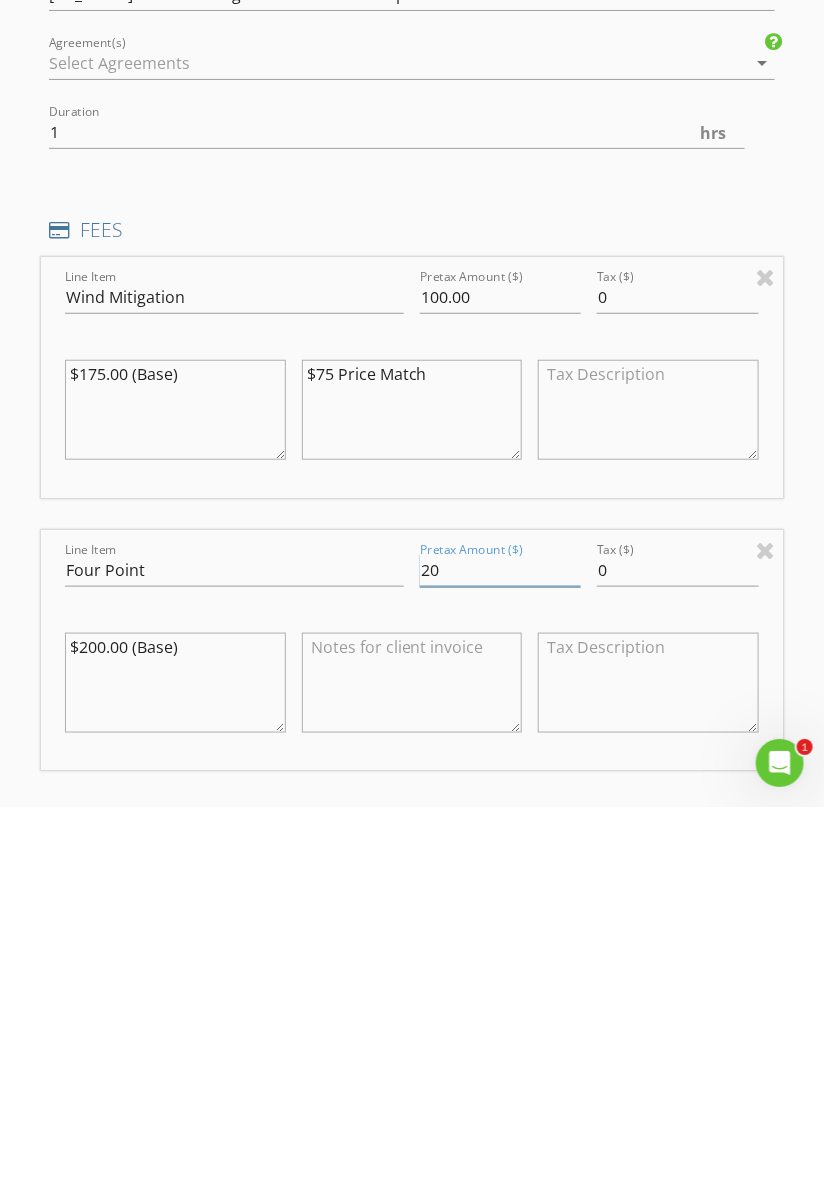 type on "2" 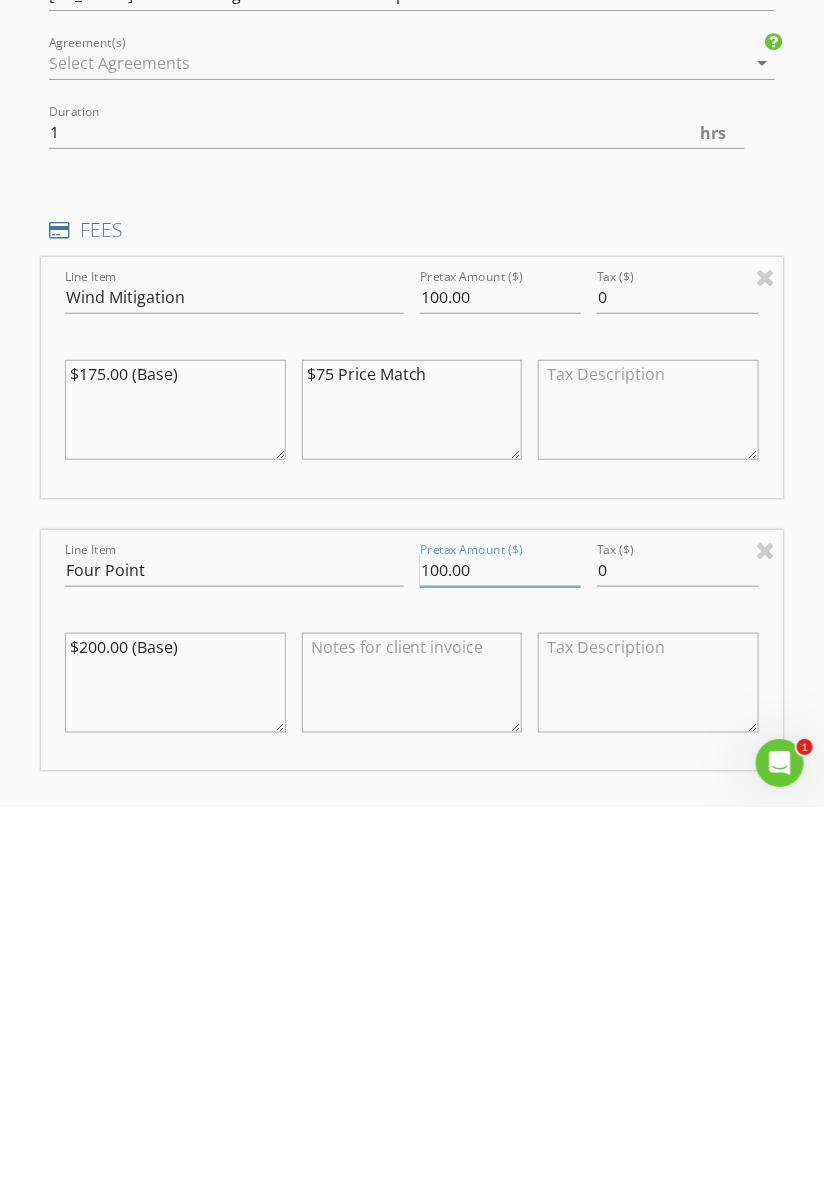 type on "100.00" 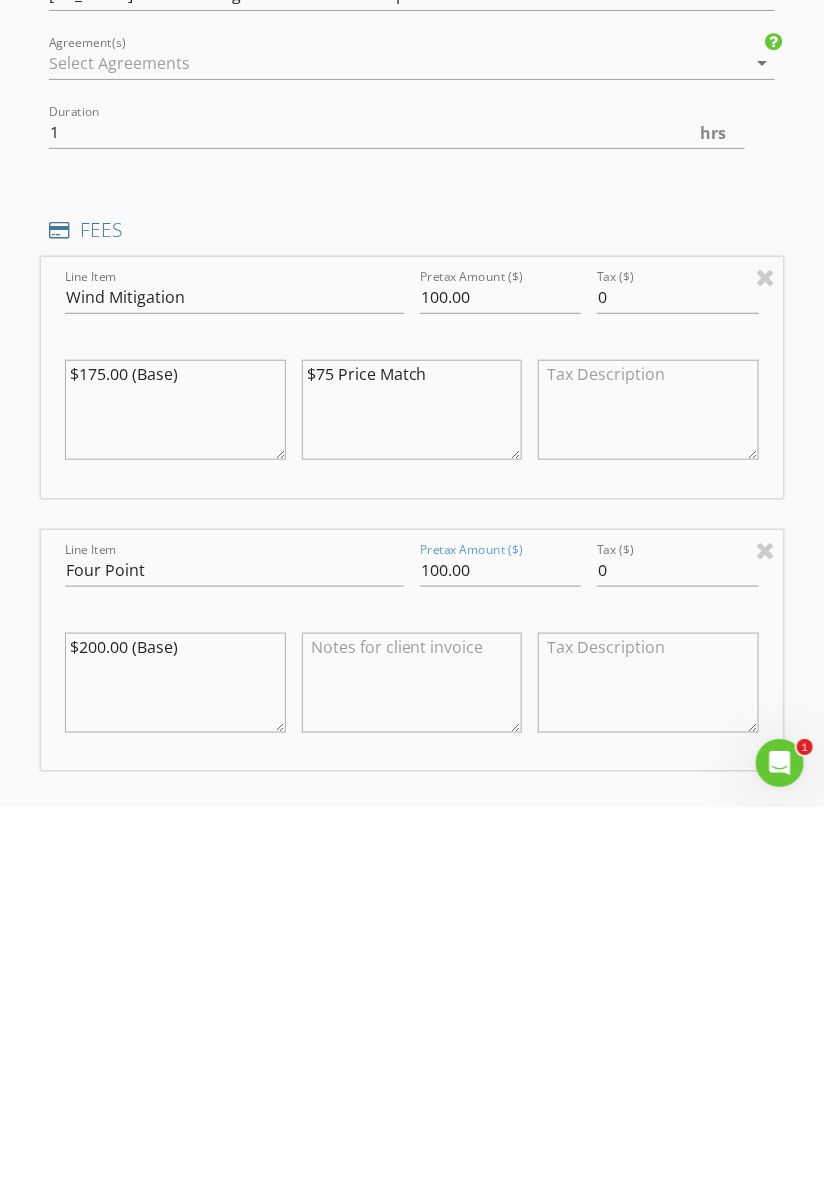 click at bounding box center (412, 1057) 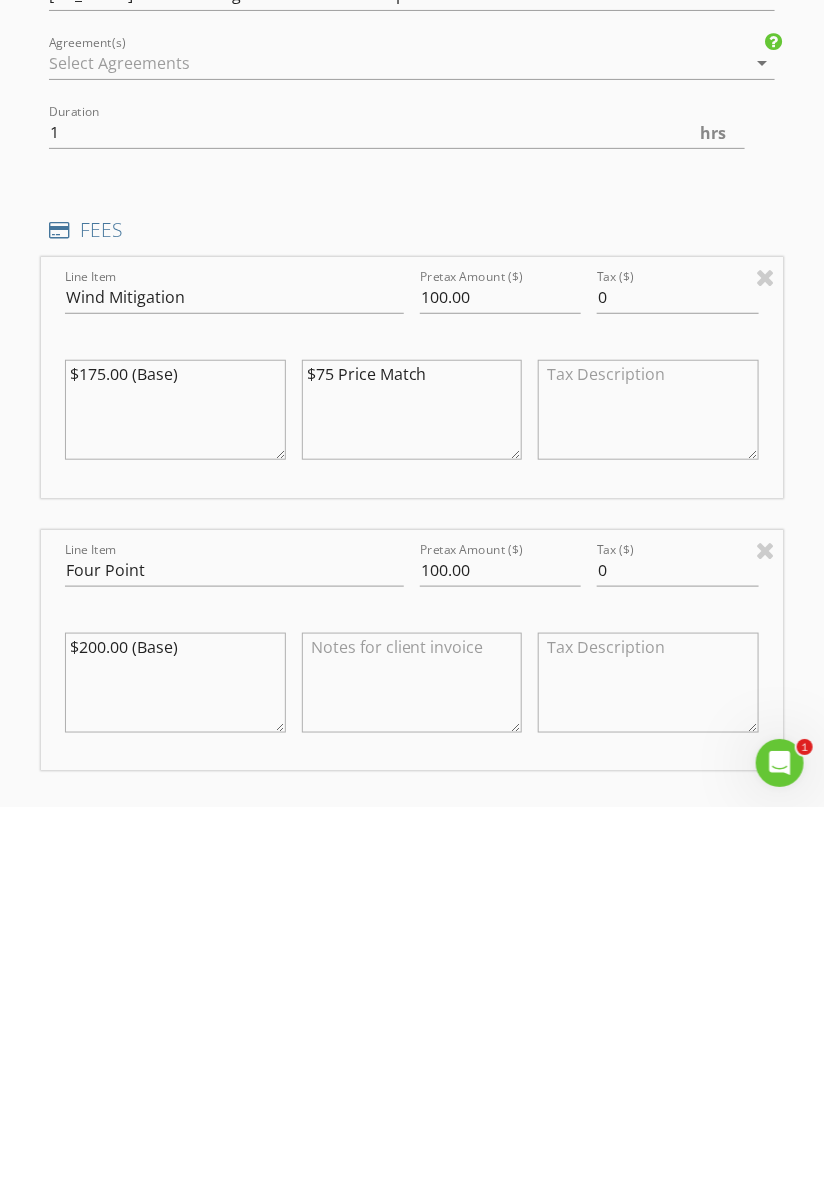 type on "4" 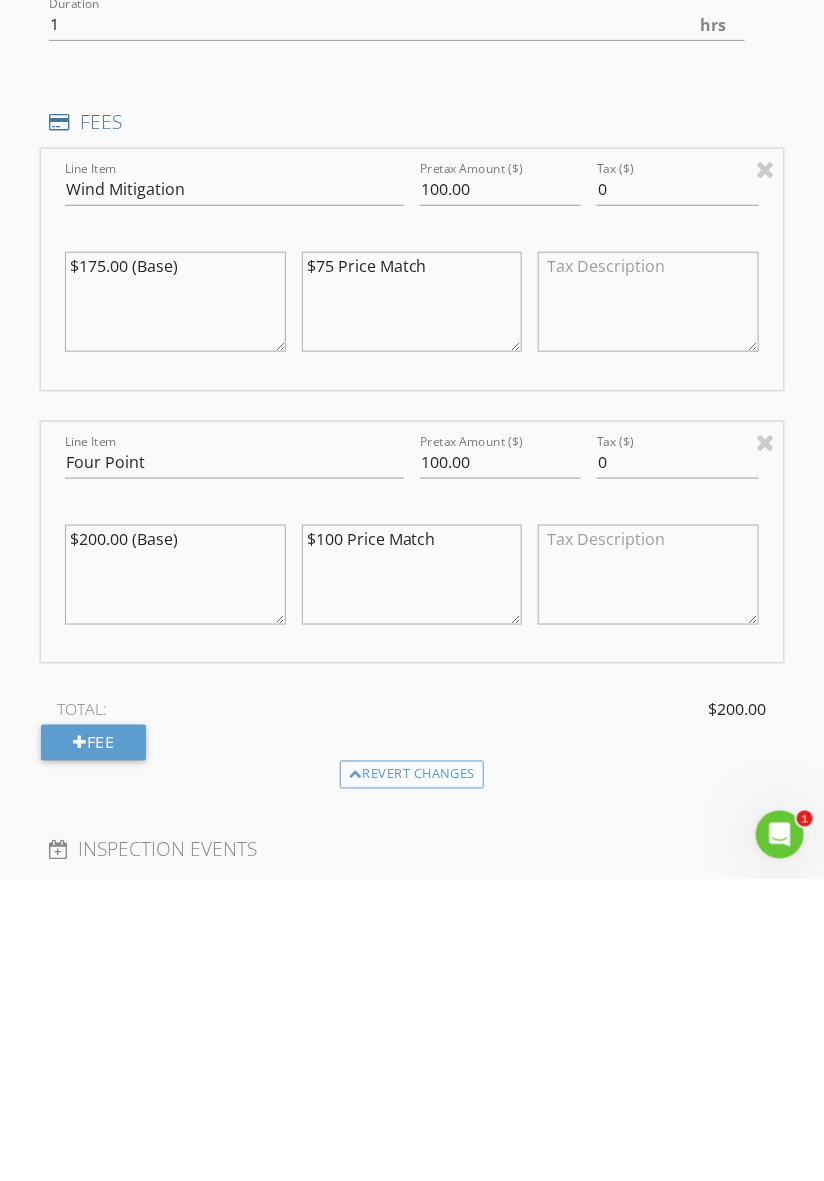 scroll, scrollTop: 1664, scrollLeft: 0, axis: vertical 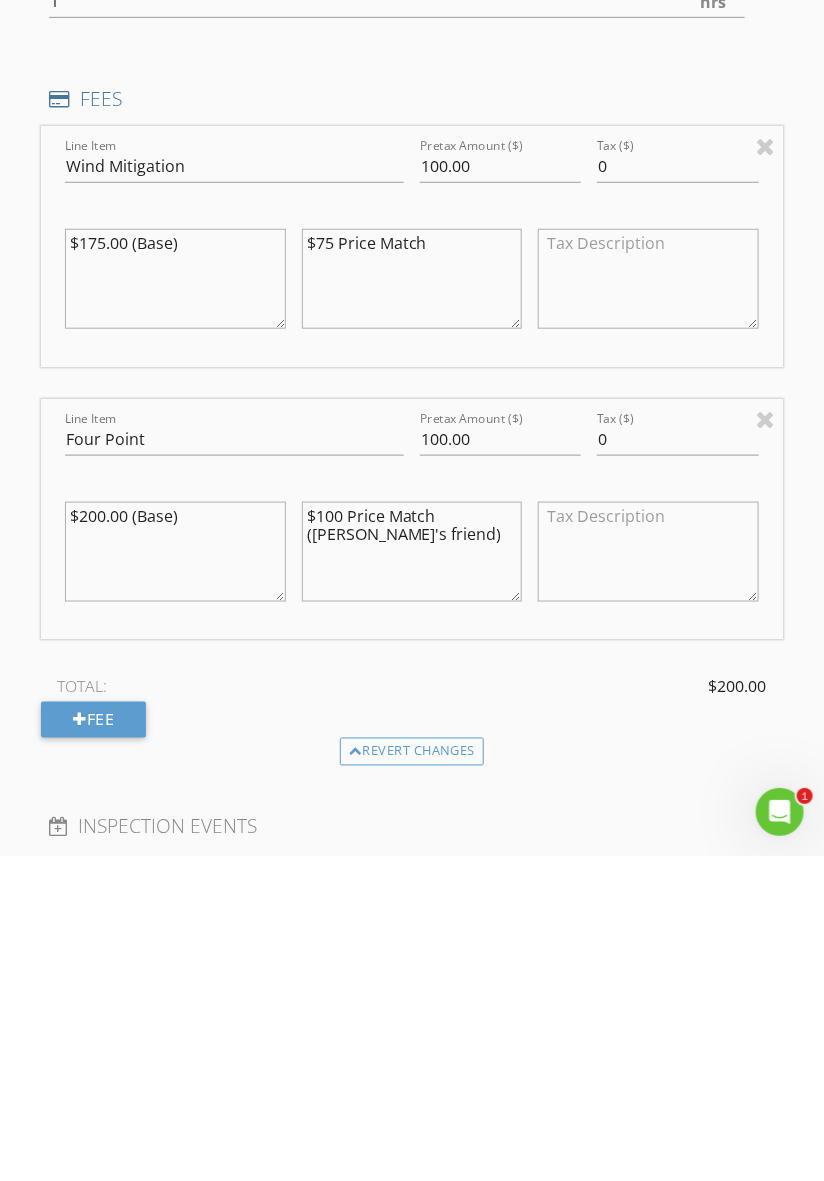 type on "$100 Price Match ([PERSON_NAME]'s friend)" 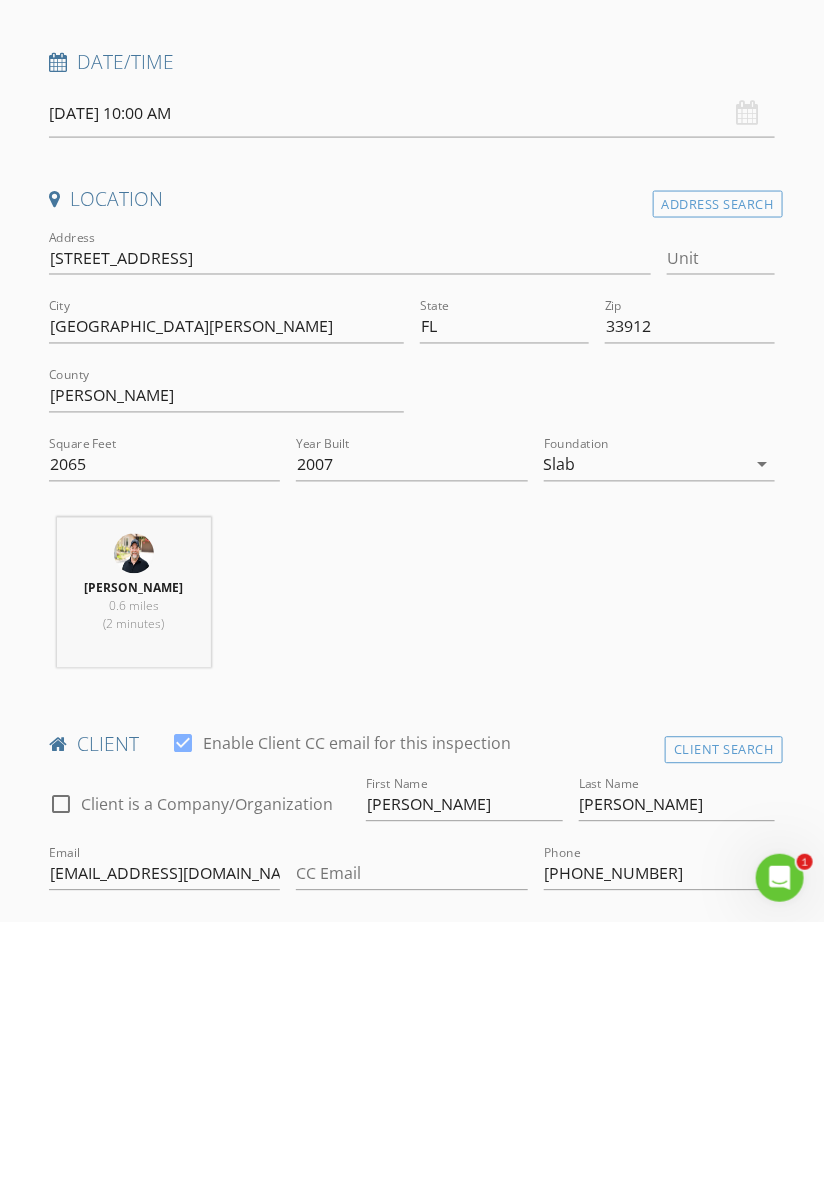 scroll, scrollTop: 348, scrollLeft: 0, axis: vertical 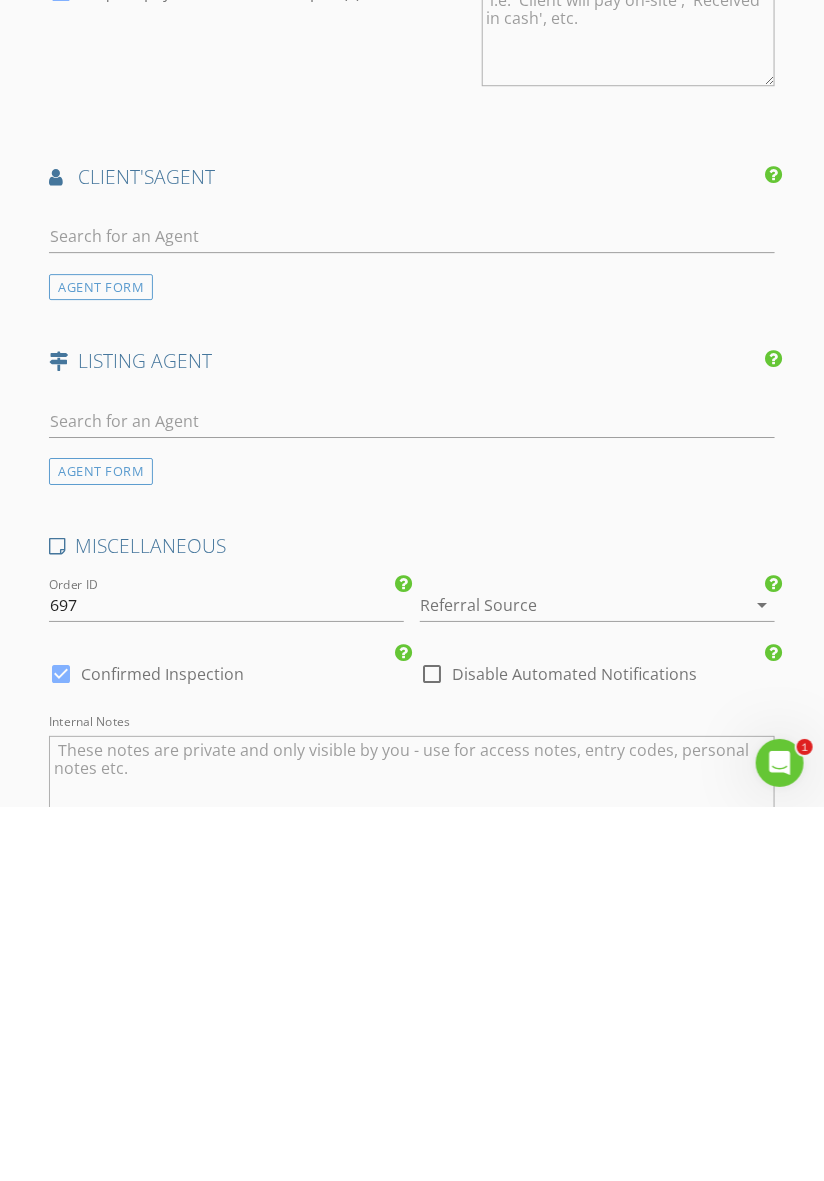 type on "$75 Price Match (Angies's friend)" 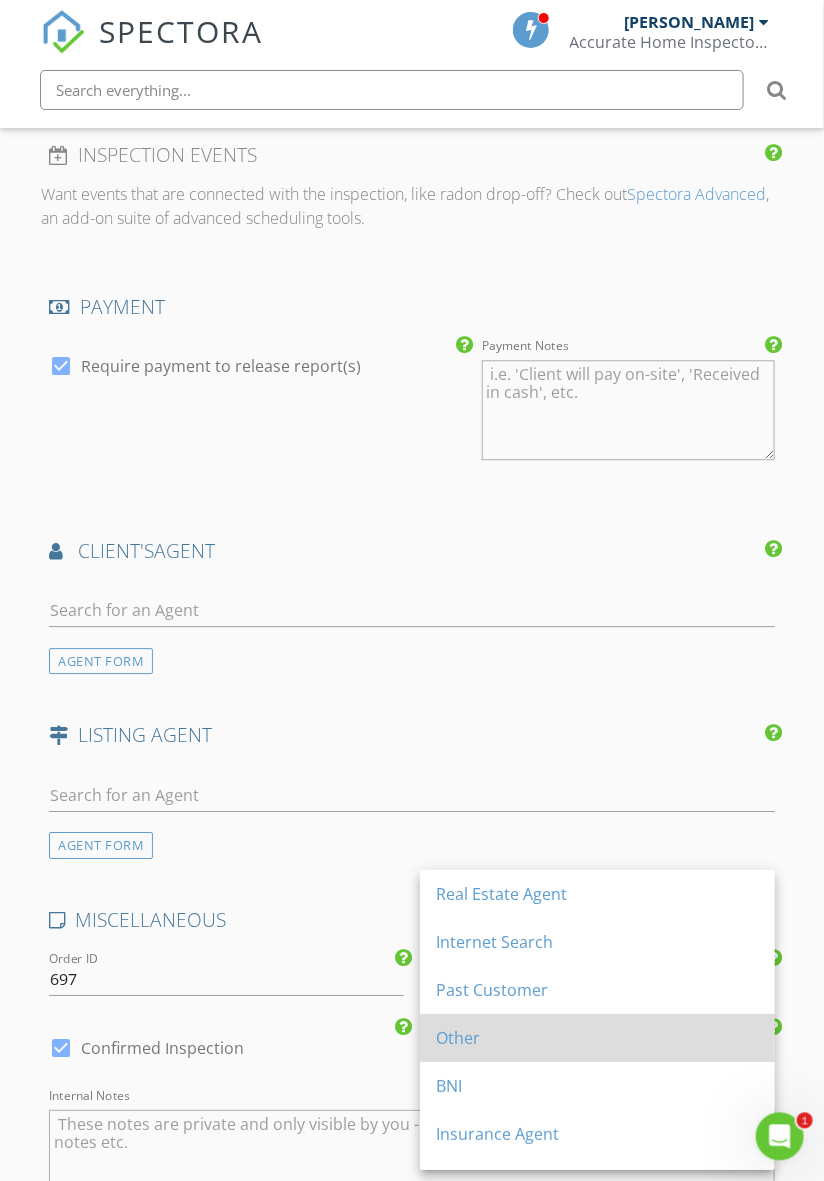click on "Other" at bounding box center [597, 1038] 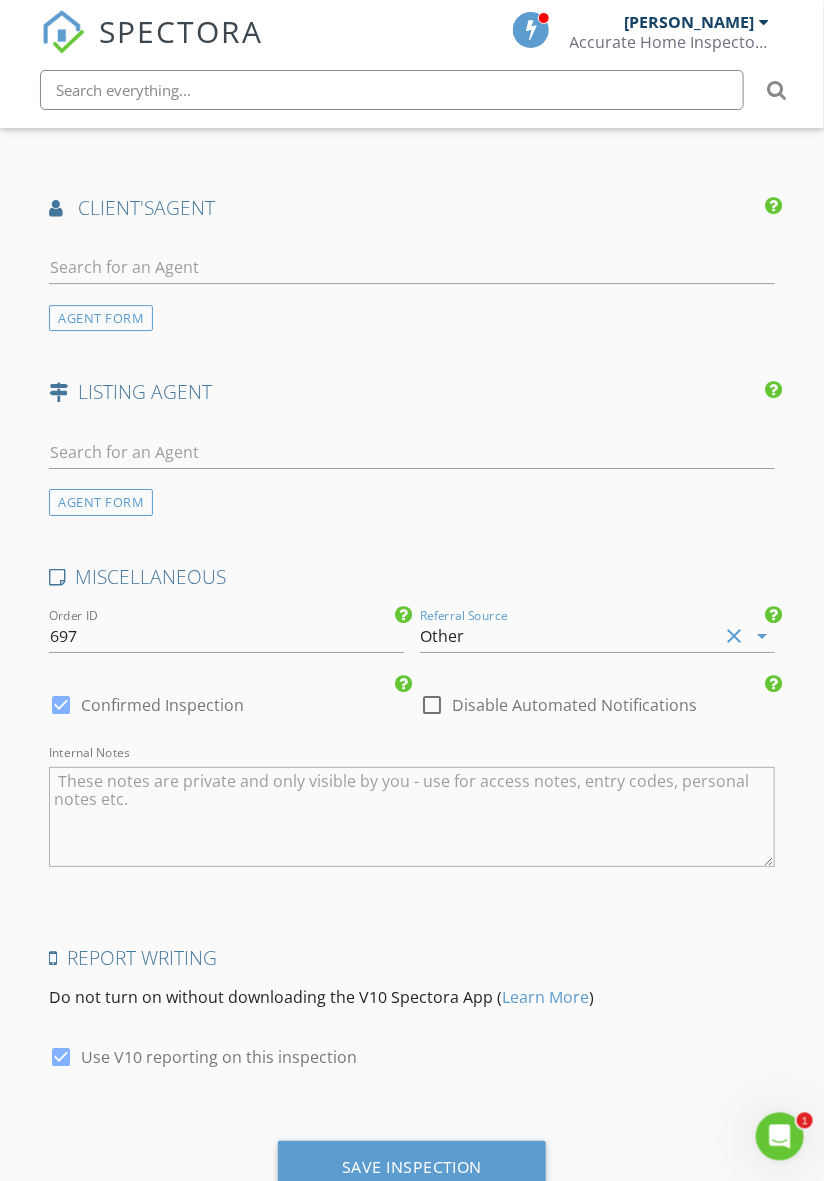 scroll, scrollTop: 3014, scrollLeft: 0, axis: vertical 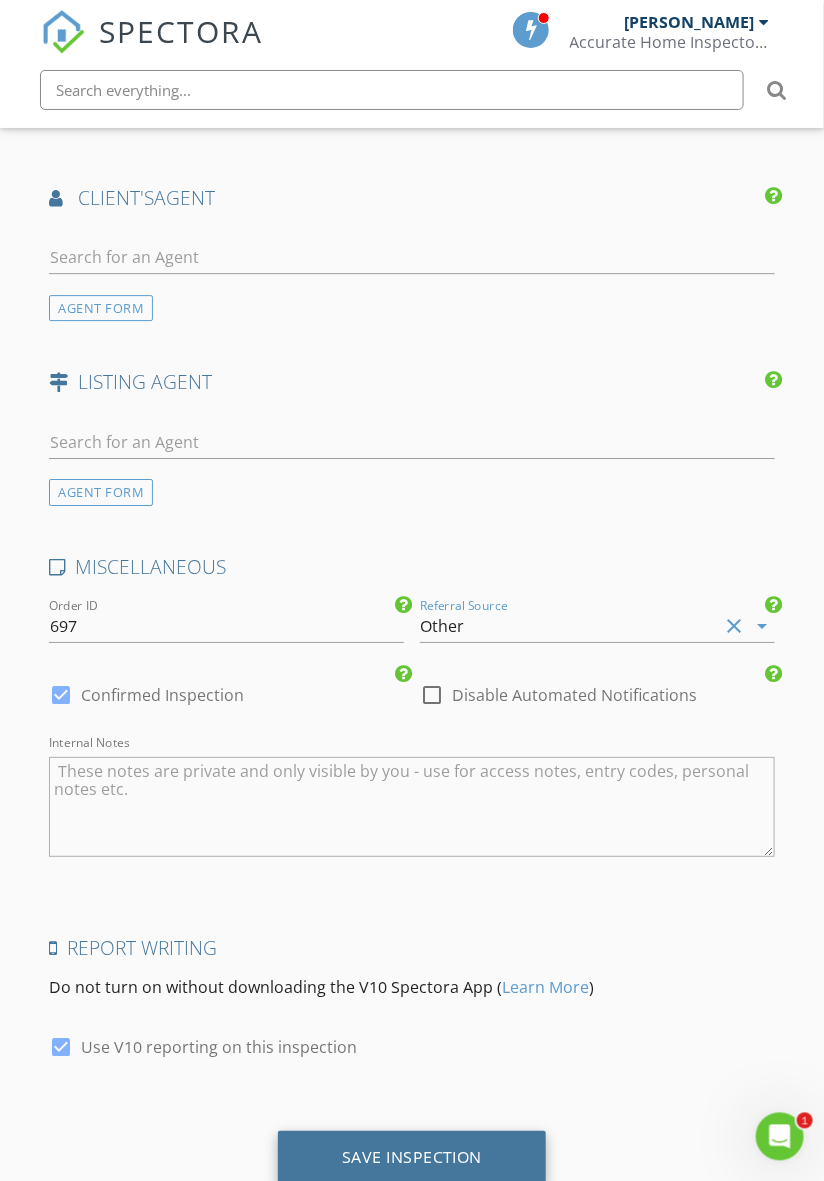 click on "Save Inspection" at bounding box center [412, 1157] 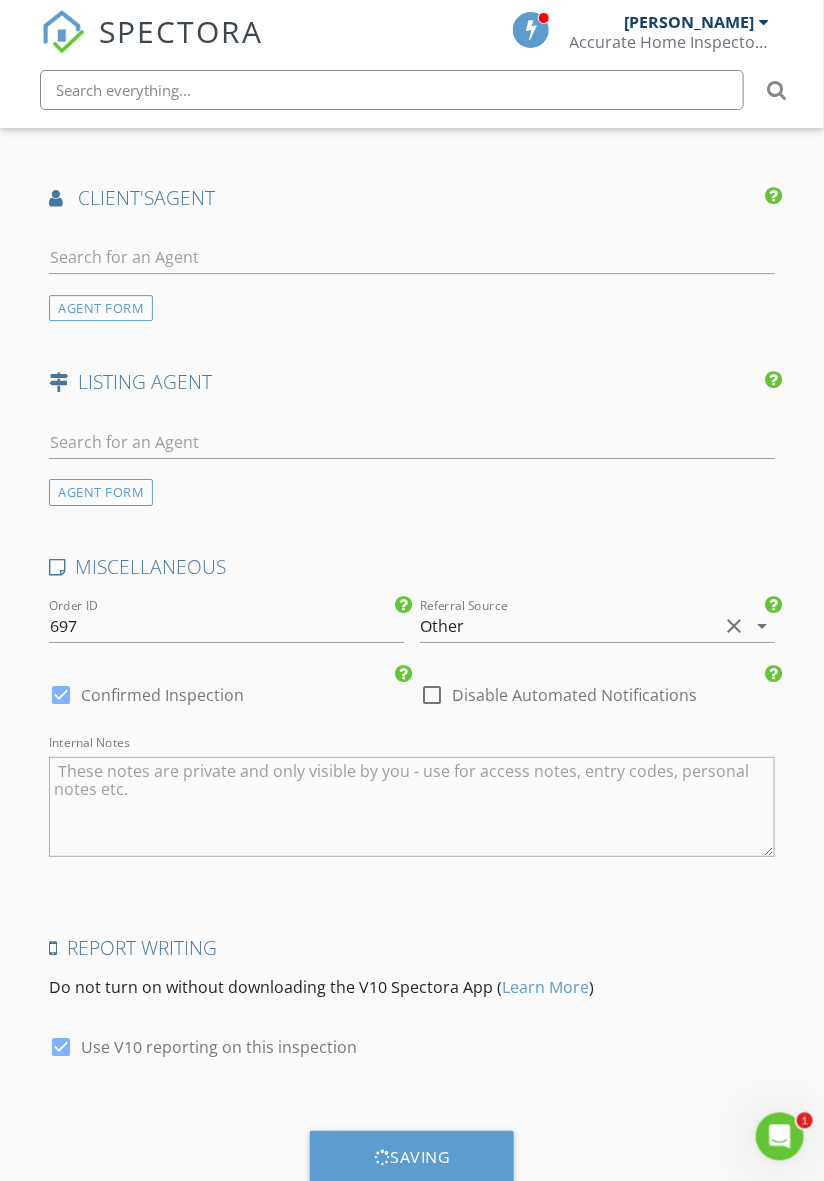 click at bounding box center (779, 1136) 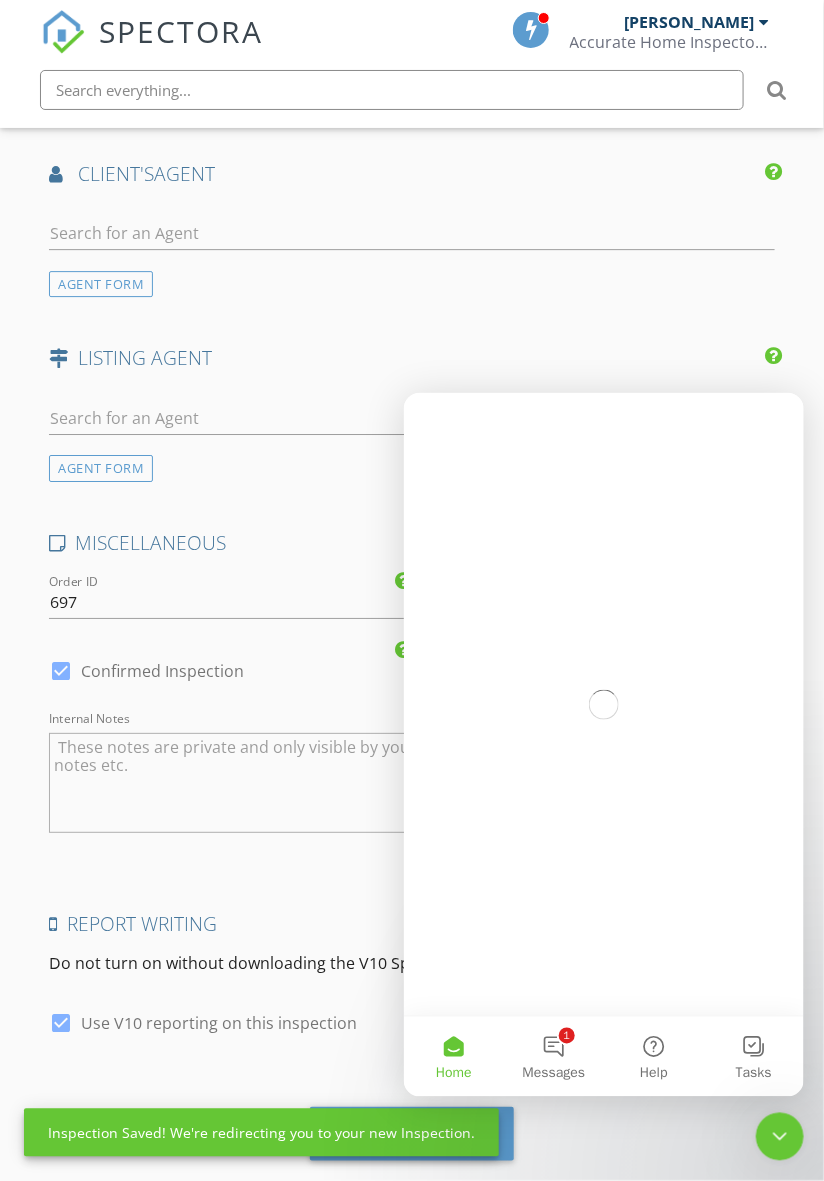 scroll, scrollTop: 3067, scrollLeft: 0, axis: vertical 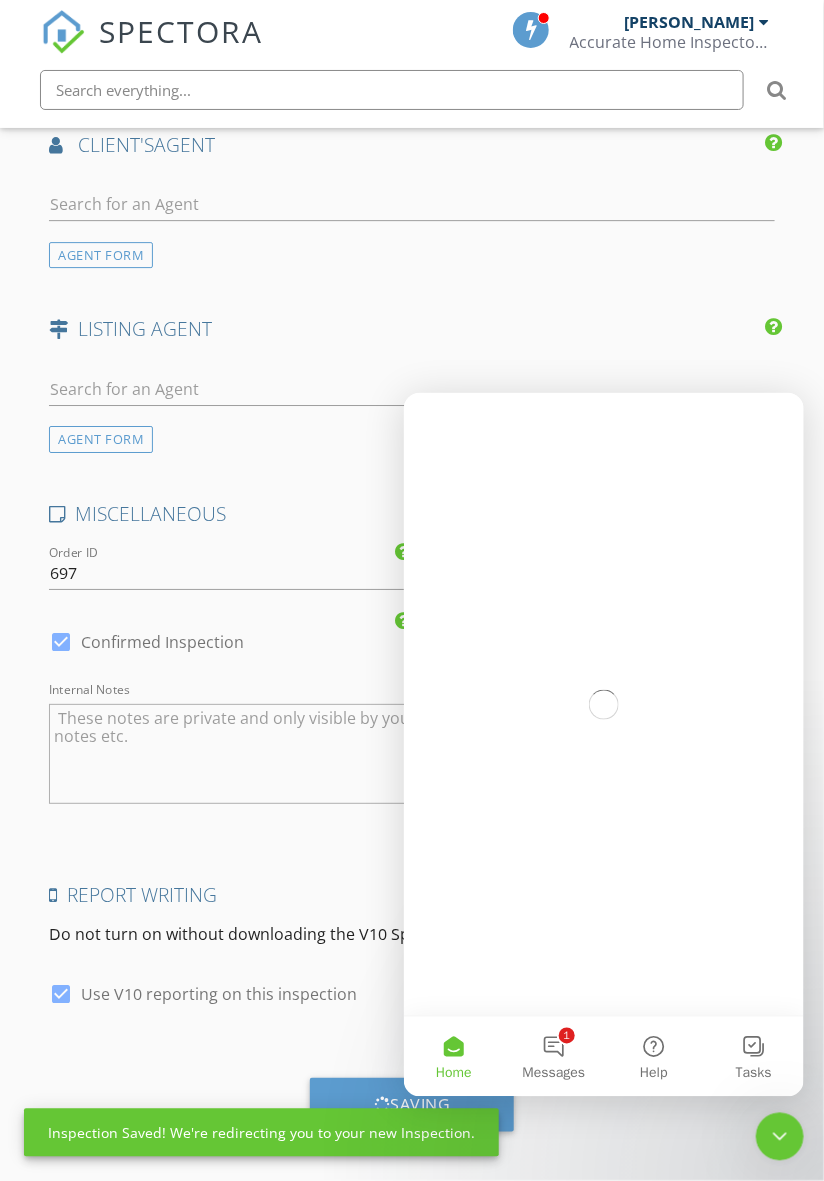 click on "1 Messages" at bounding box center (553, 1056) 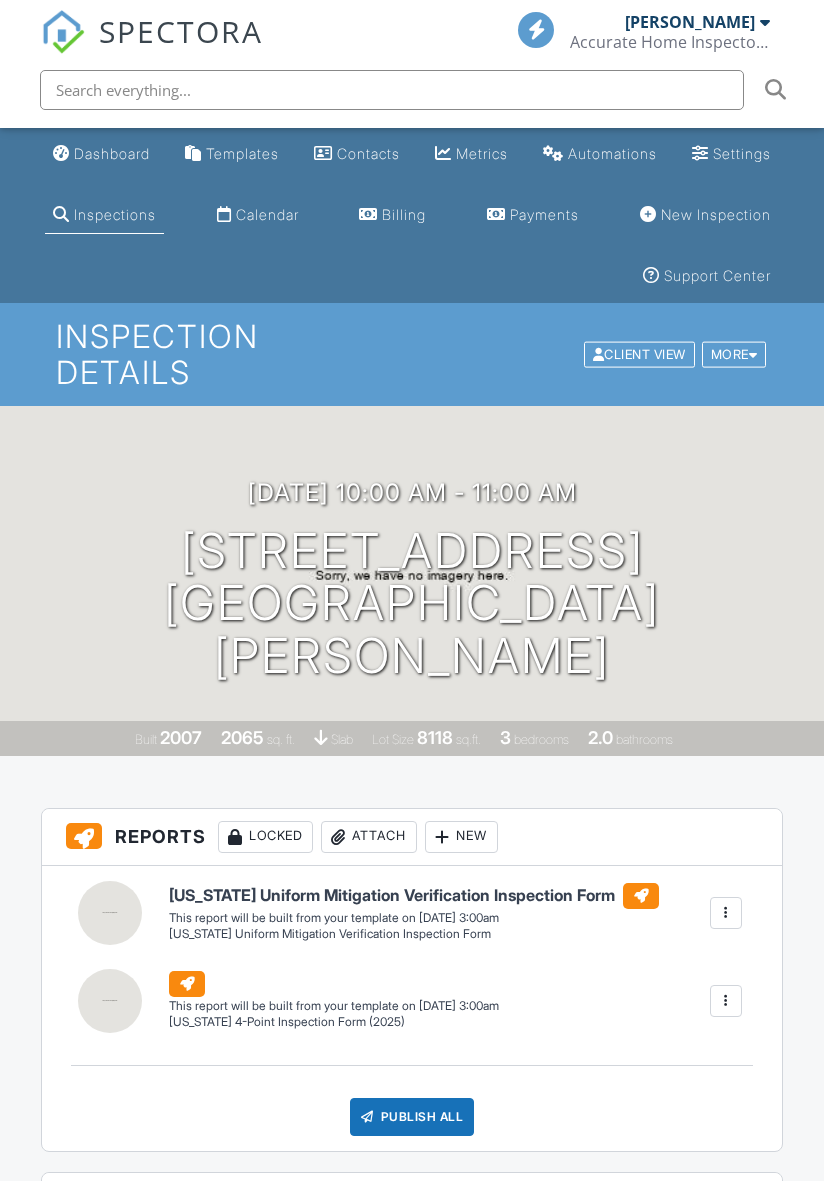 scroll, scrollTop: 0, scrollLeft: 0, axis: both 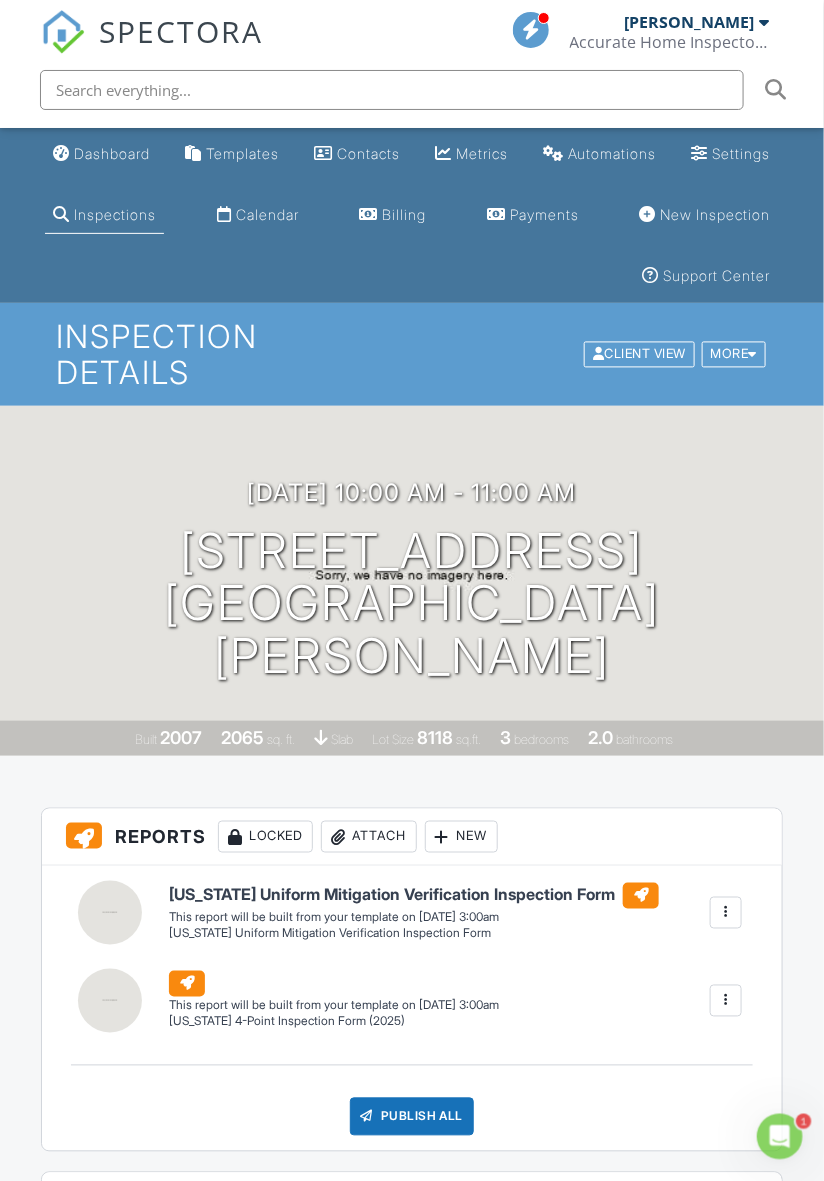 click on "[PERSON_NAME]
Accurate Home Inspectors of [US_STATE]" at bounding box center [670, 32] 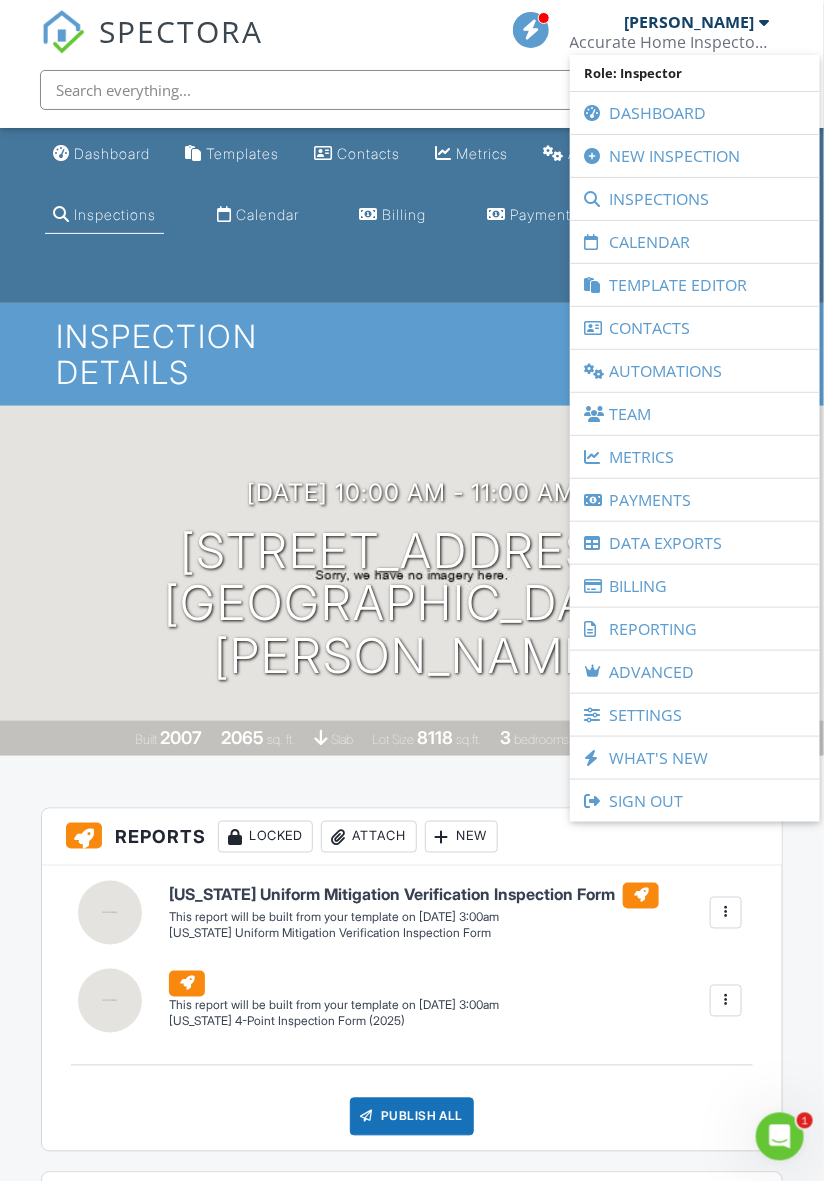 click on "Inspection Details" at bounding box center [412, 354] 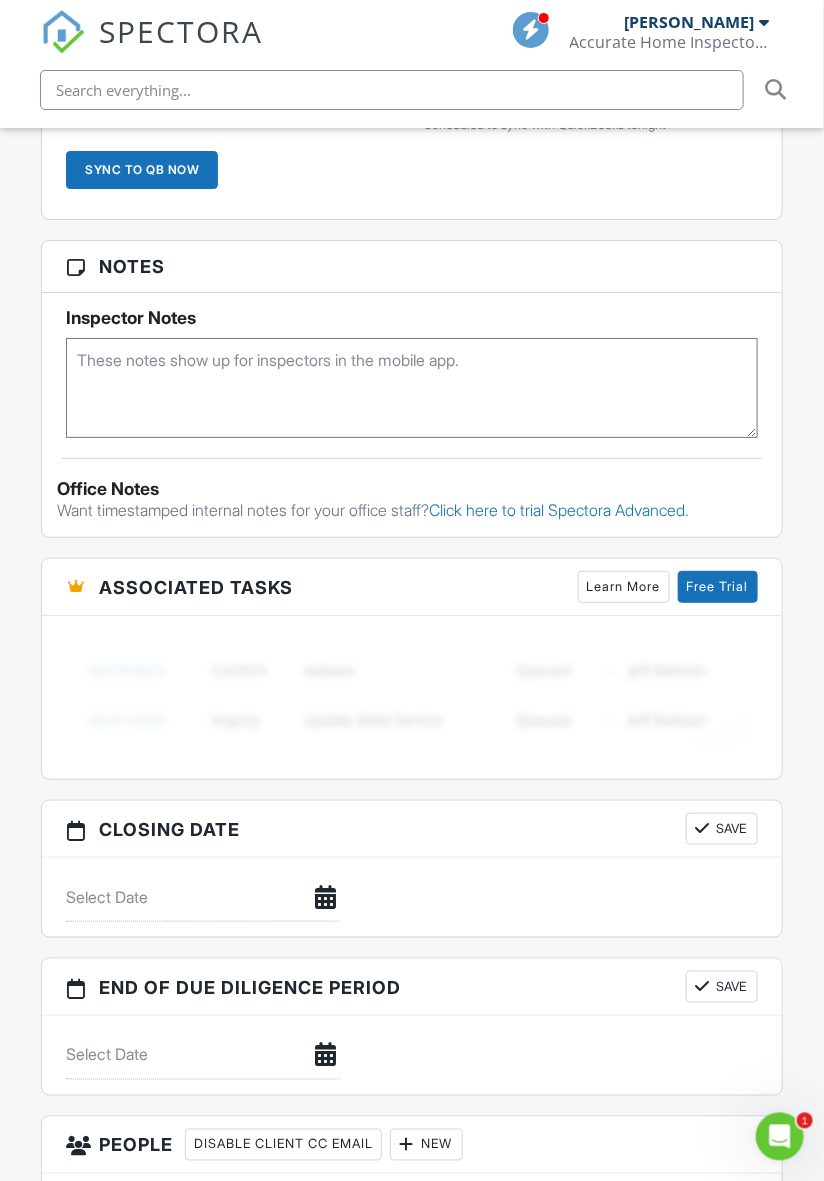 scroll, scrollTop: 1593, scrollLeft: 0, axis: vertical 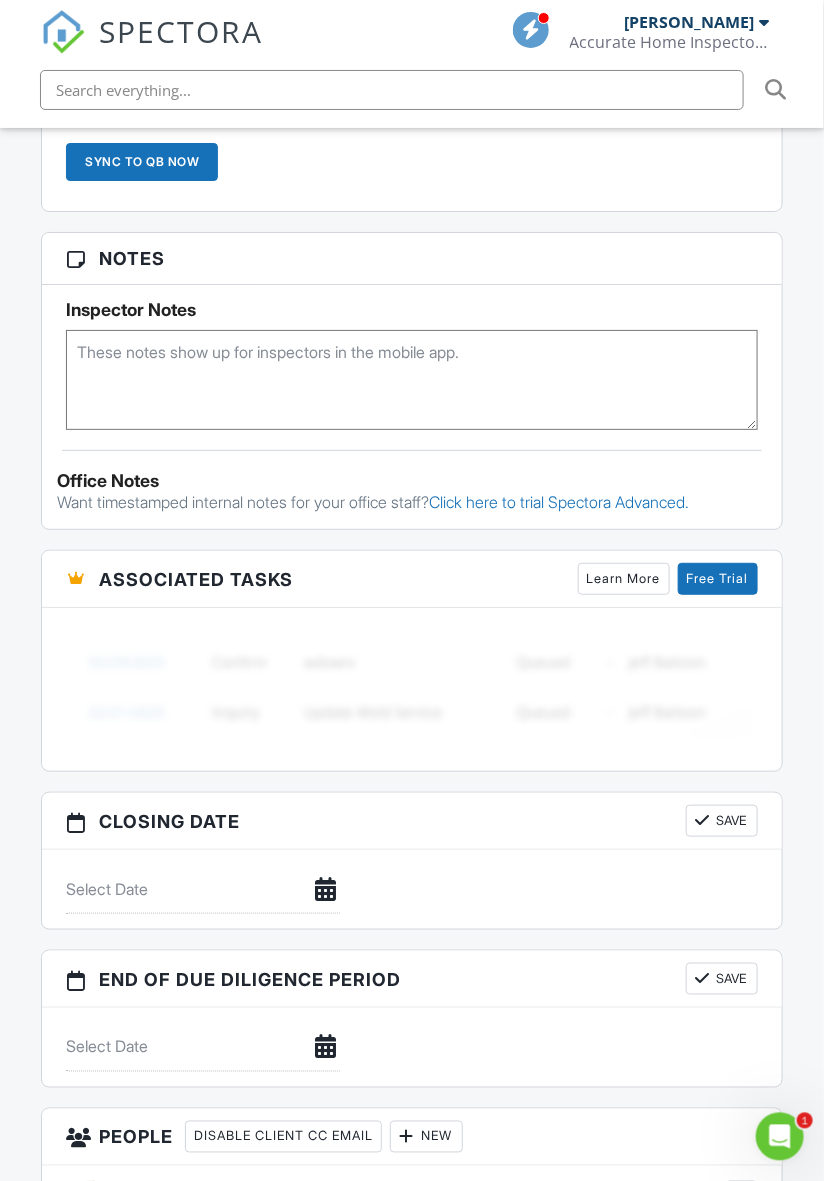 click 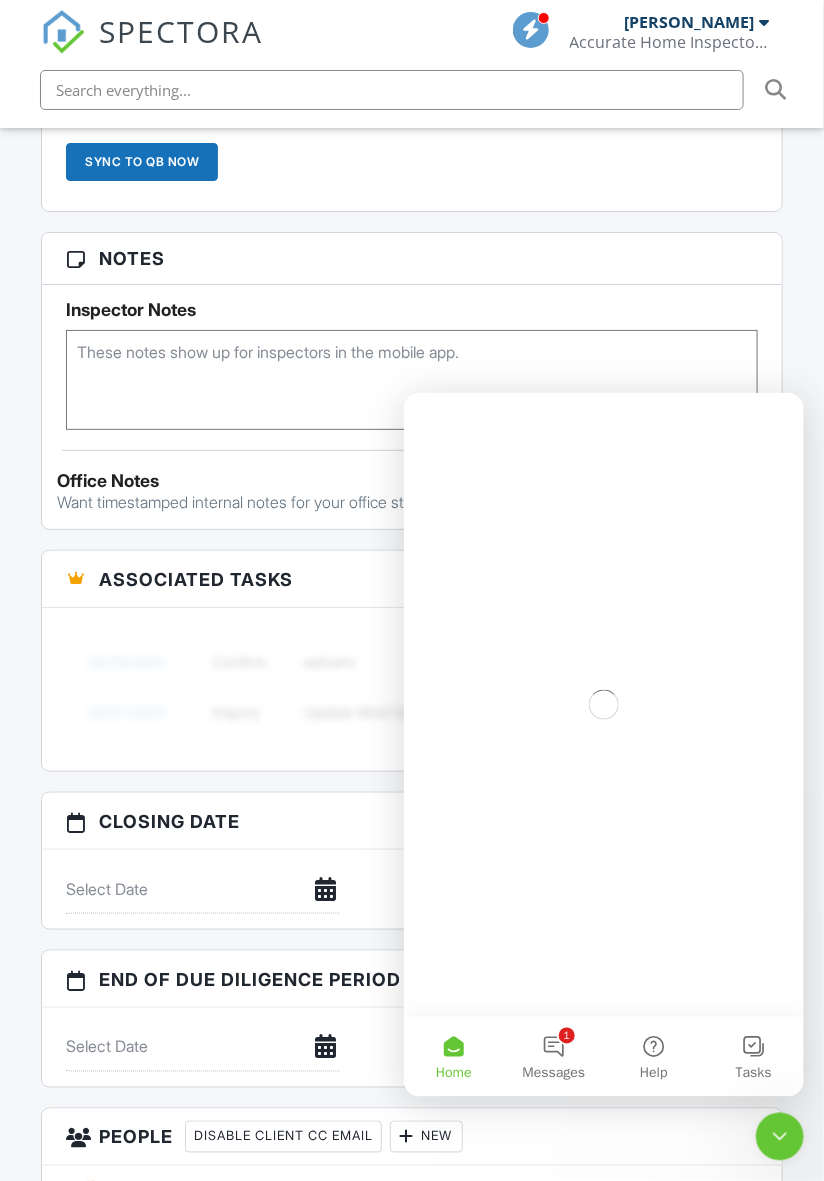 scroll, scrollTop: 0, scrollLeft: 0, axis: both 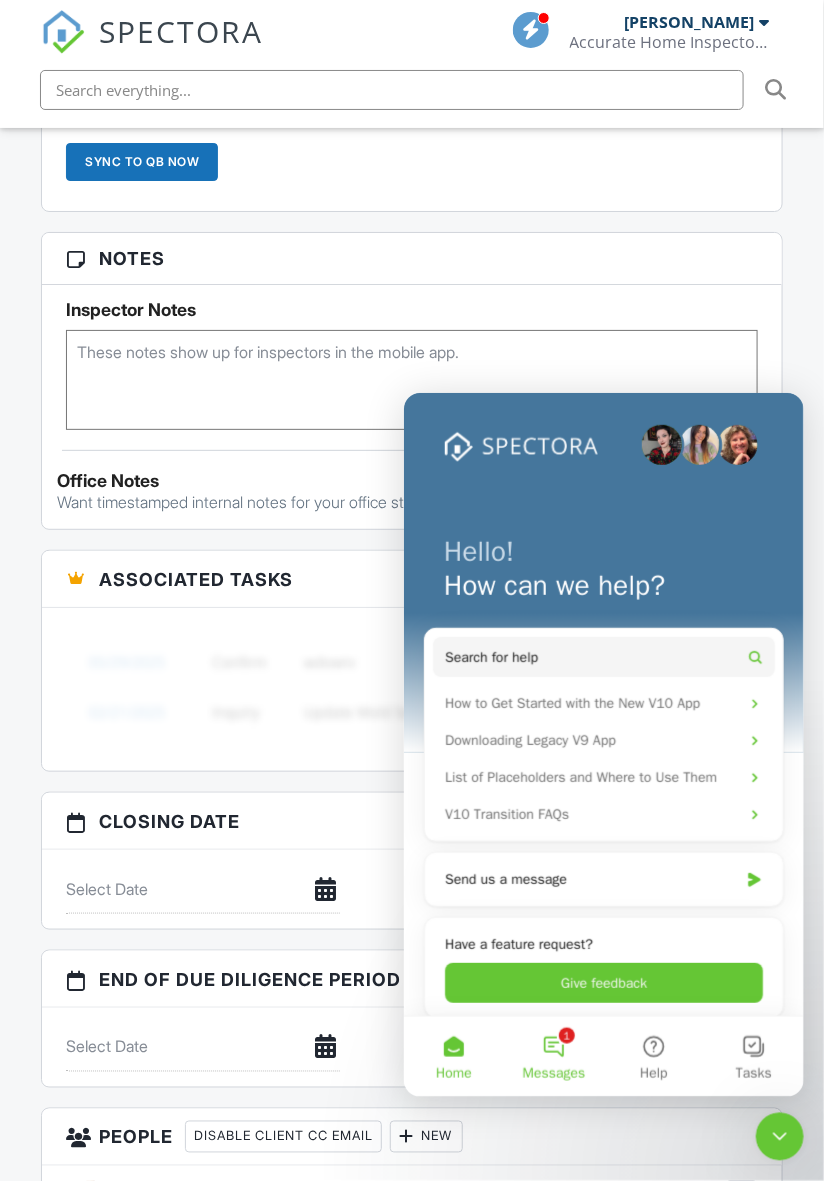 click on "1 Messages" at bounding box center (553, 1056) 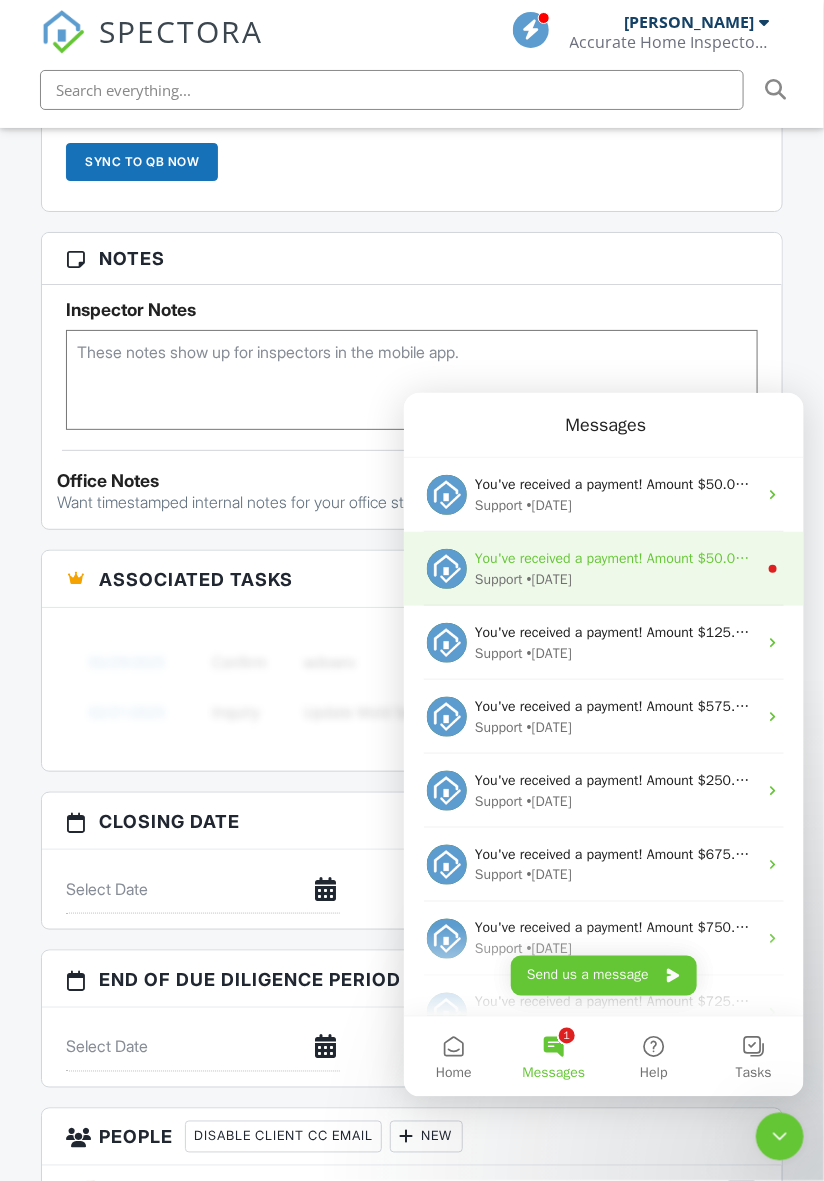 click on "Support •  [DATE]" at bounding box center [615, 578] 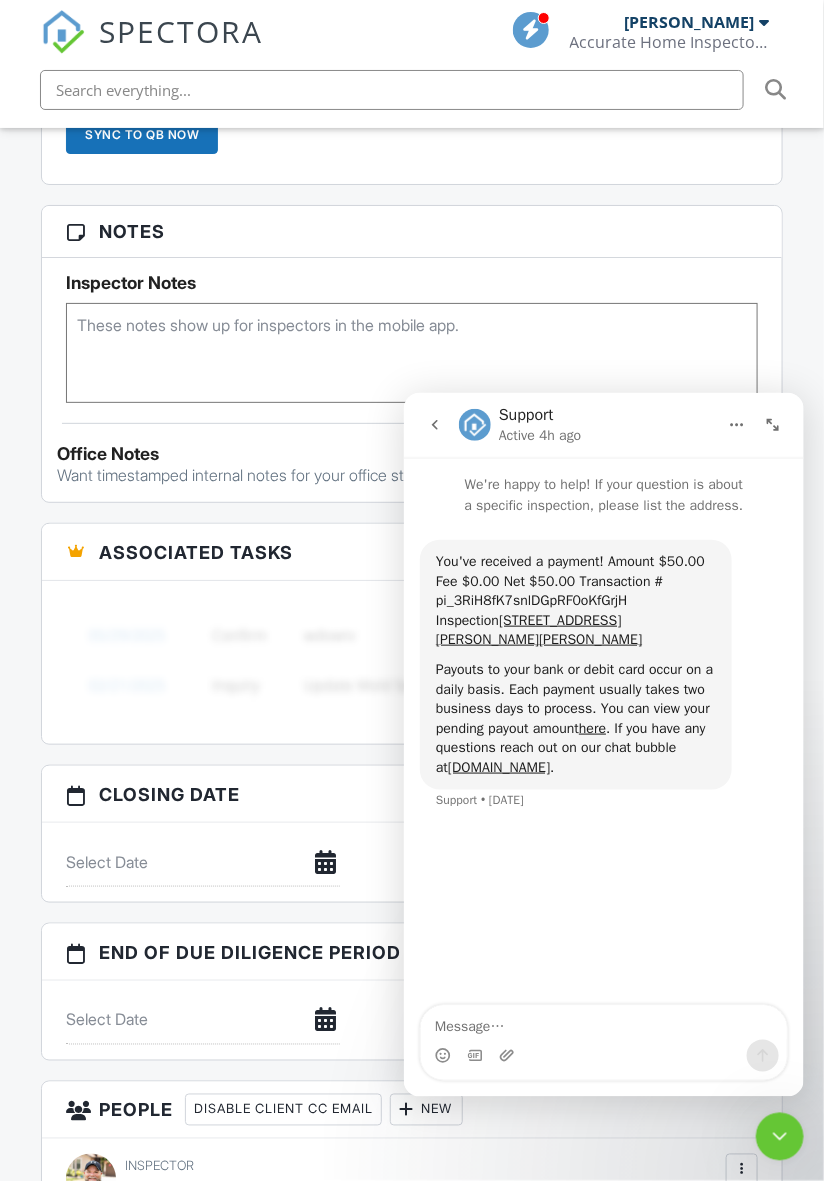 scroll, scrollTop: 1903, scrollLeft: 0, axis: vertical 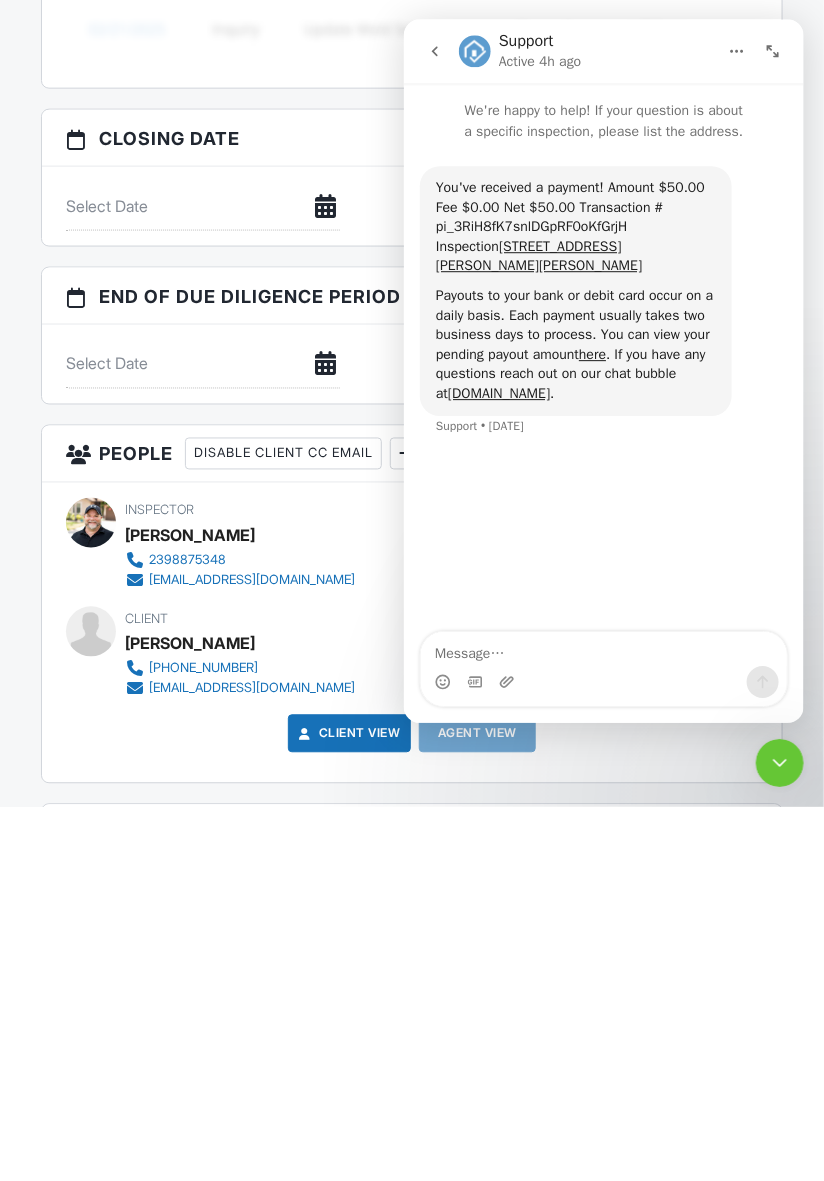 click 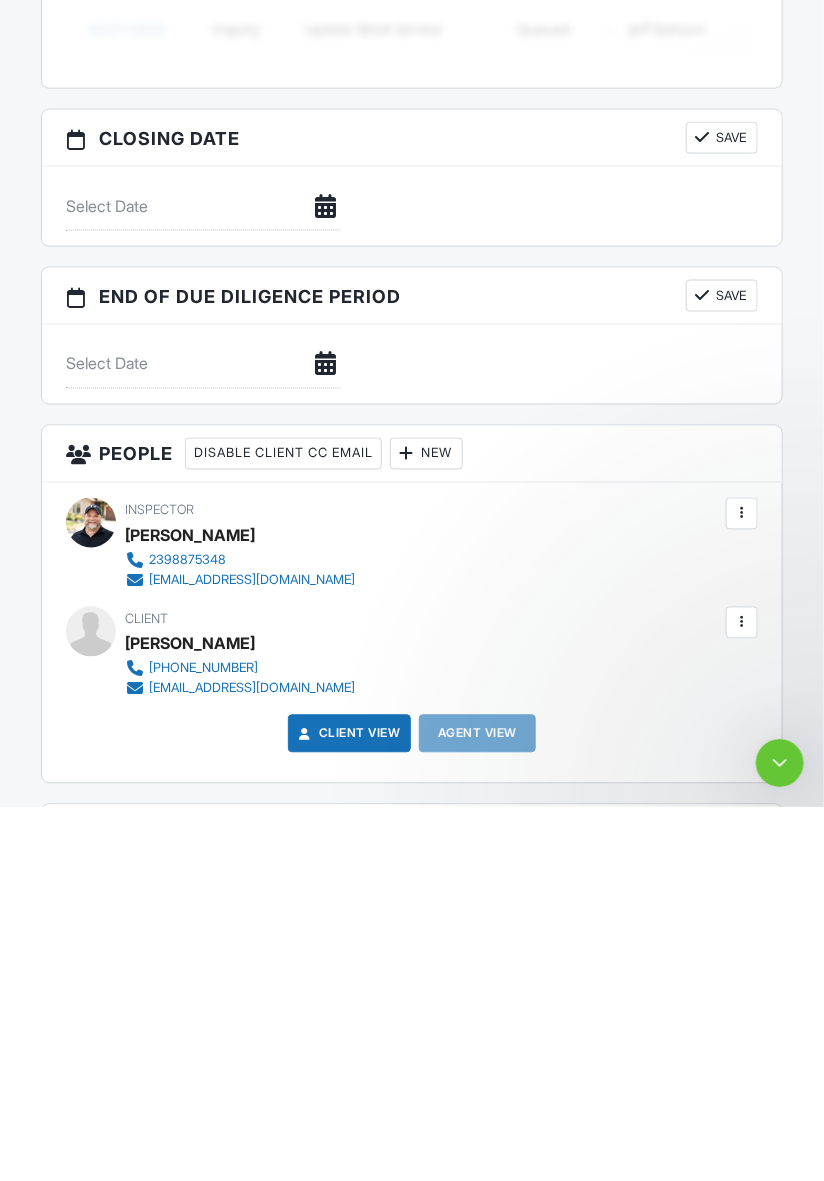 scroll, scrollTop: 1903, scrollLeft: 0, axis: vertical 